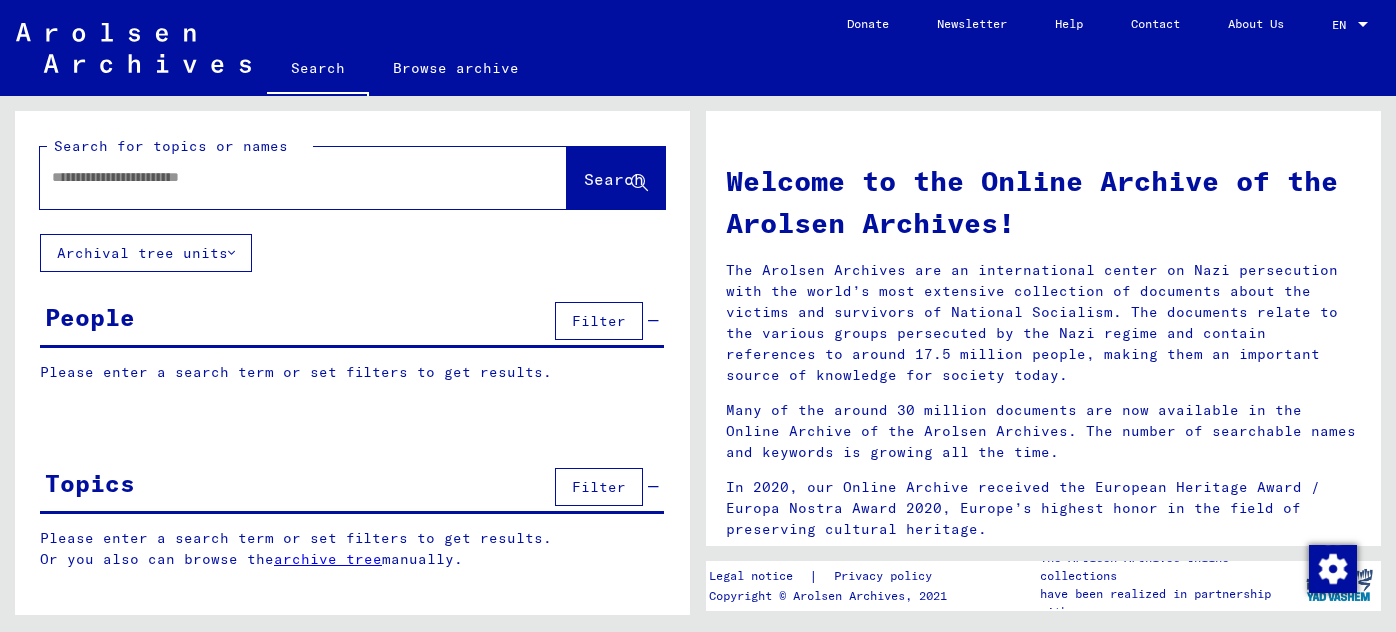 scroll, scrollTop: 0, scrollLeft: 0, axis: both 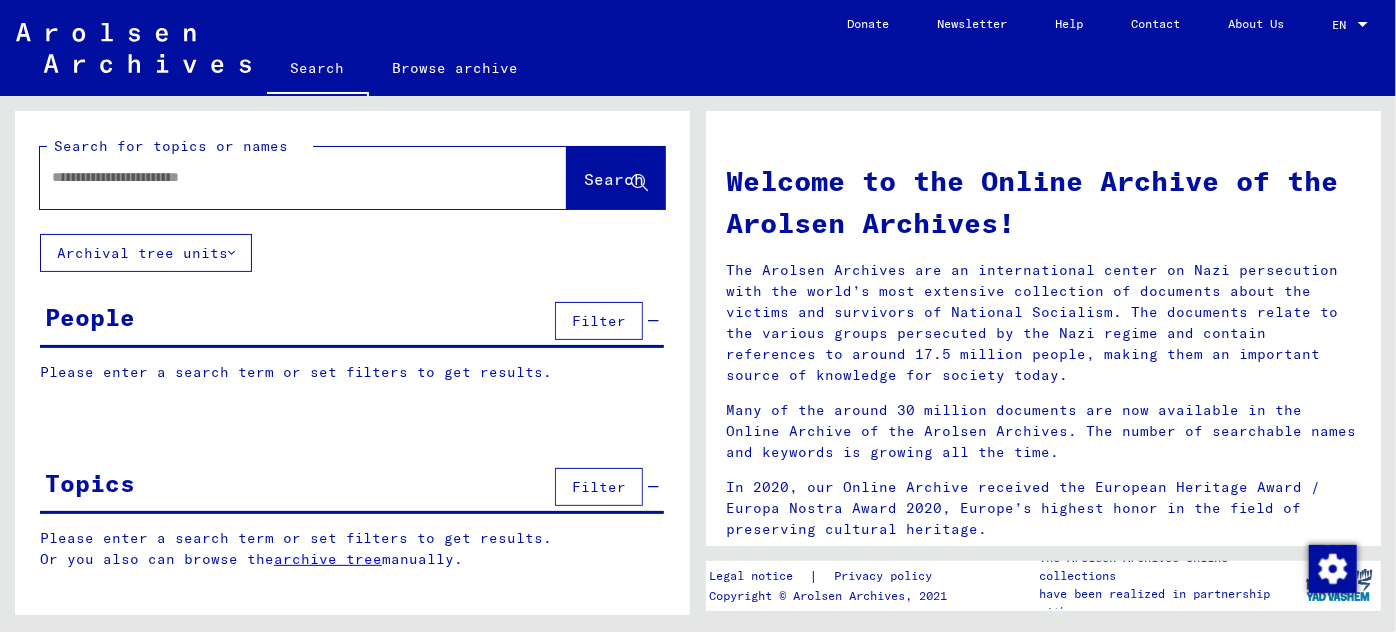 click 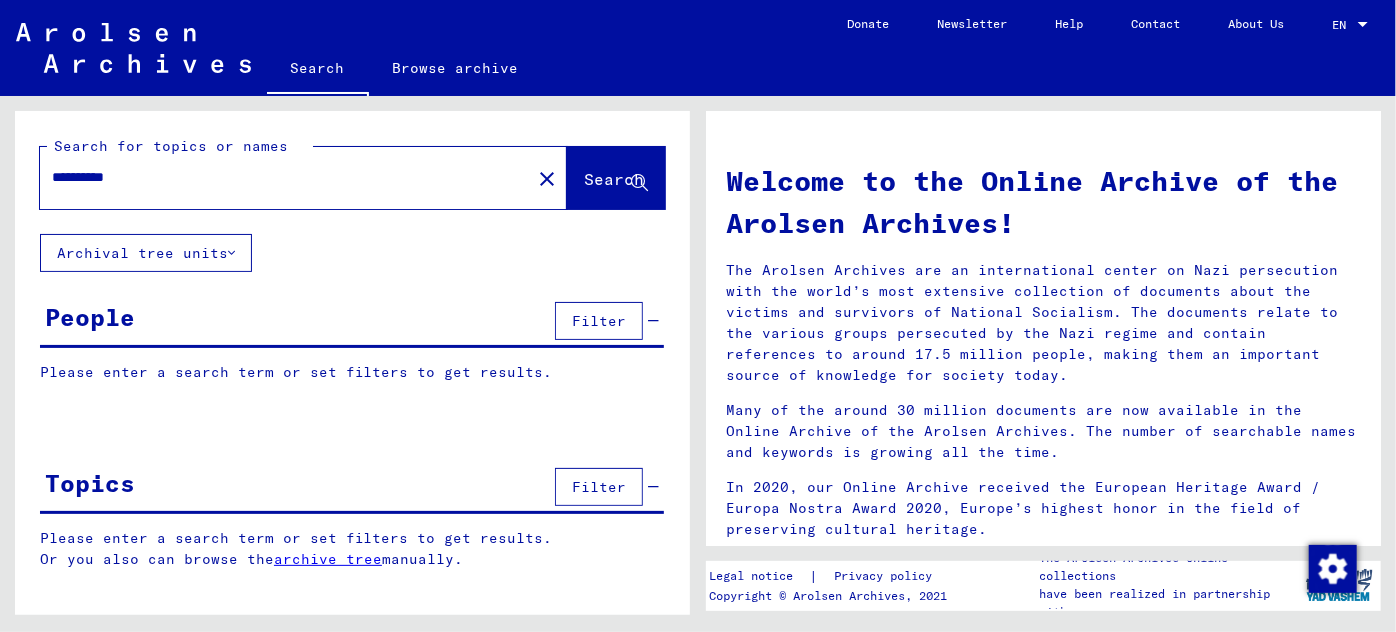 type on "**********" 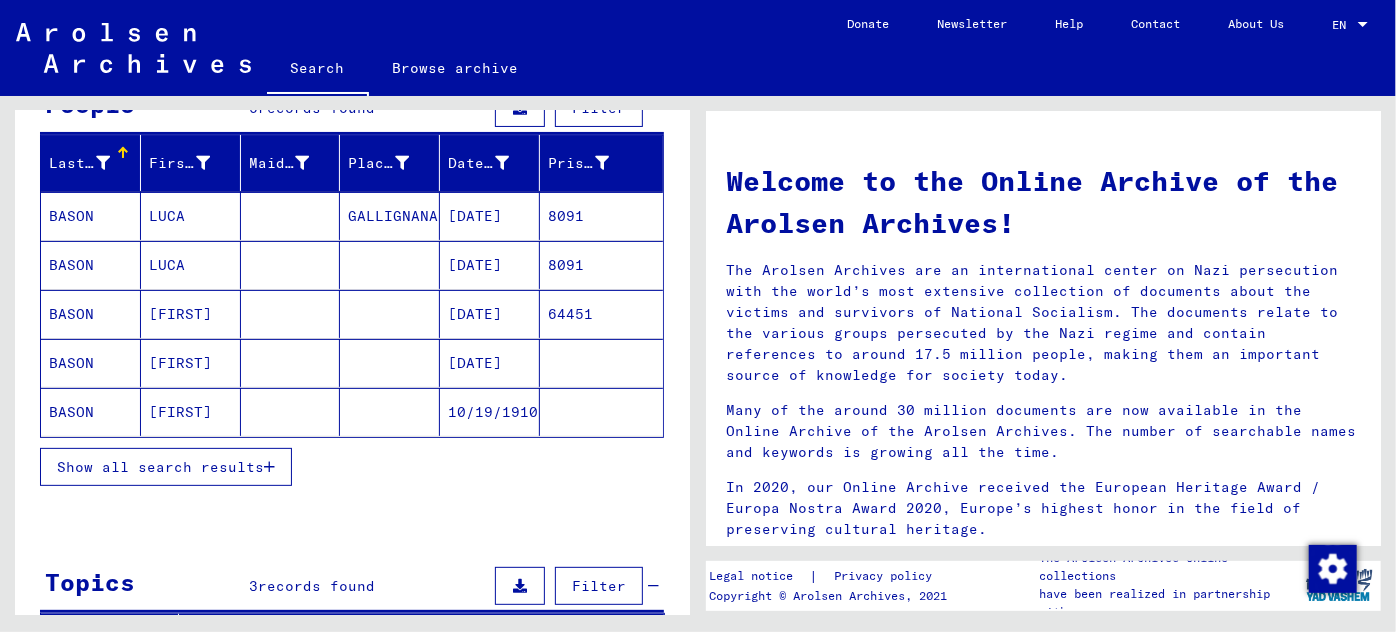 scroll, scrollTop: 181, scrollLeft: 0, axis: vertical 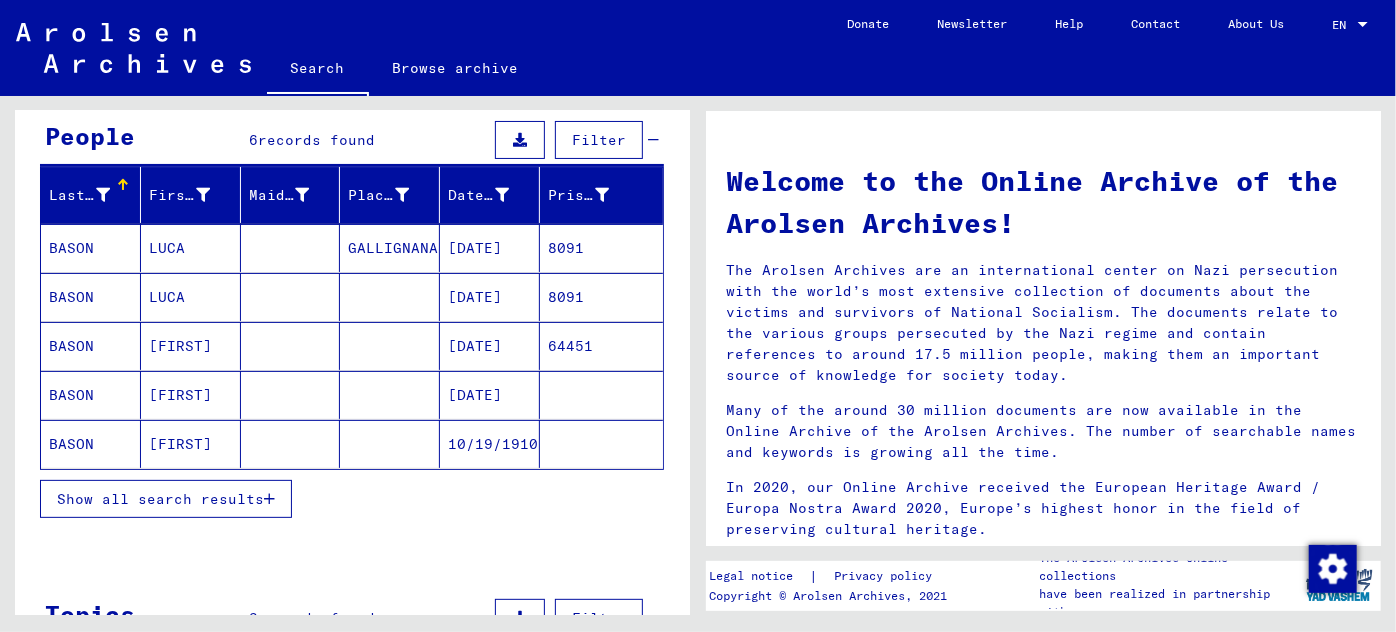 click on "LUCA" at bounding box center (191, 297) 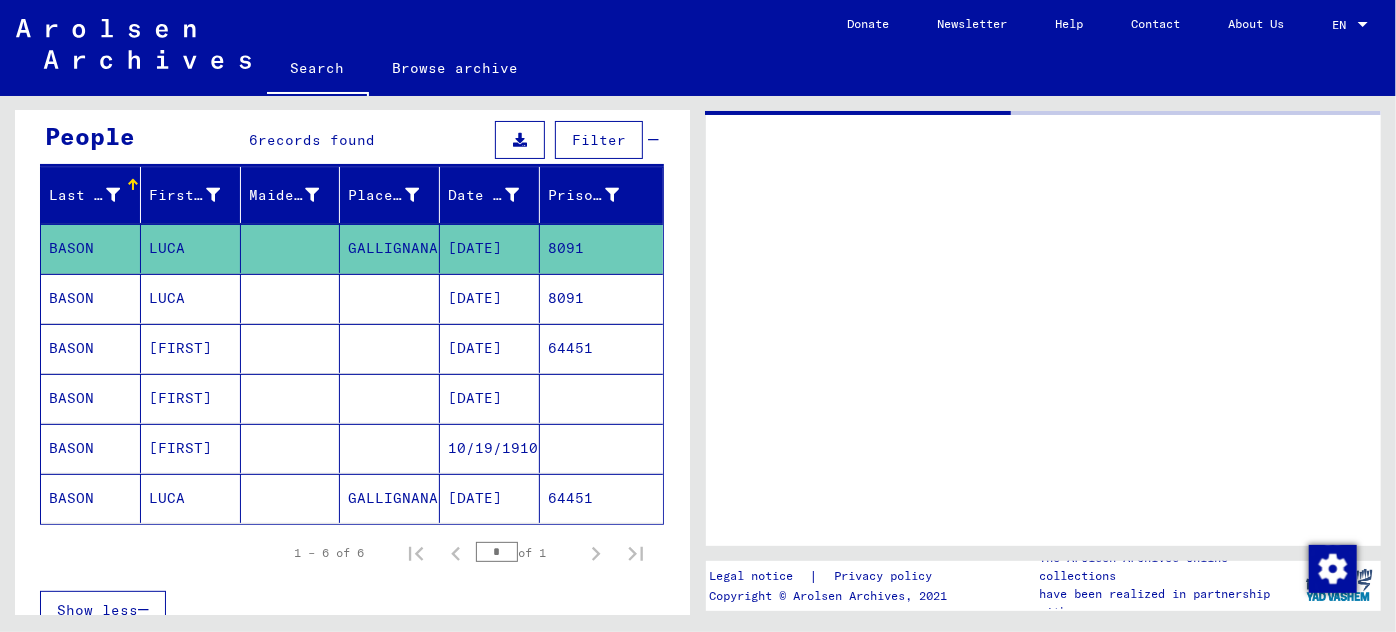 click on "LUCA" 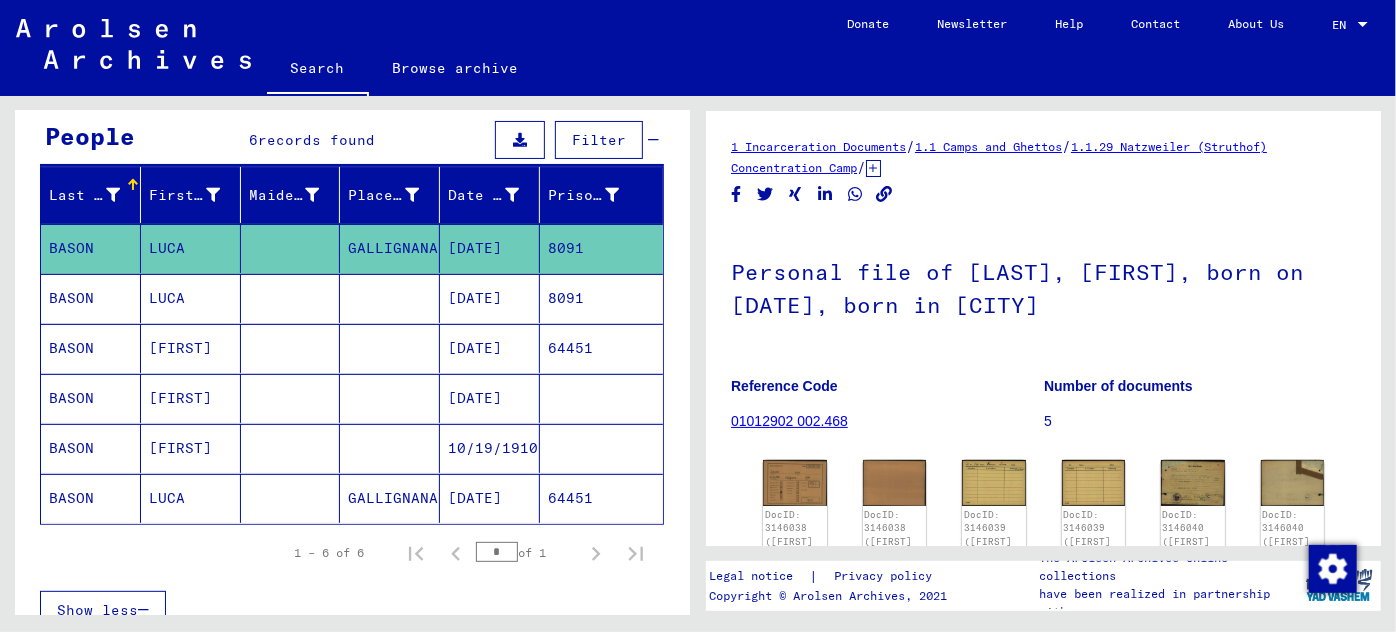 scroll, scrollTop: 0, scrollLeft: 0, axis: both 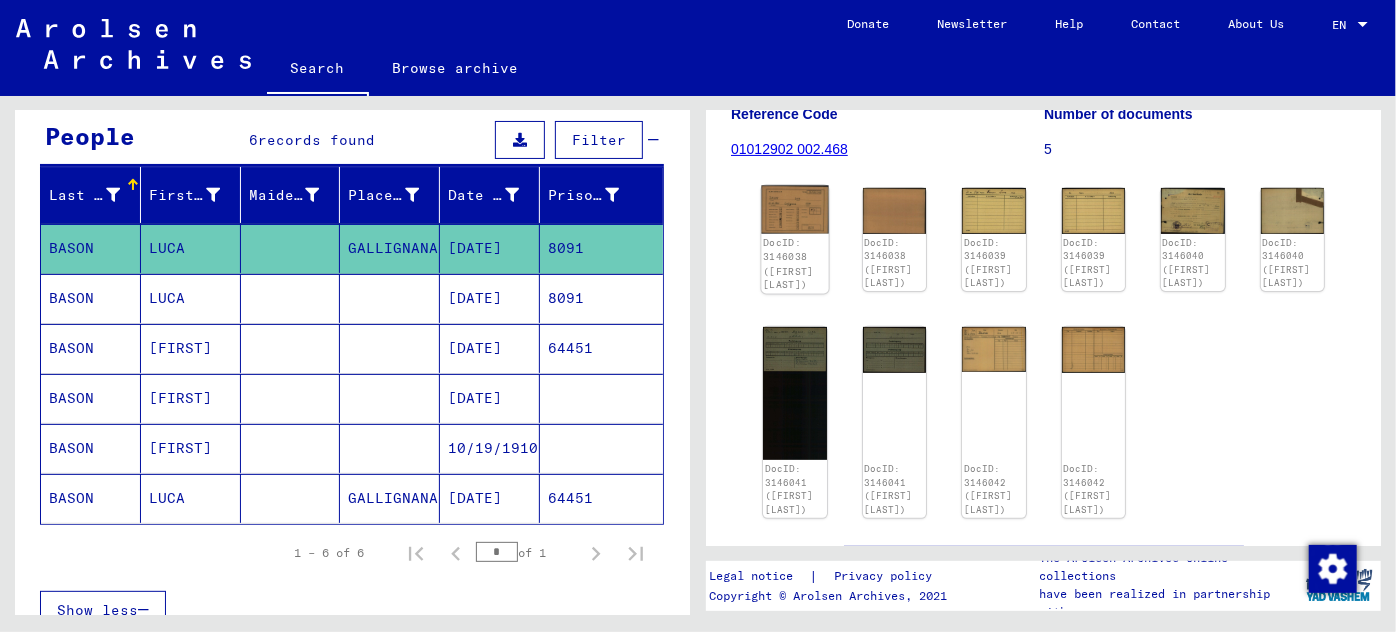 click 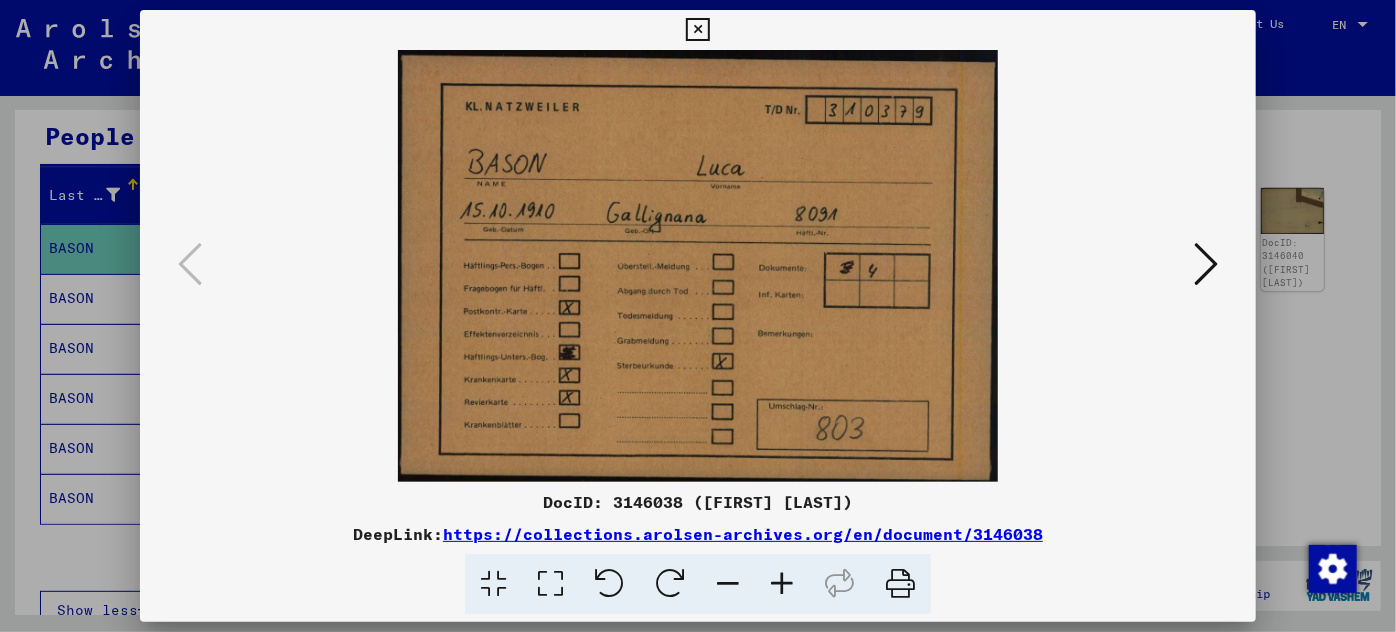 click at bounding box center [1206, 264] 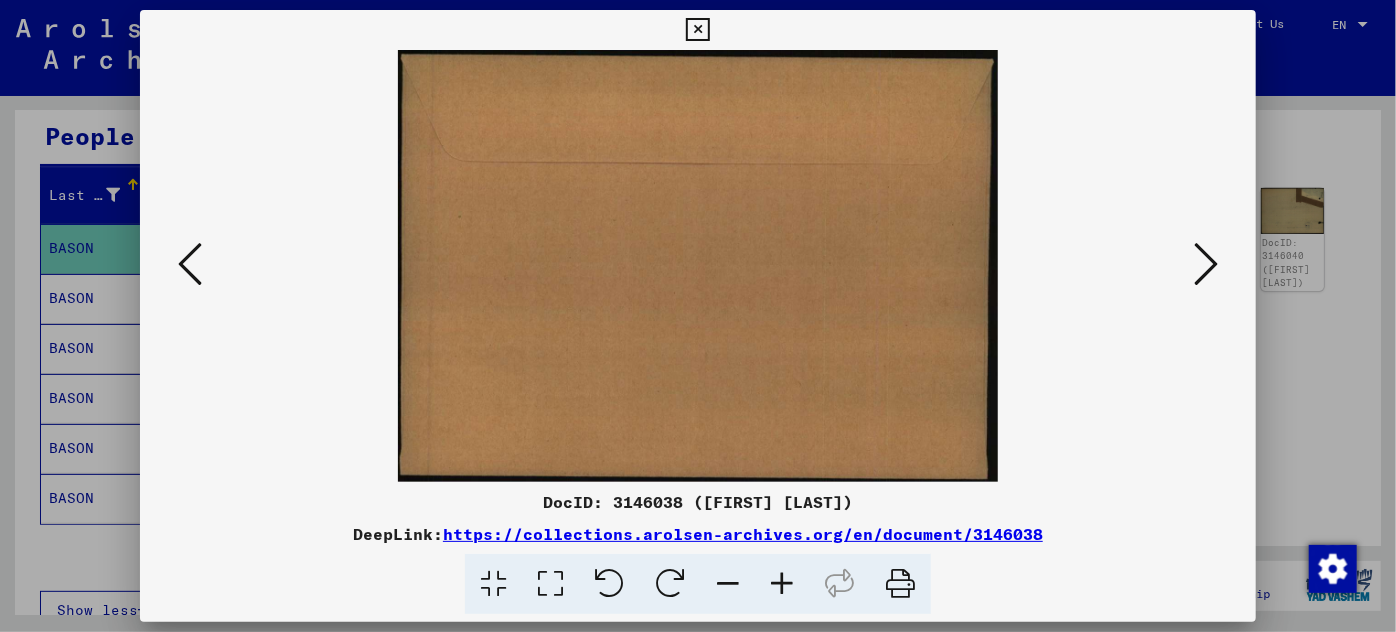 click at bounding box center [1206, 264] 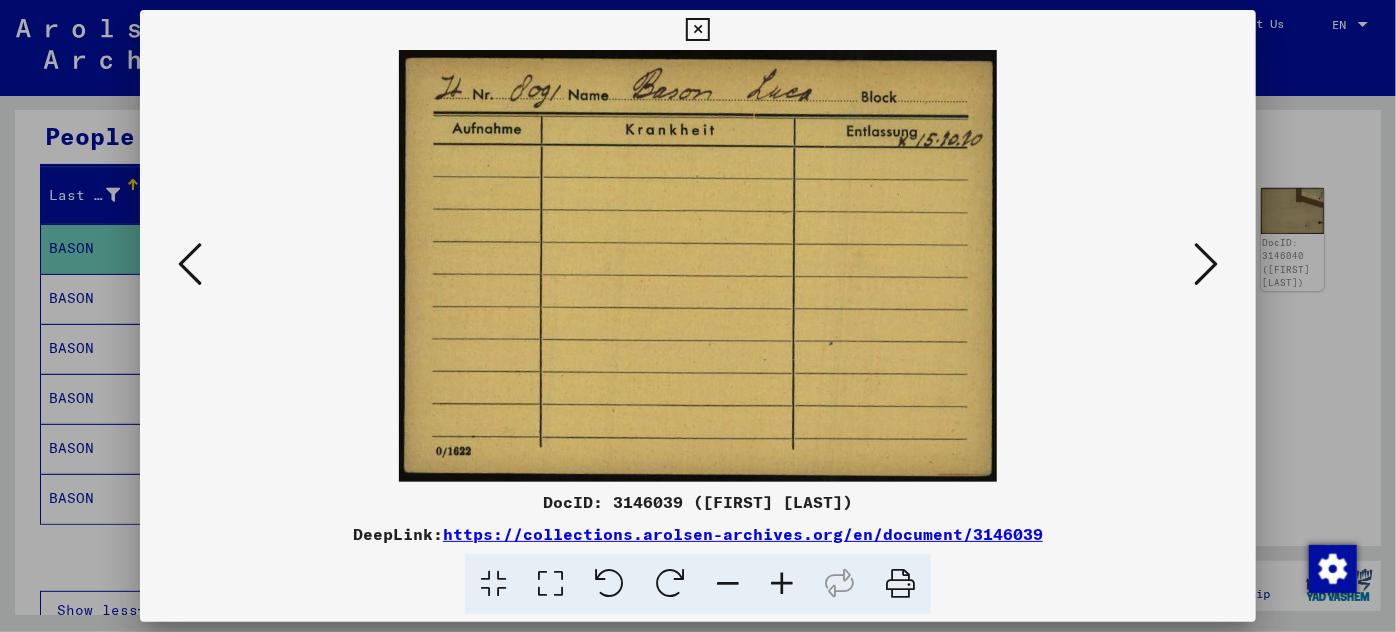 click at bounding box center (1206, 264) 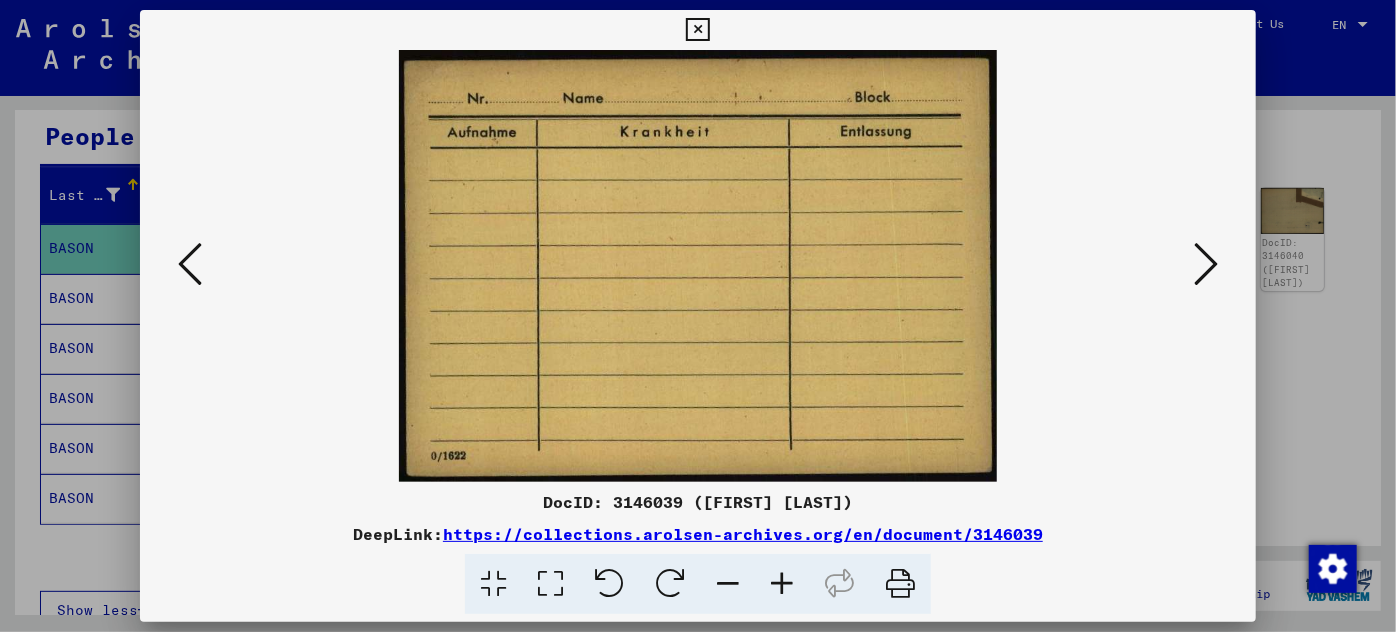 click at bounding box center [1206, 264] 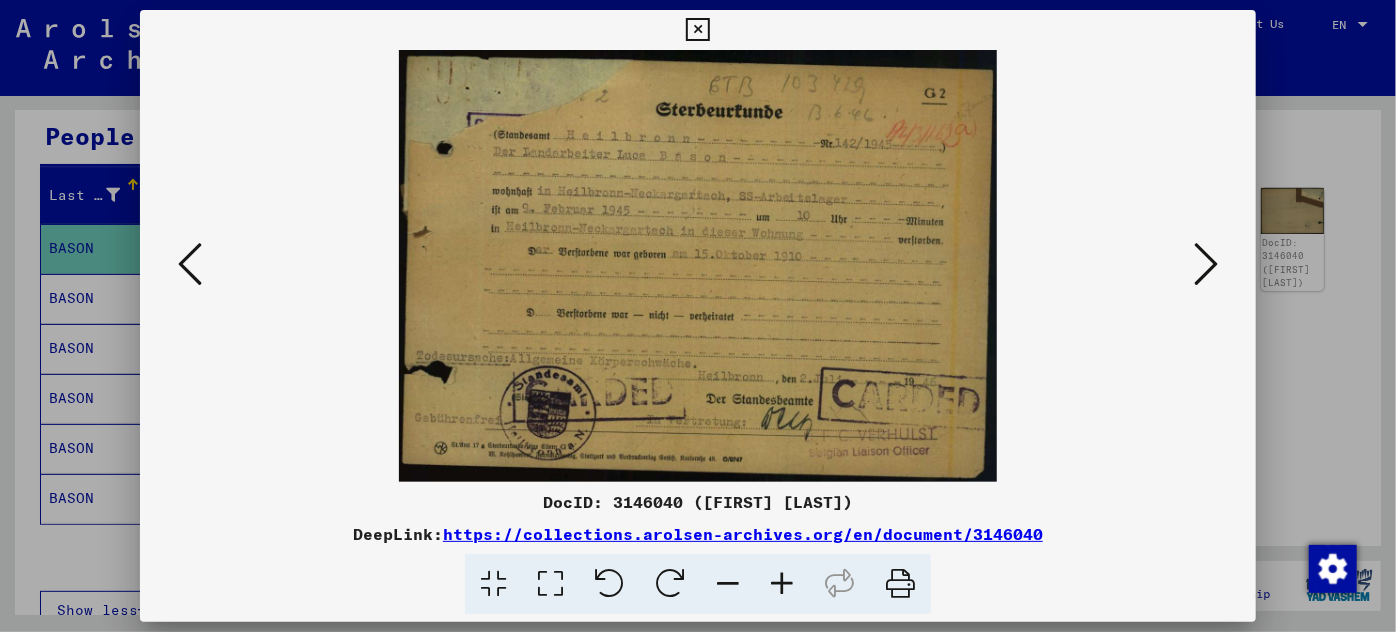 click at bounding box center (782, 584) 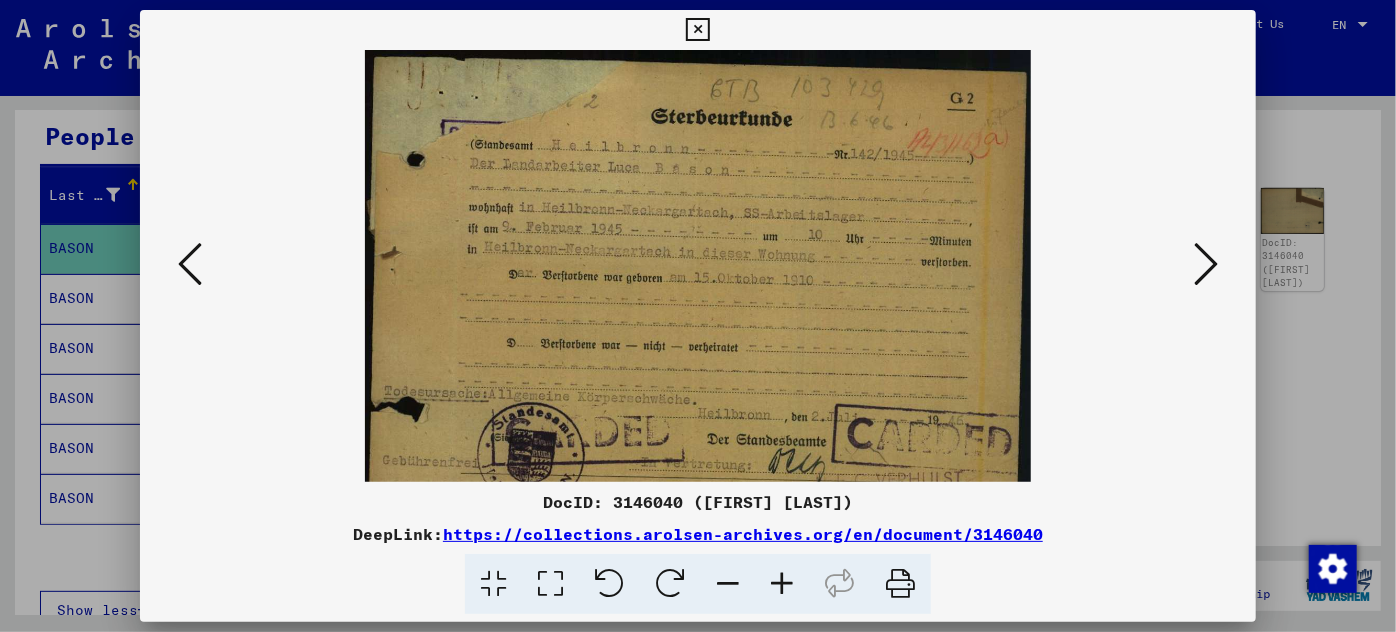 click at bounding box center (782, 584) 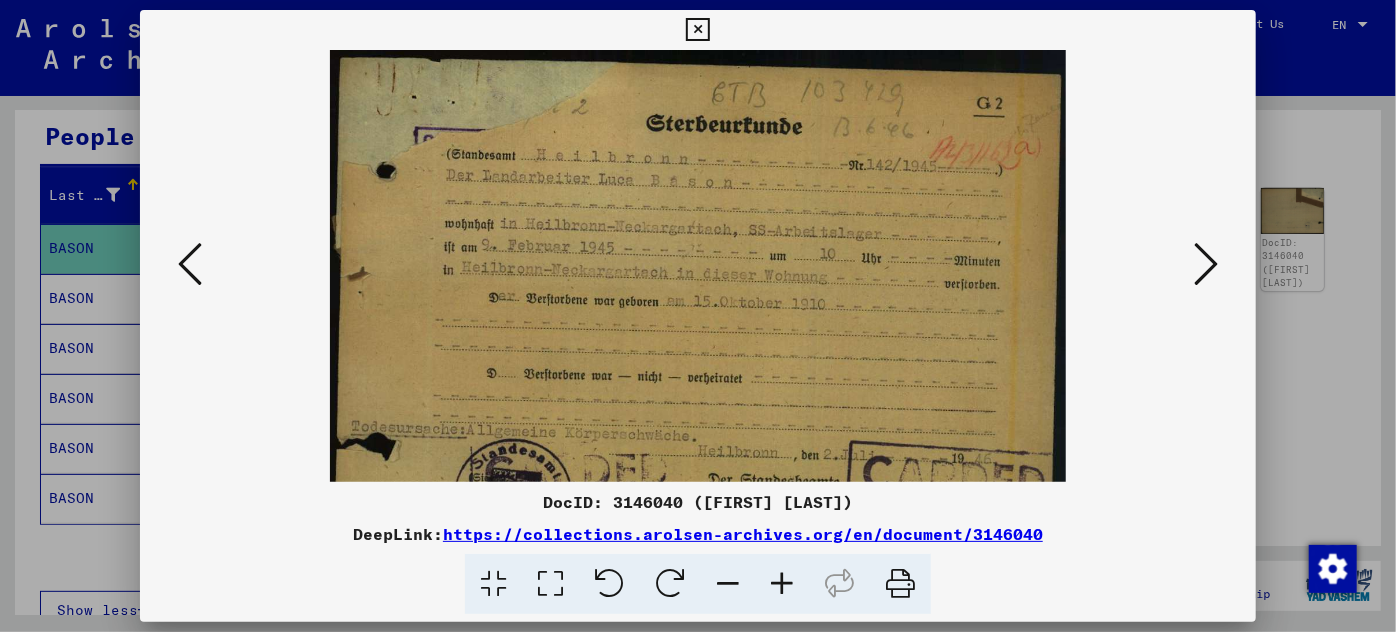 click at bounding box center (782, 584) 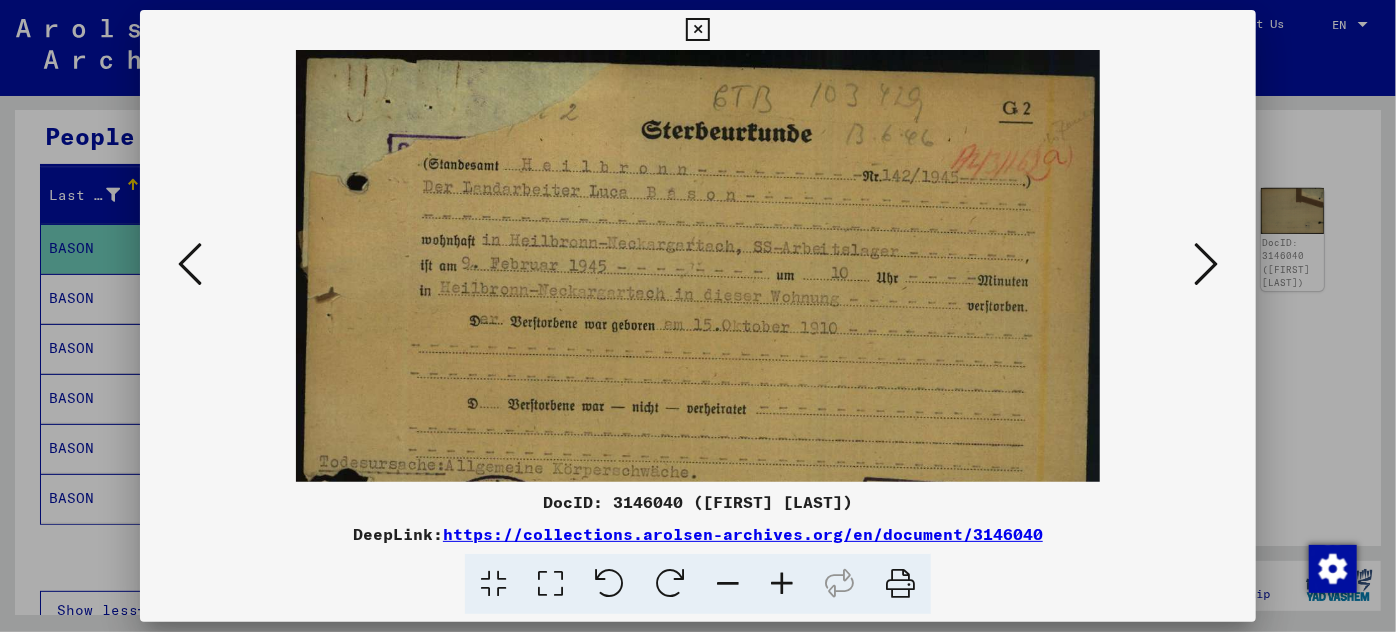 click at bounding box center (782, 584) 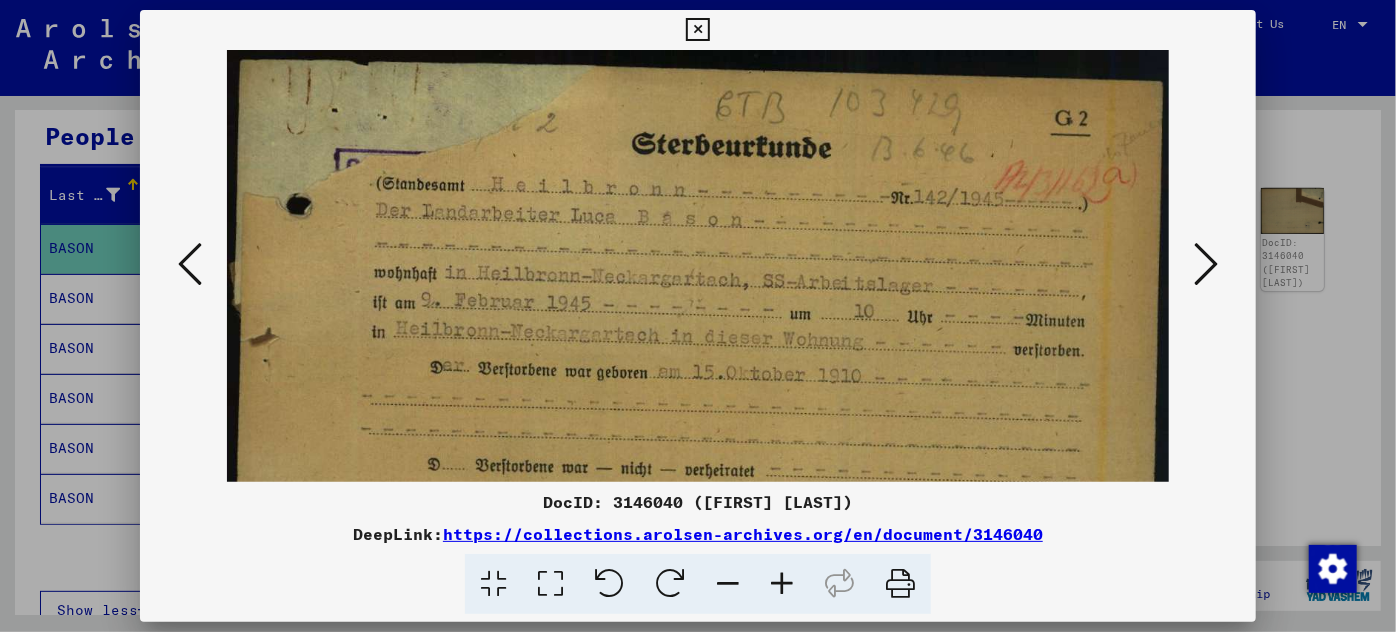 click at bounding box center [782, 584] 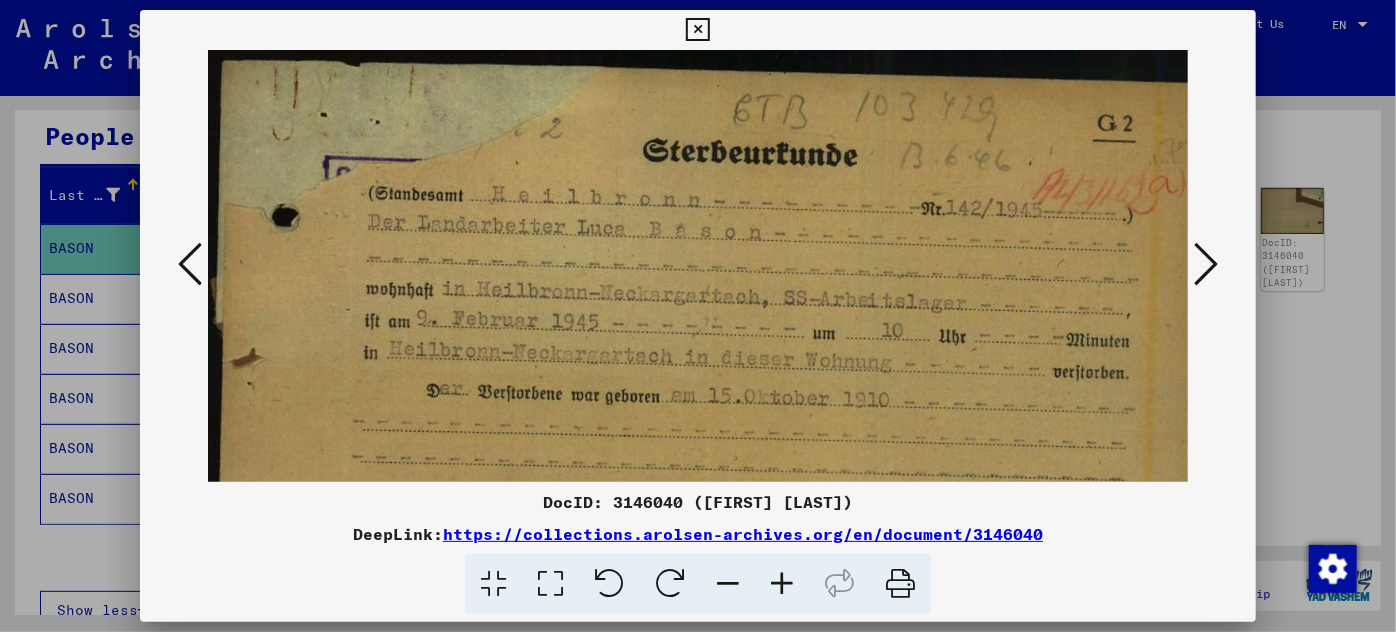 click at bounding box center [782, 584] 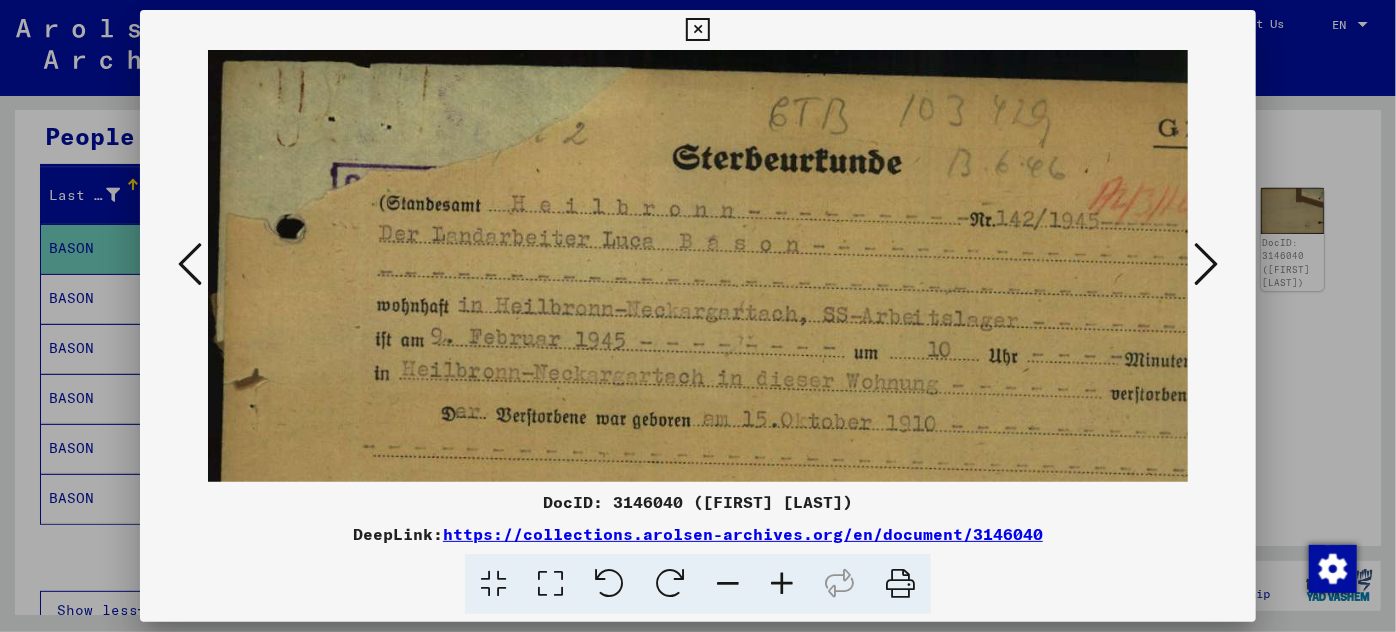 click at bounding box center [782, 584] 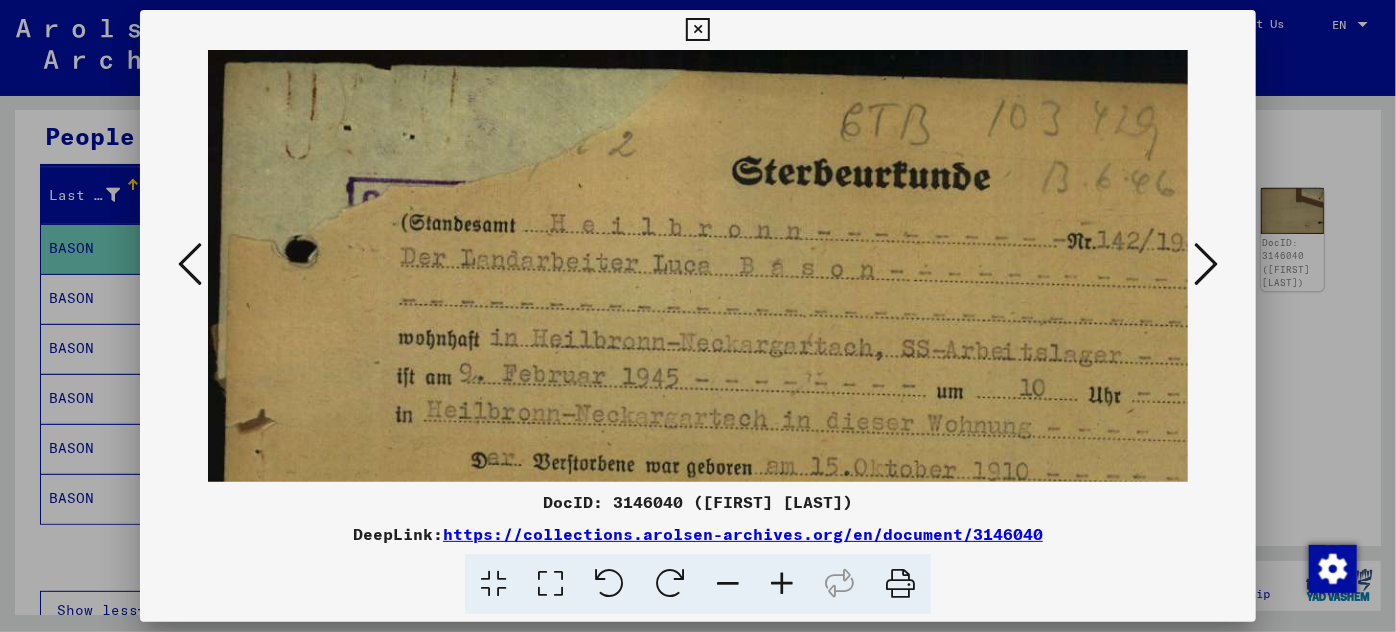 click at bounding box center [782, 584] 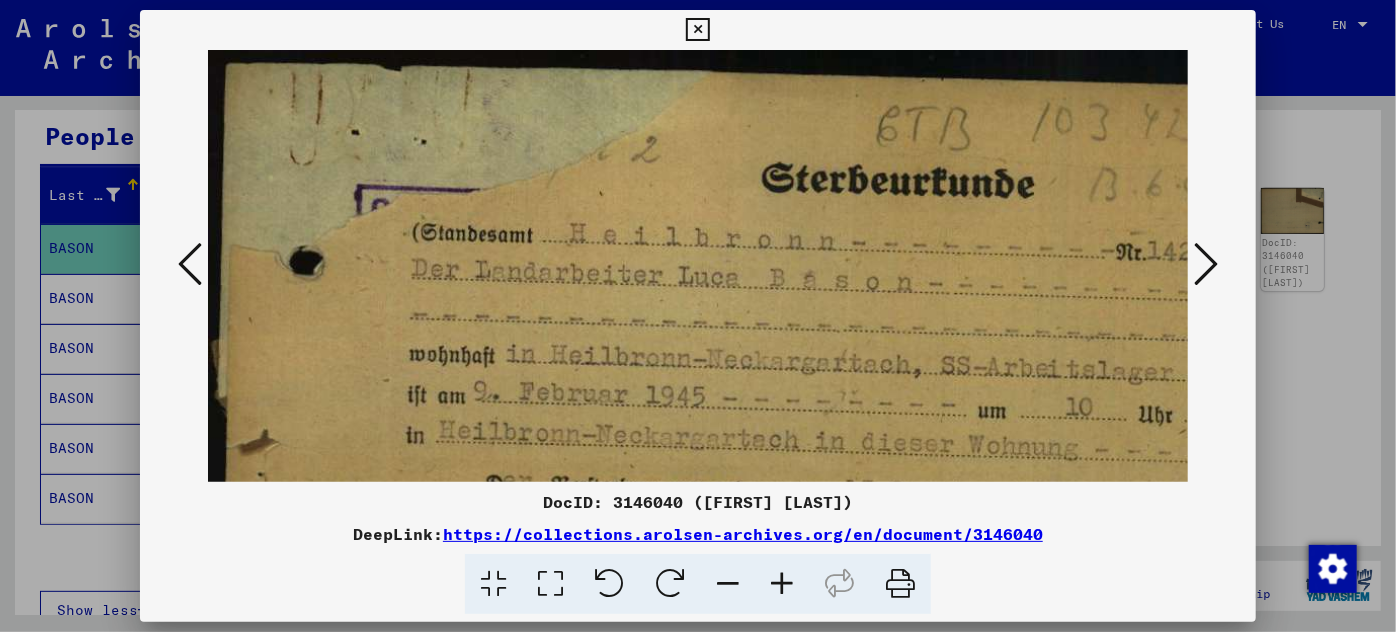 click at bounding box center [782, 584] 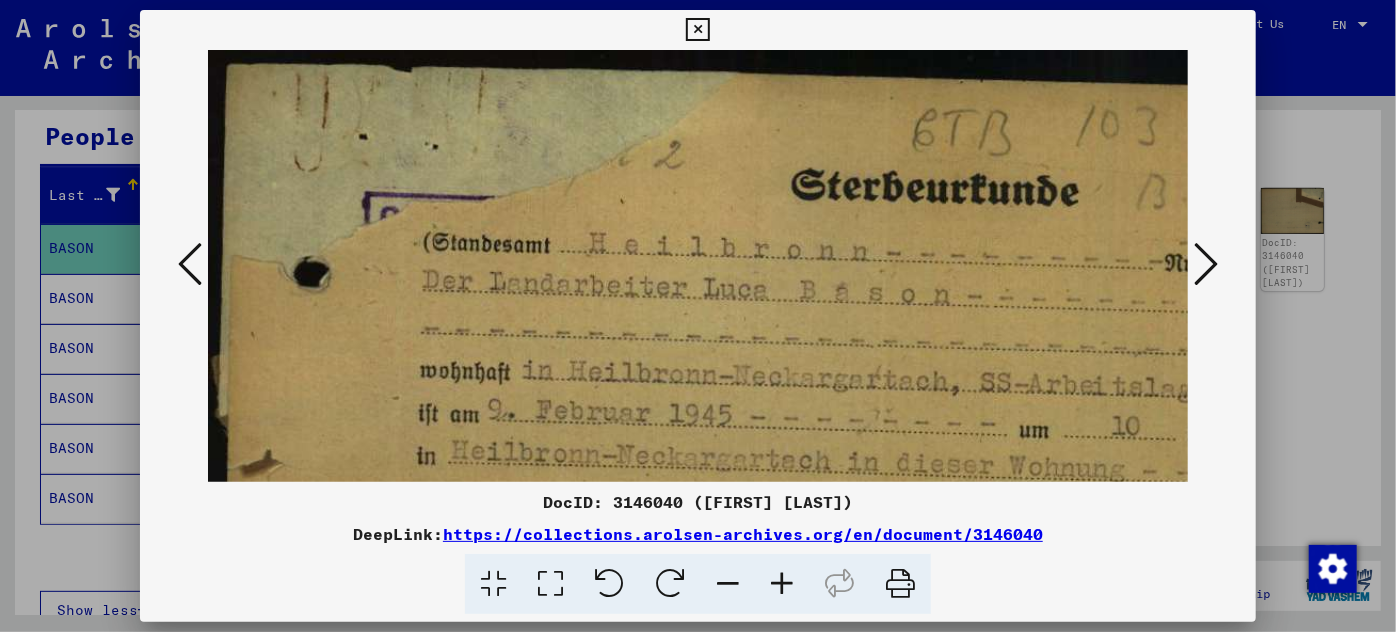 click at bounding box center [782, 584] 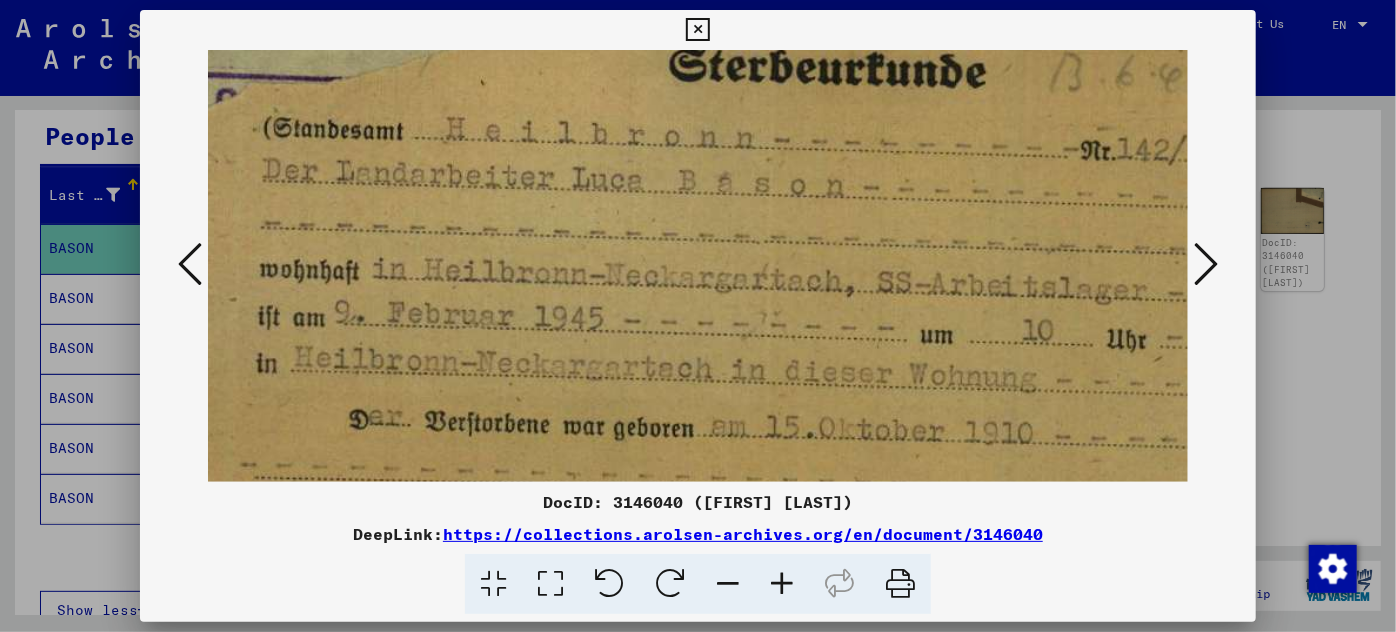 scroll, scrollTop: 134, scrollLeft: 123, axis: both 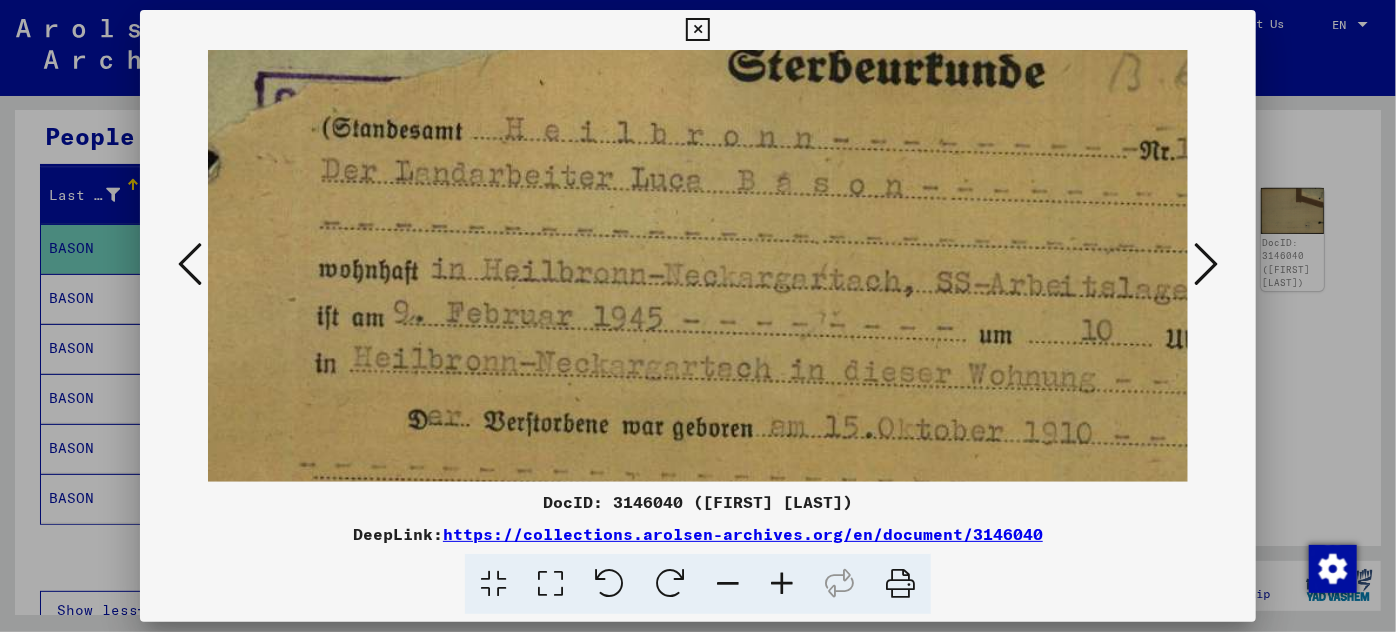 drag, startPoint x: 836, startPoint y: 364, endPoint x: 714, endPoint y: 226, distance: 184.19554 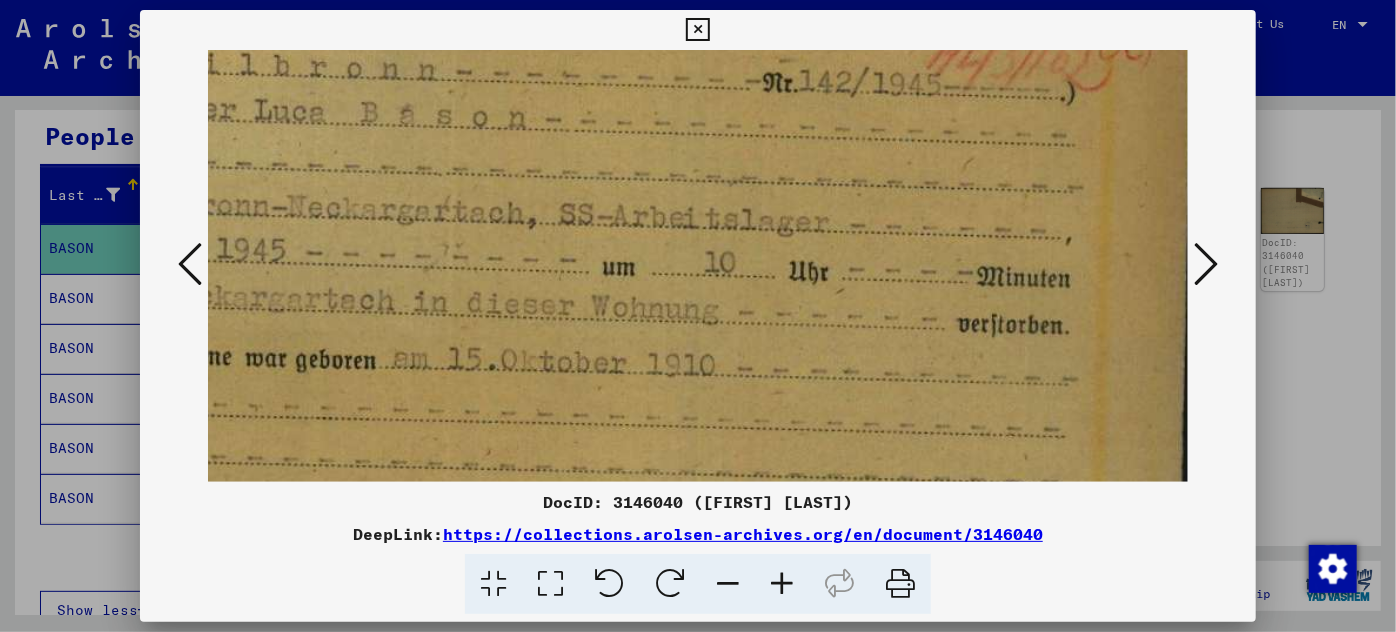 scroll, scrollTop: 202, scrollLeft: 509, axis: both 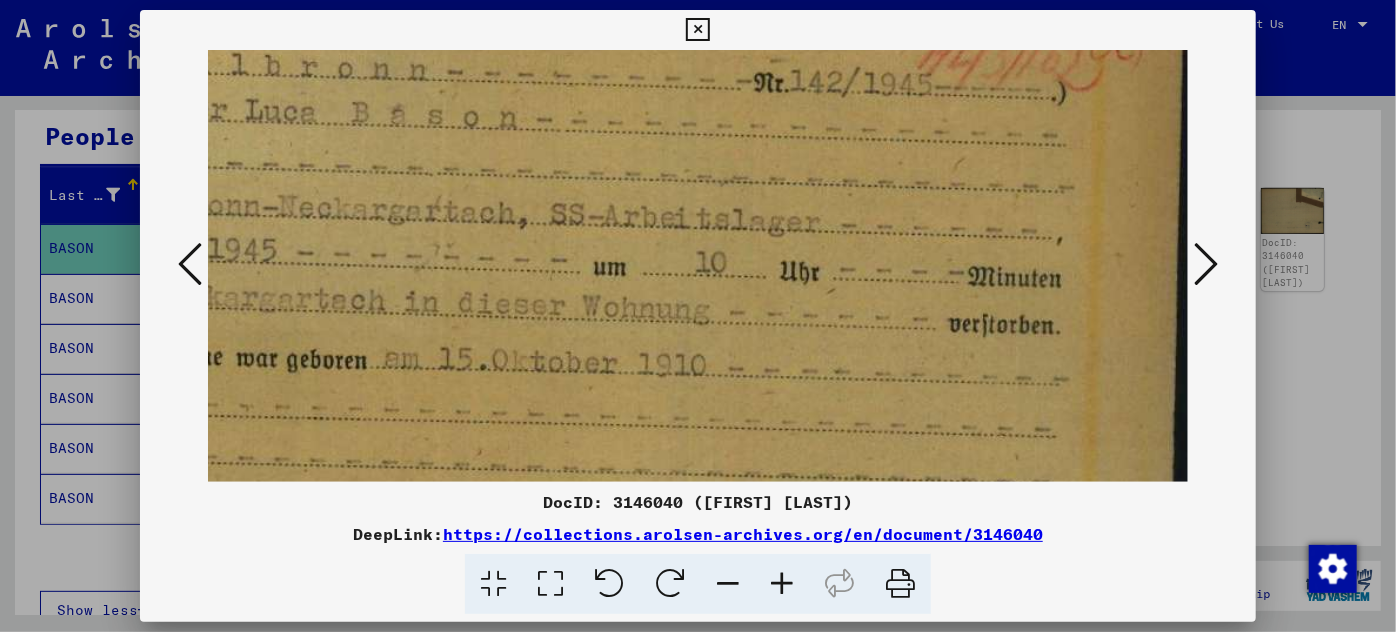 drag, startPoint x: 858, startPoint y: 434, endPoint x: 473, endPoint y: 367, distance: 390.78638 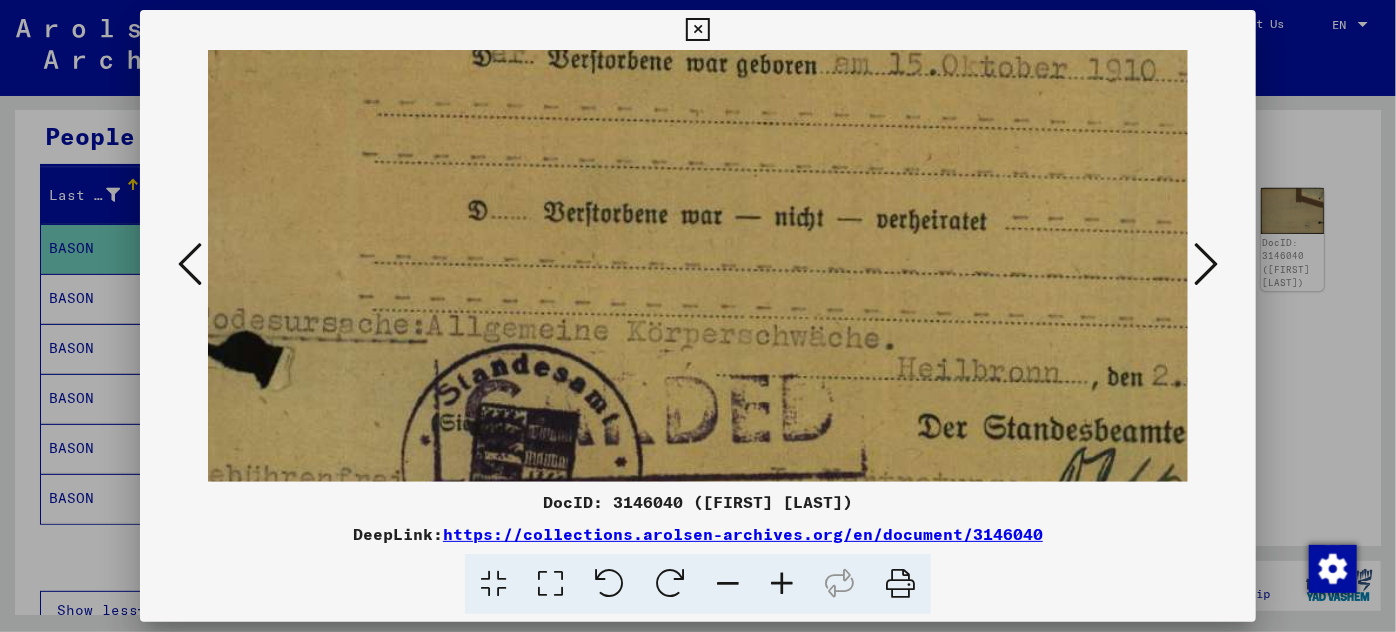 drag, startPoint x: 725, startPoint y: 412, endPoint x: 1186, endPoint y: 114, distance: 548.9308 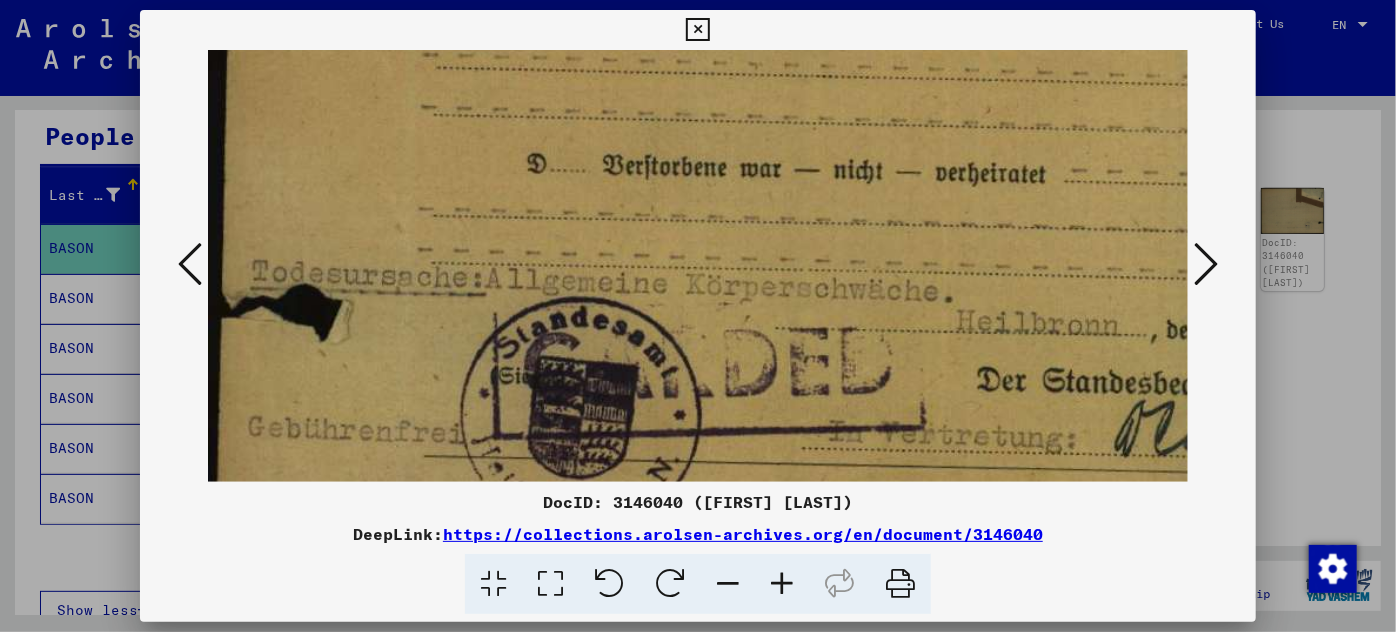 scroll, scrollTop: 549, scrollLeft: 0, axis: vertical 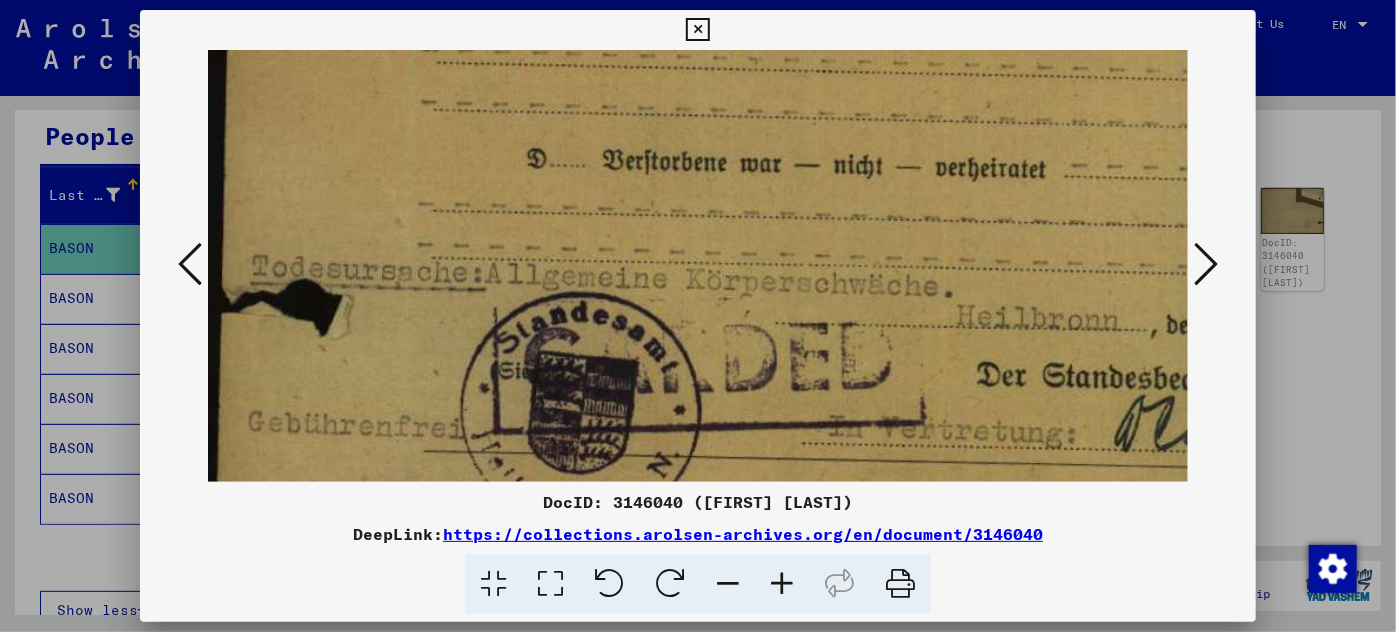 drag, startPoint x: 986, startPoint y: 274, endPoint x: 1098, endPoint y: 222, distance: 123.482796 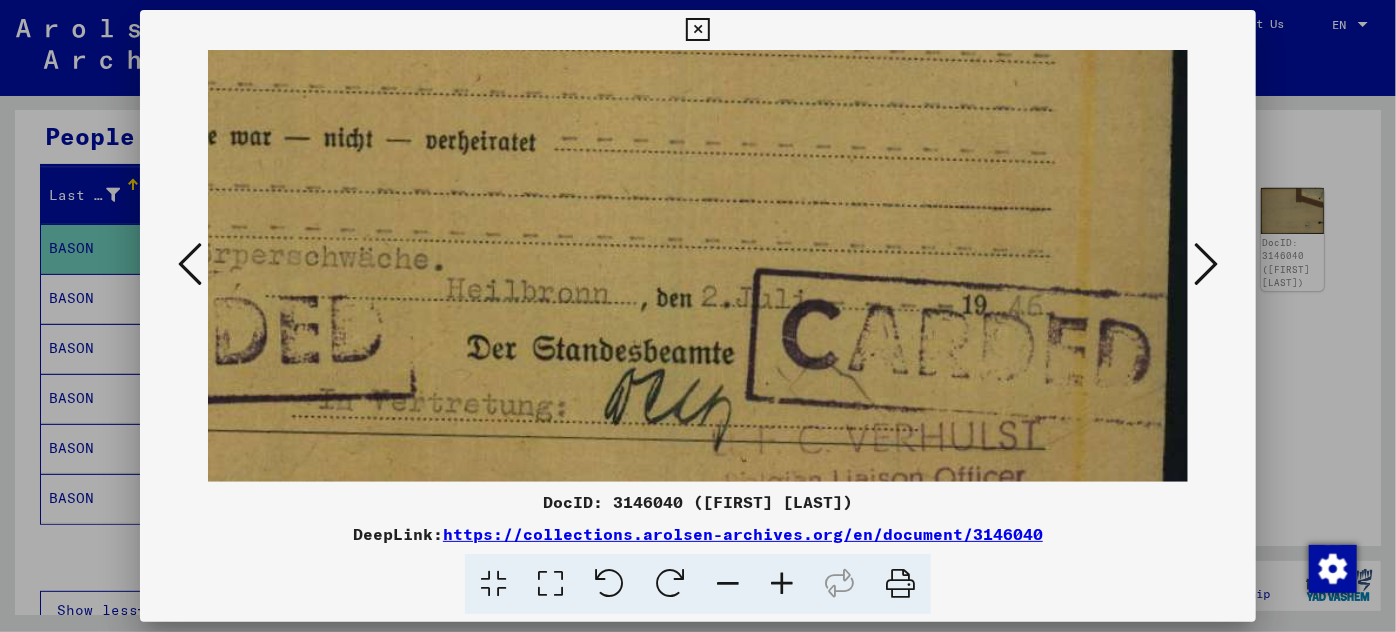 scroll, scrollTop: 576, scrollLeft: 509, axis: both 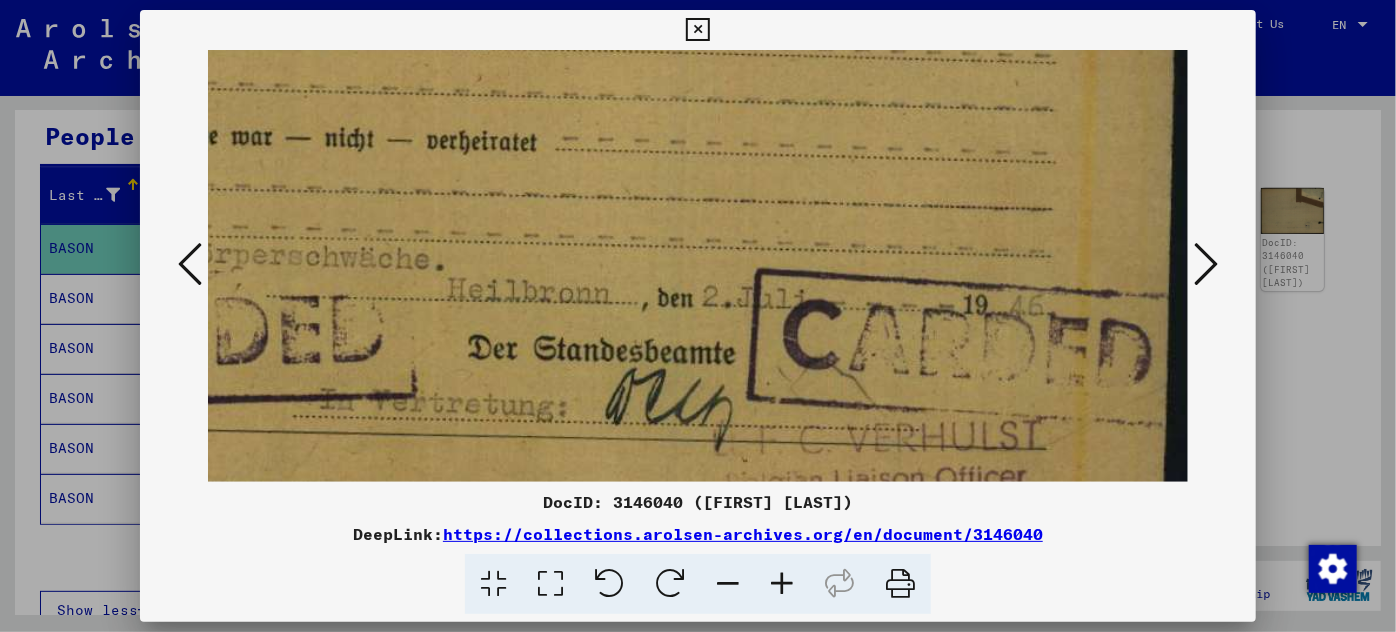 drag, startPoint x: 851, startPoint y: 372, endPoint x: 355, endPoint y: 293, distance: 502.25192 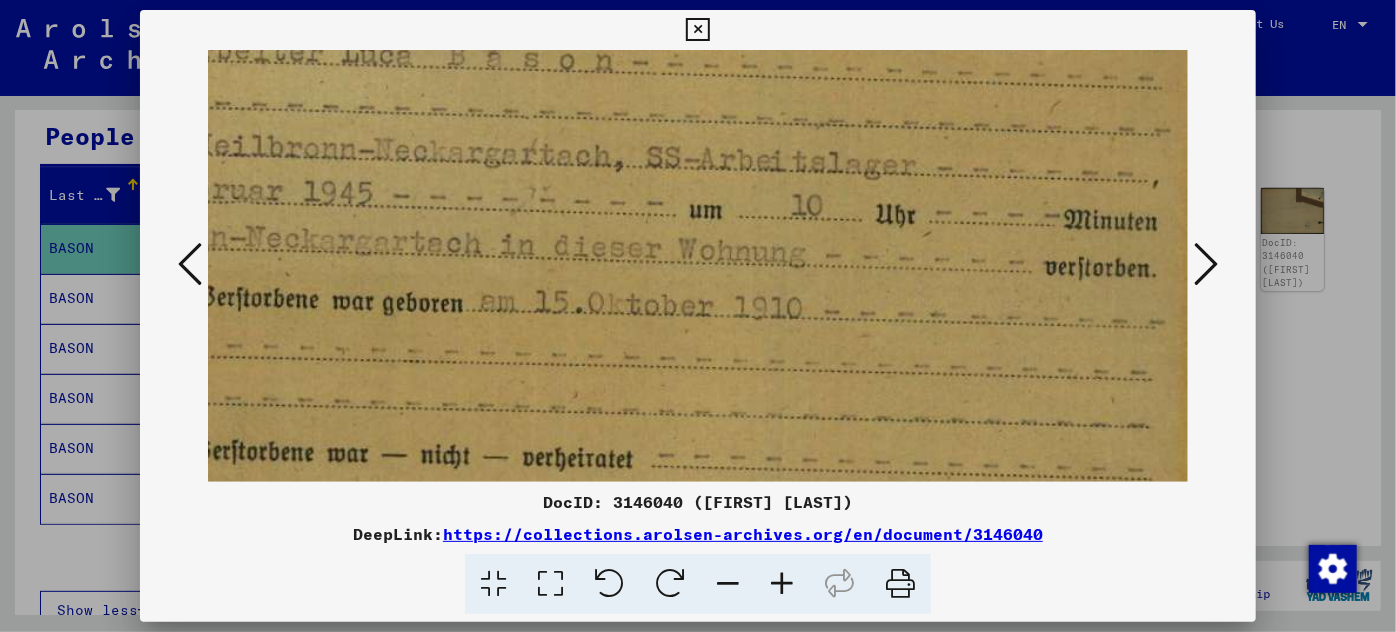drag, startPoint x: 712, startPoint y: 168, endPoint x: 812, endPoint y: 485, distance: 332.39886 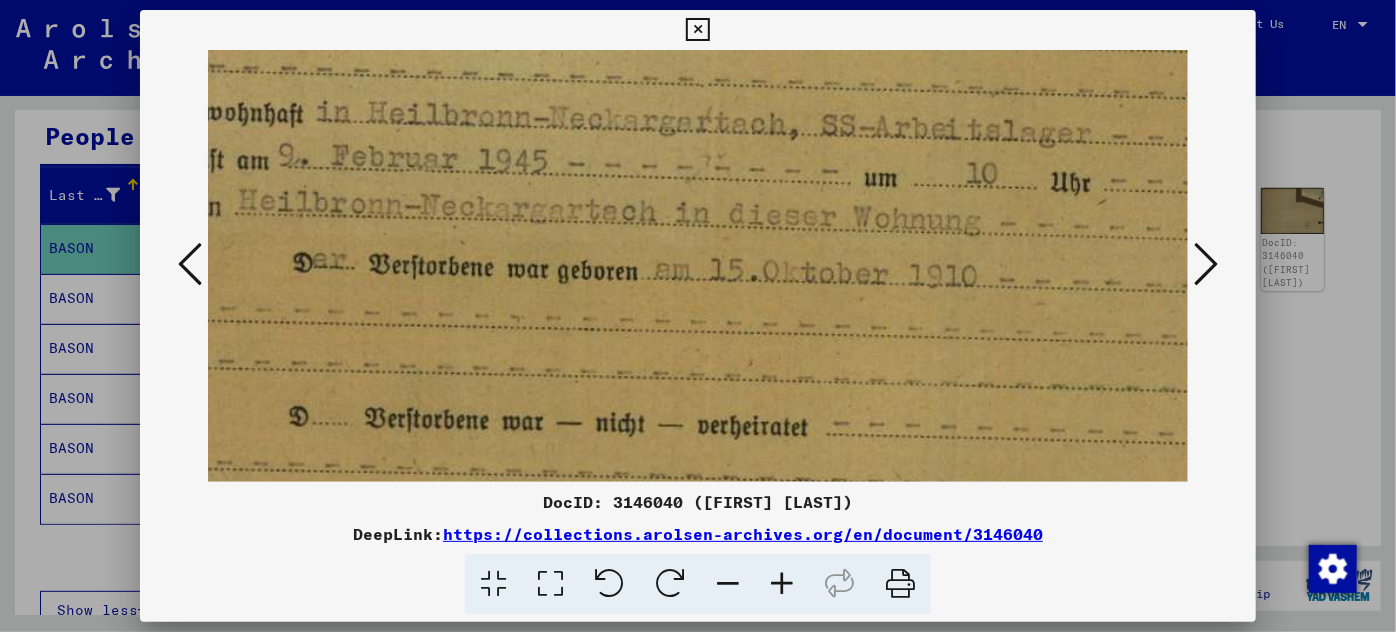 scroll, scrollTop: 320, scrollLeft: 245, axis: both 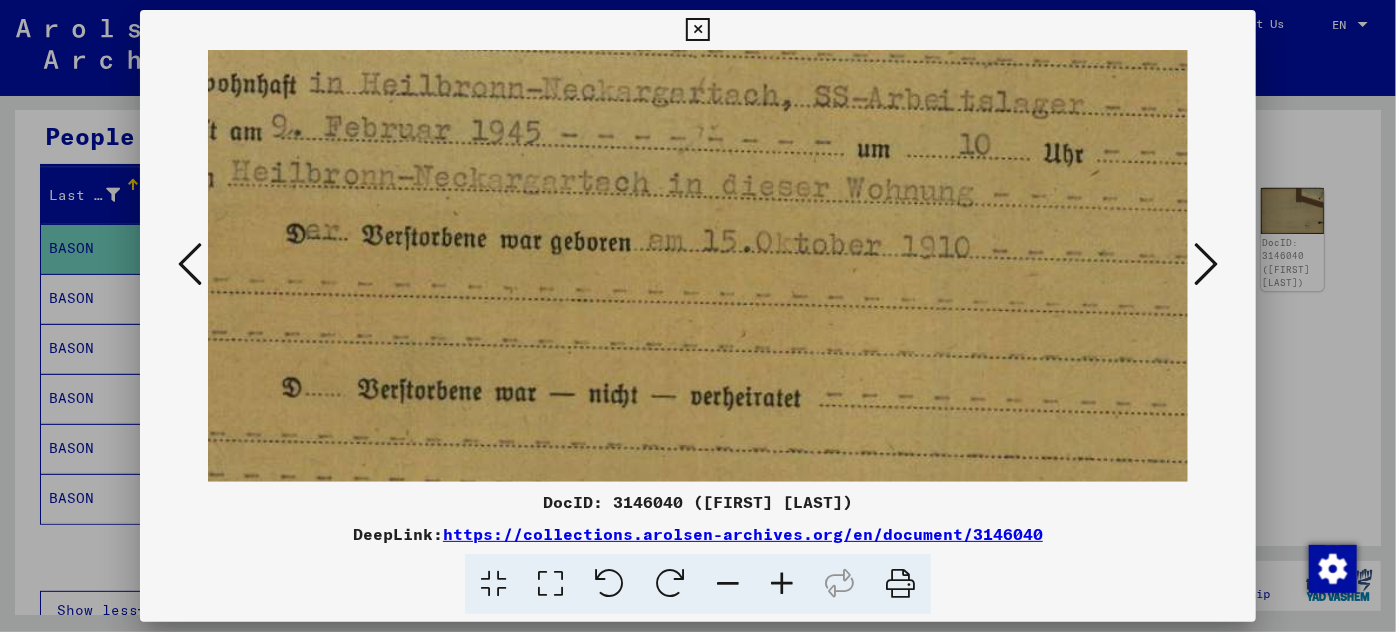 drag, startPoint x: 732, startPoint y: 228, endPoint x: 900, endPoint y: 231, distance: 168.02678 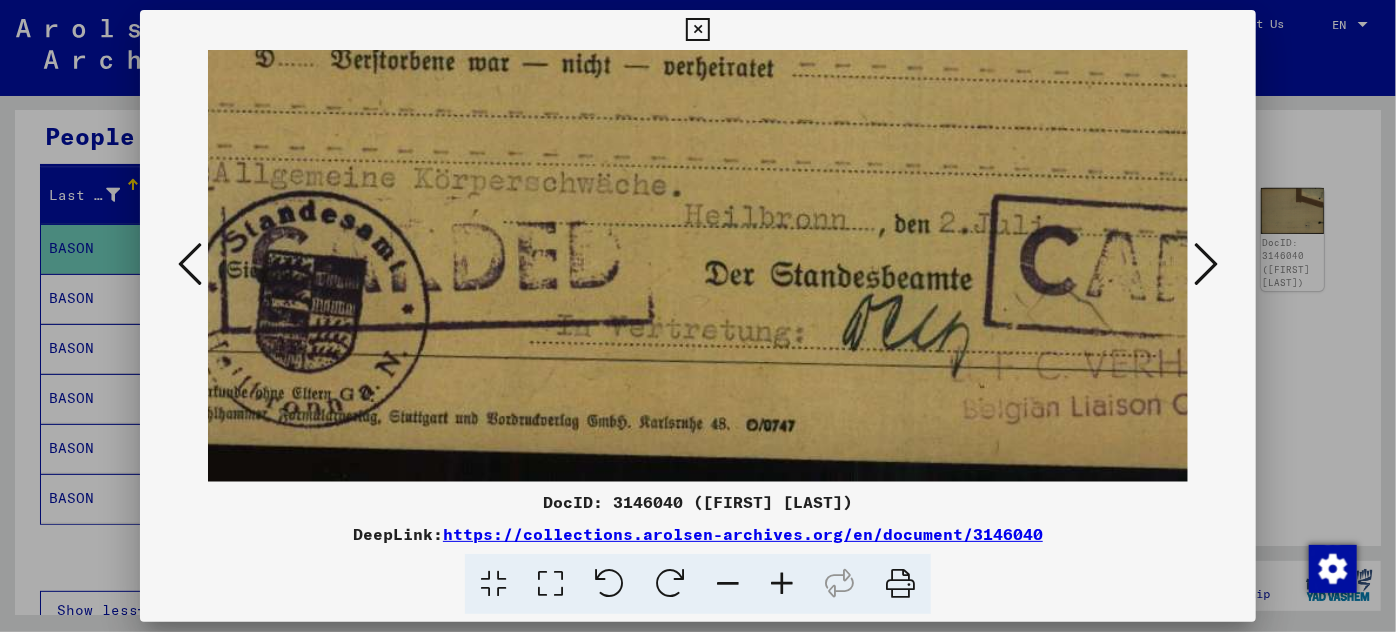 scroll, scrollTop: 650, scrollLeft: 271, axis: both 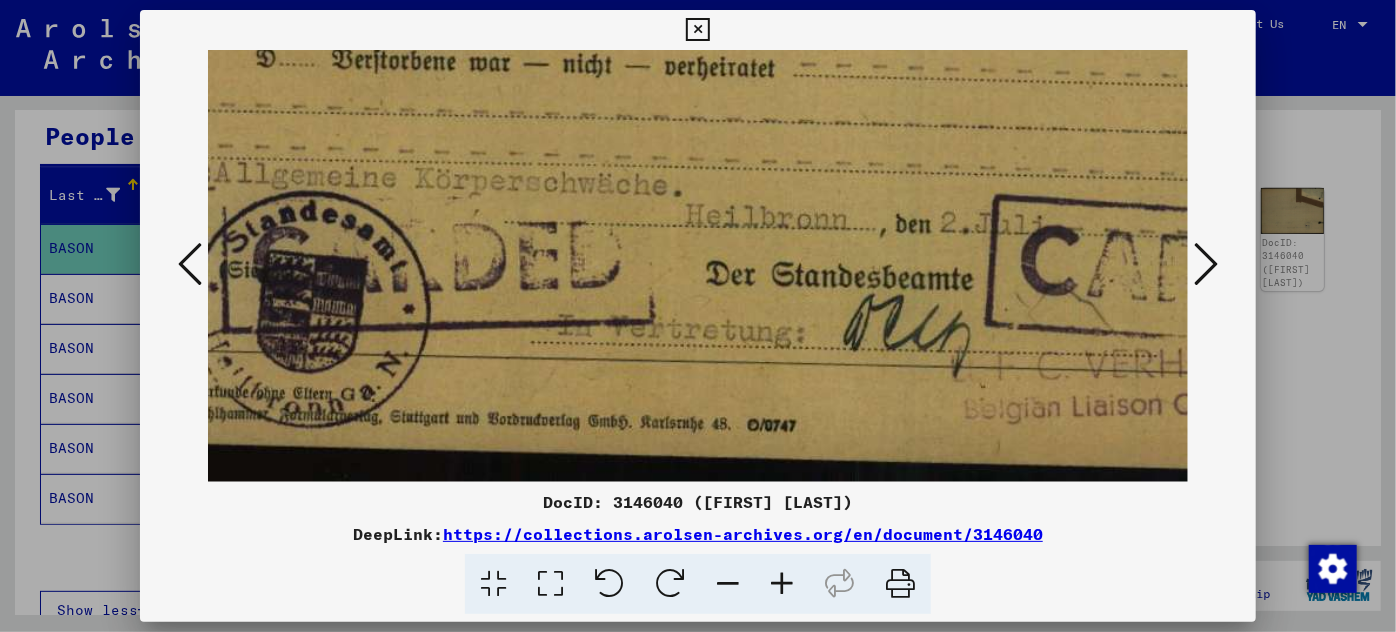 drag, startPoint x: 829, startPoint y: 414, endPoint x: 802, endPoint y: 48, distance: 366.99454 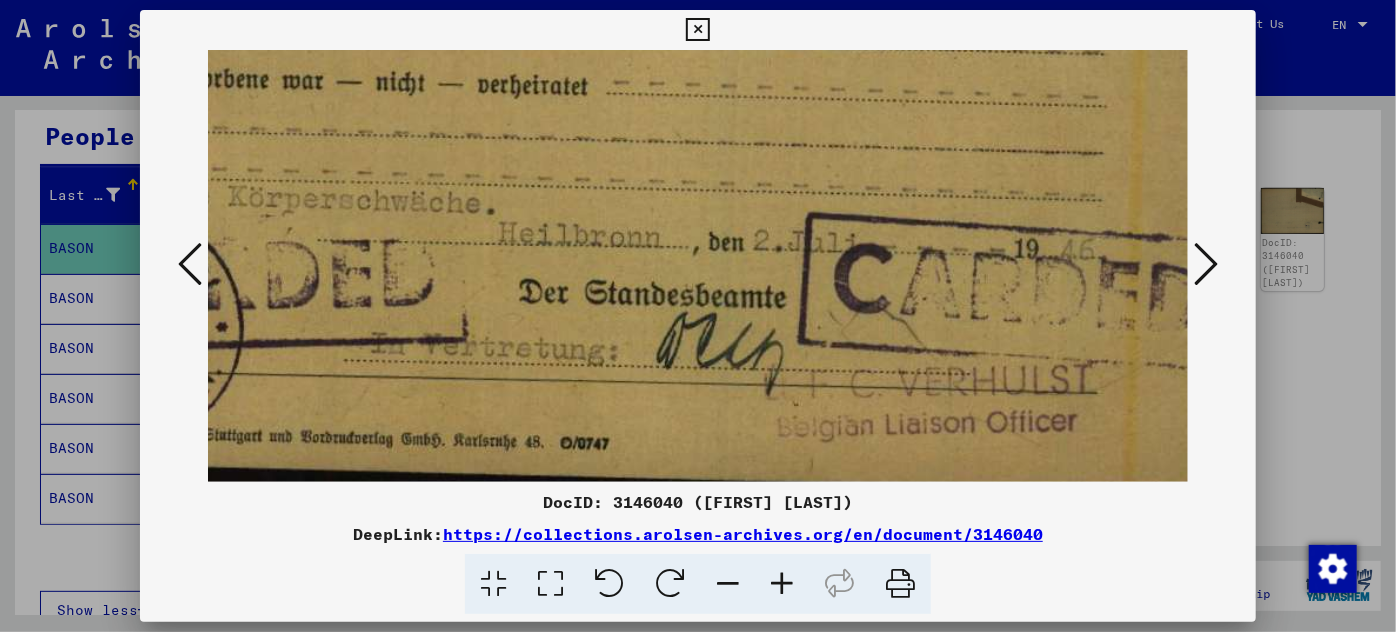 scroll, scrollTop: 632, scrollLeft: 467, axis: both 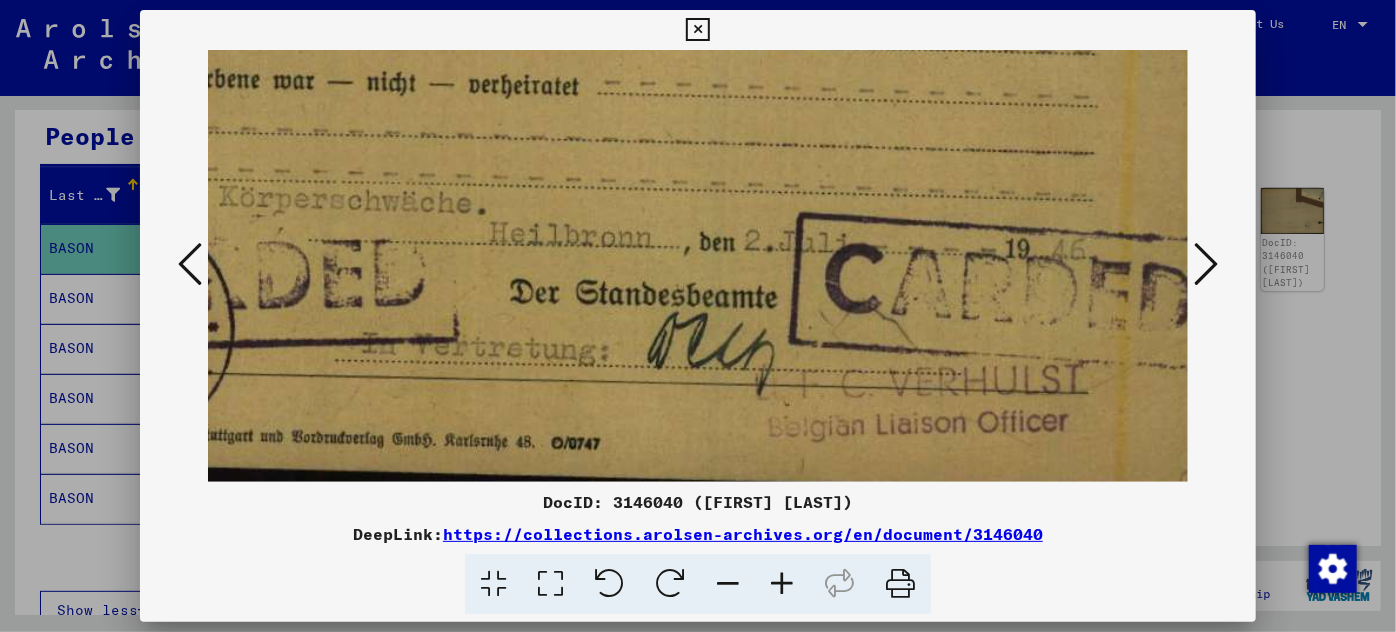 drag, startPoint x: 887, startPoint y: 314, endPoint x: 693, endPoint y: 334, distance: 195.0282 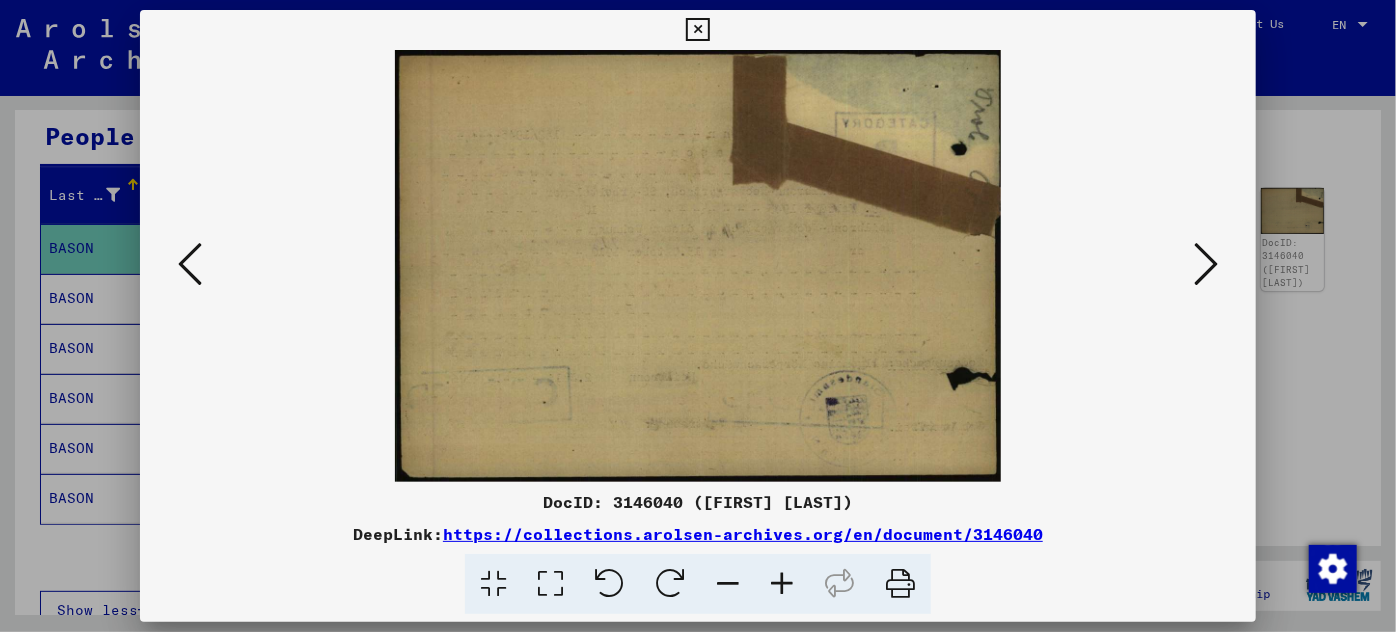 click at bounding box center (1206, 264) 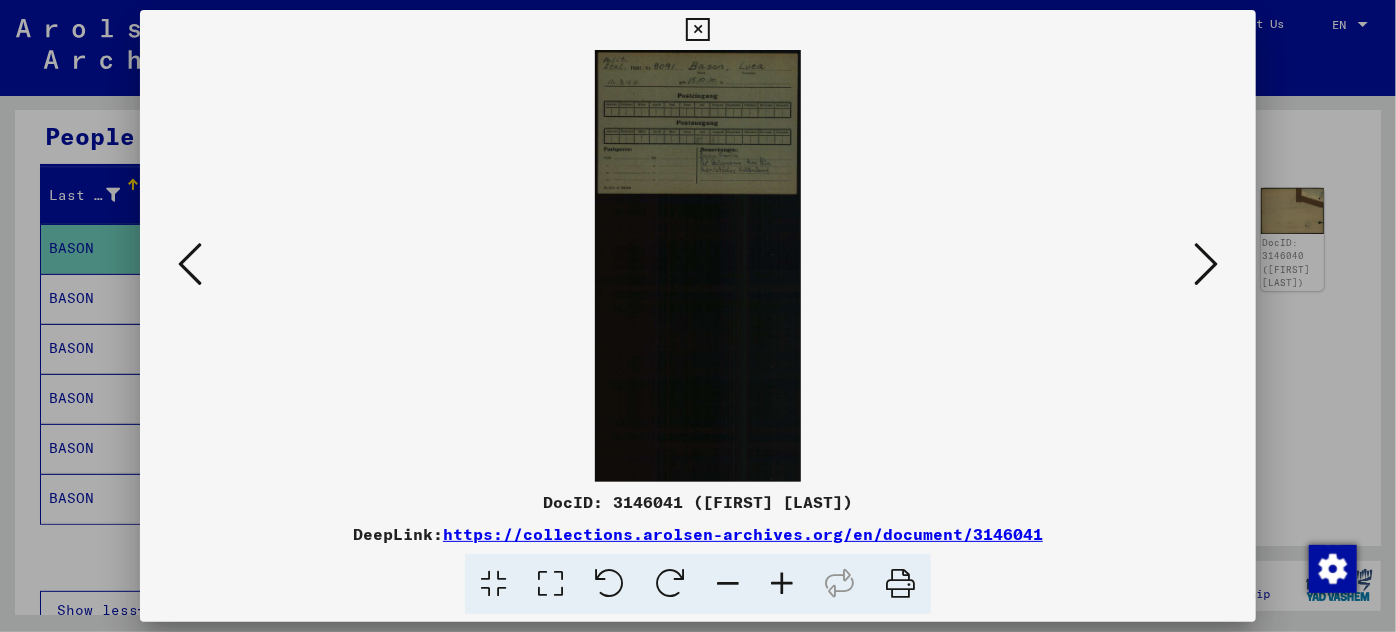 click at bounding box center (782, 584) 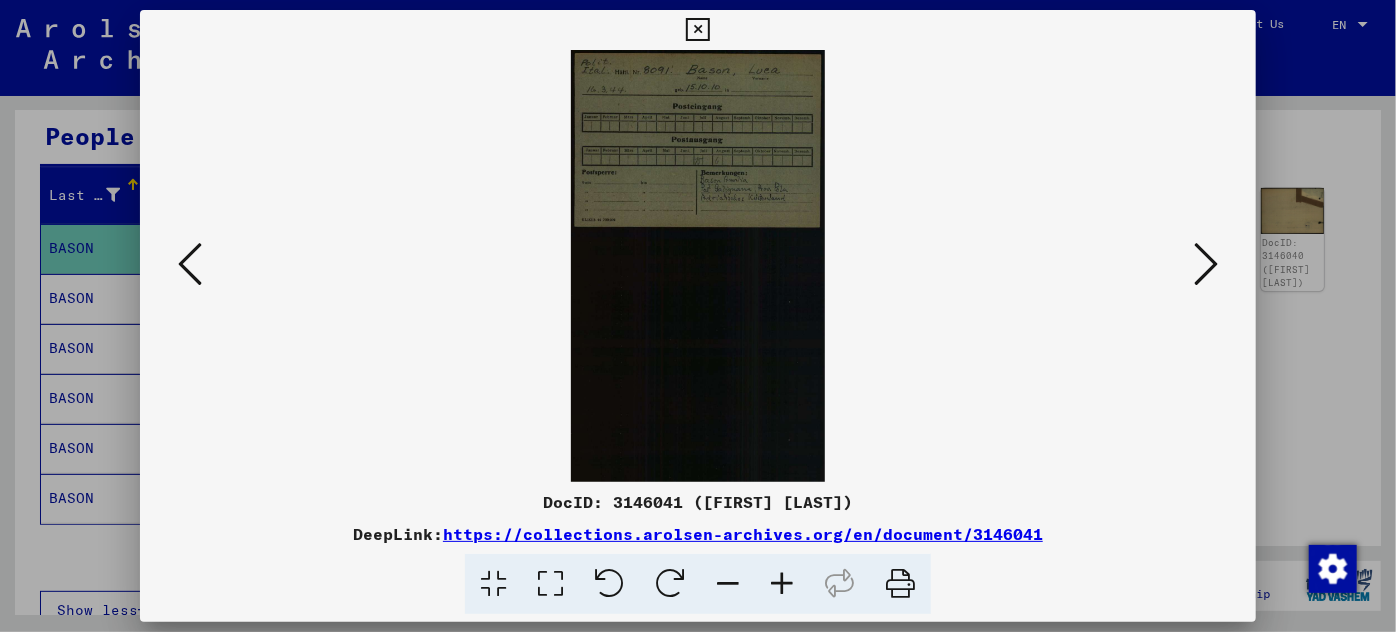 click at bounding box center [782, 584] 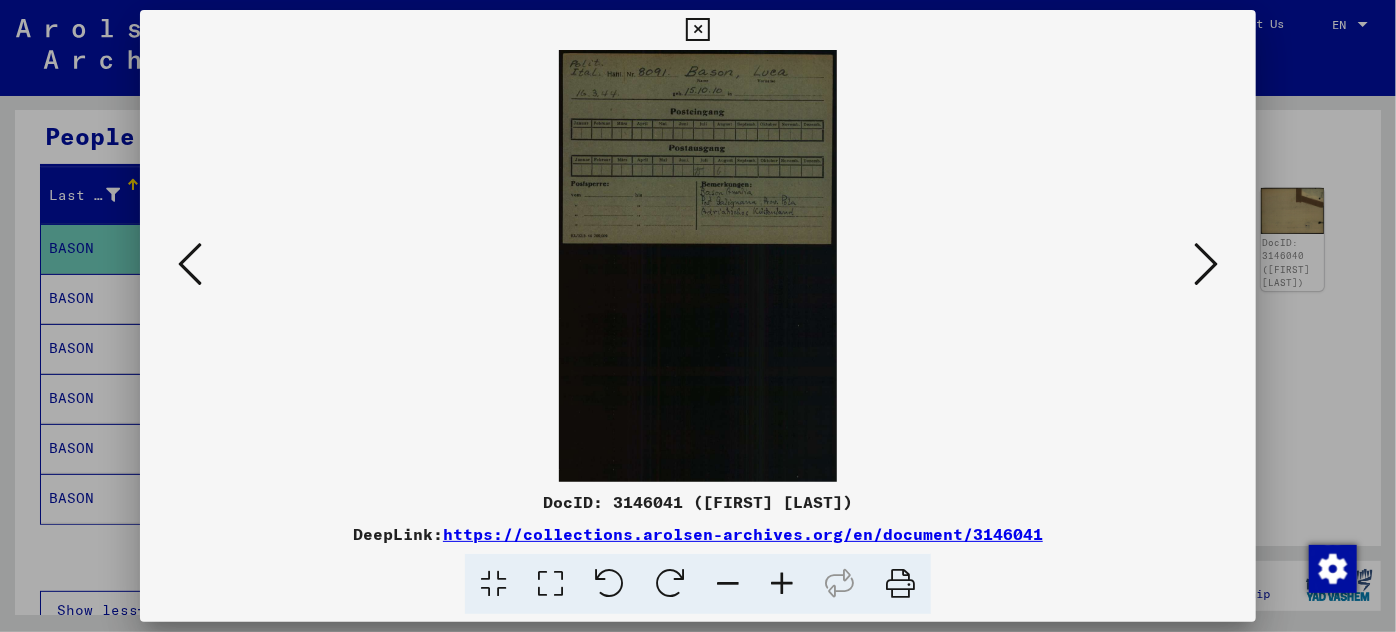 click at bounding box center [782, 584] 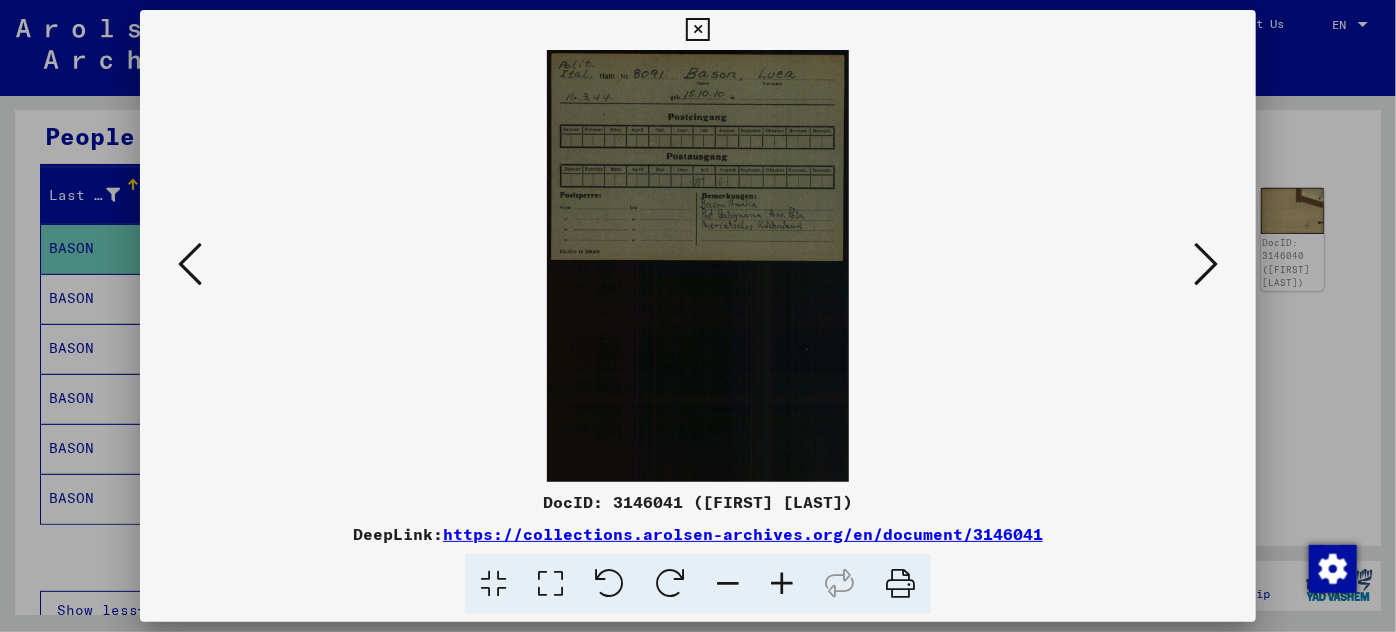 click at bounding box center (782, 584) 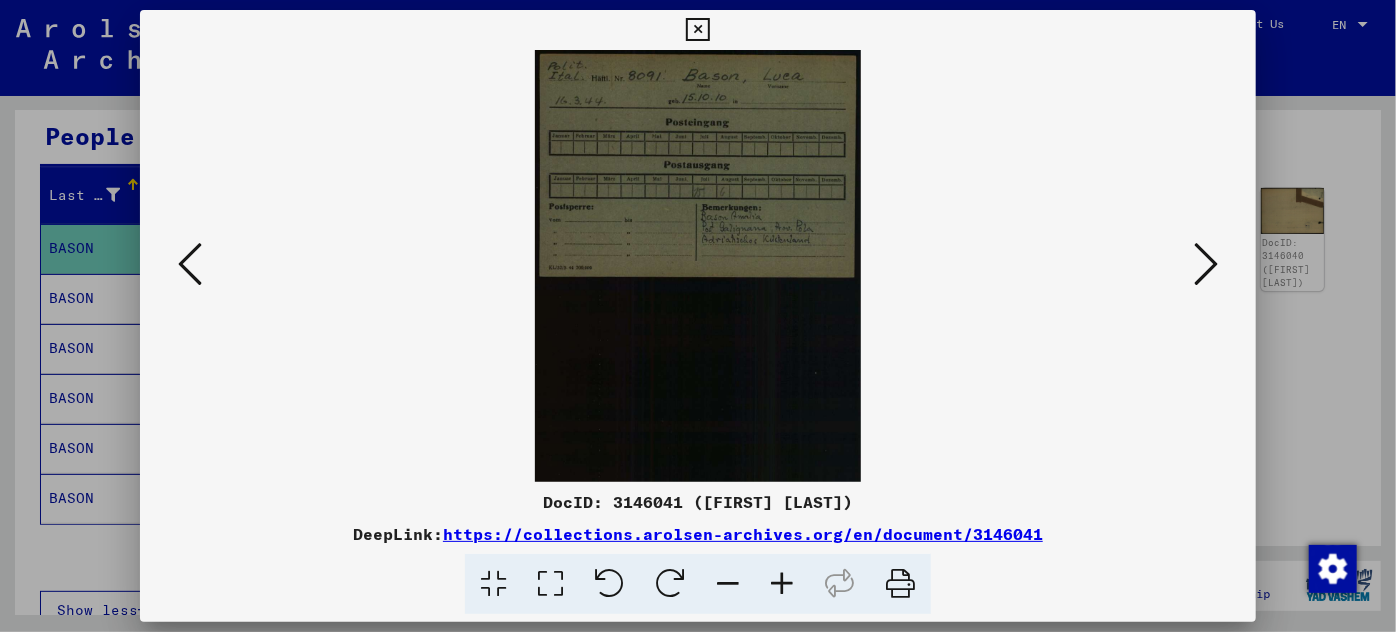 click at bounding box center (782, 584) 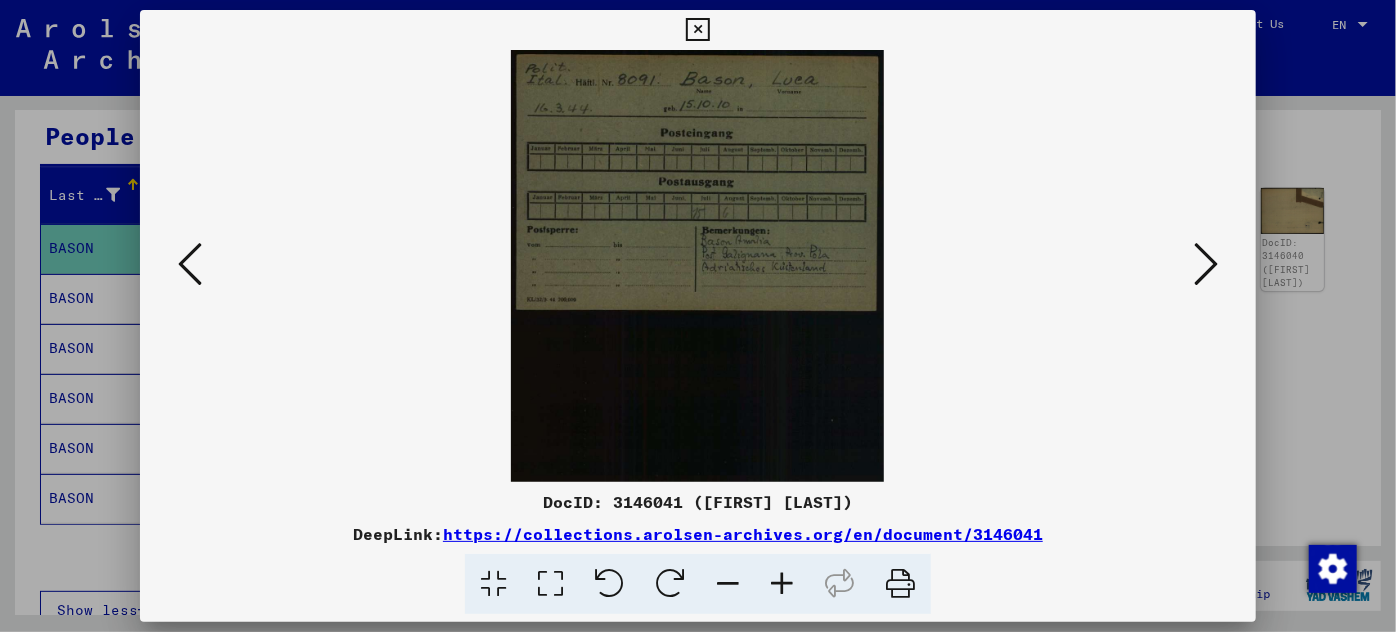 click at bounding box center [782, 584] 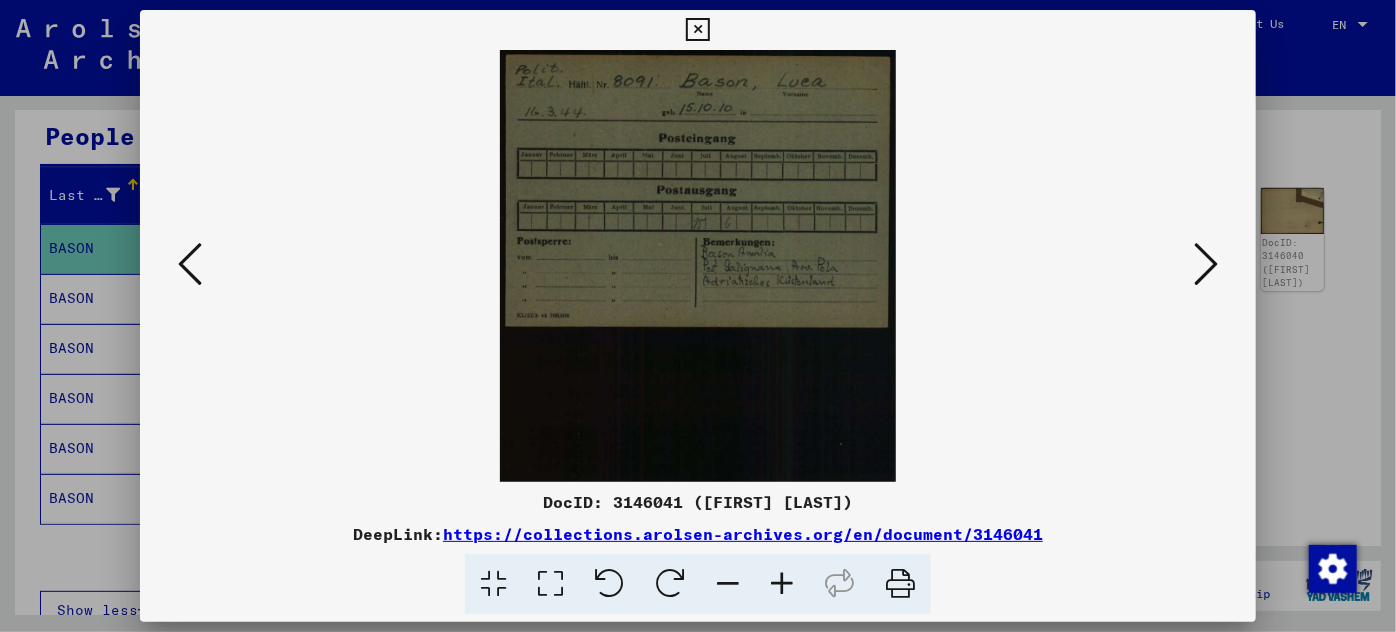 click at bounding box center (782, 584) 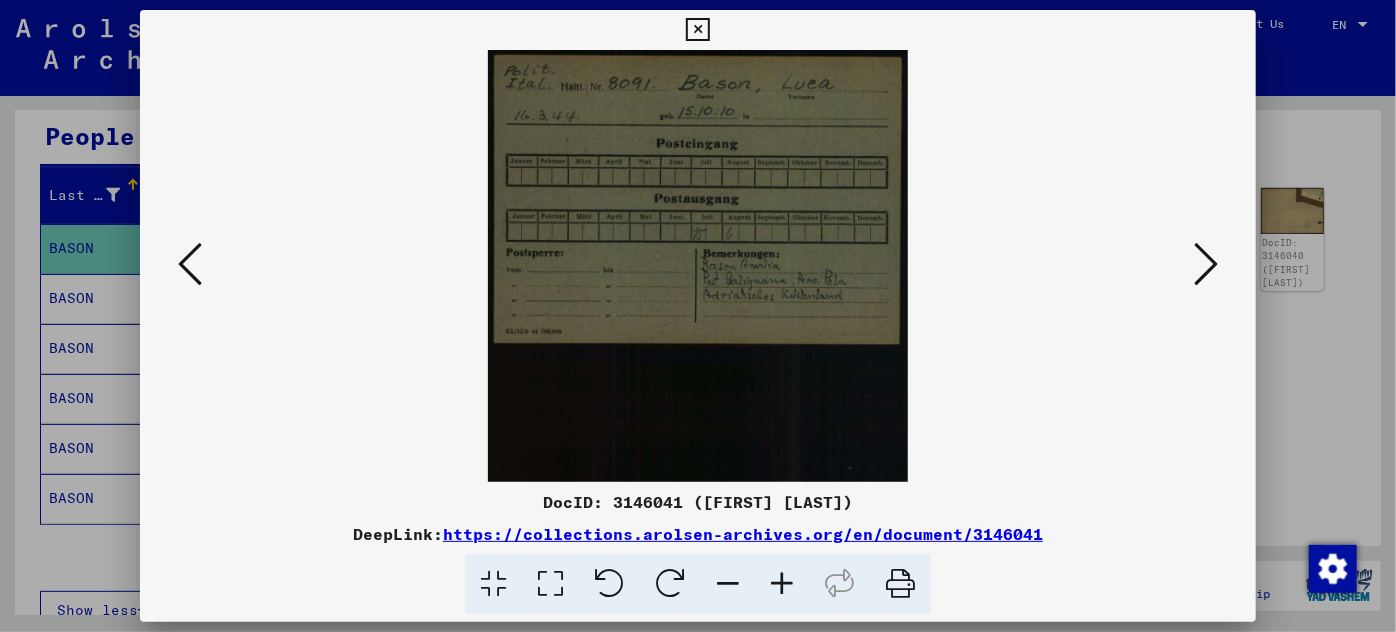 click at bounding box center (782, 584) 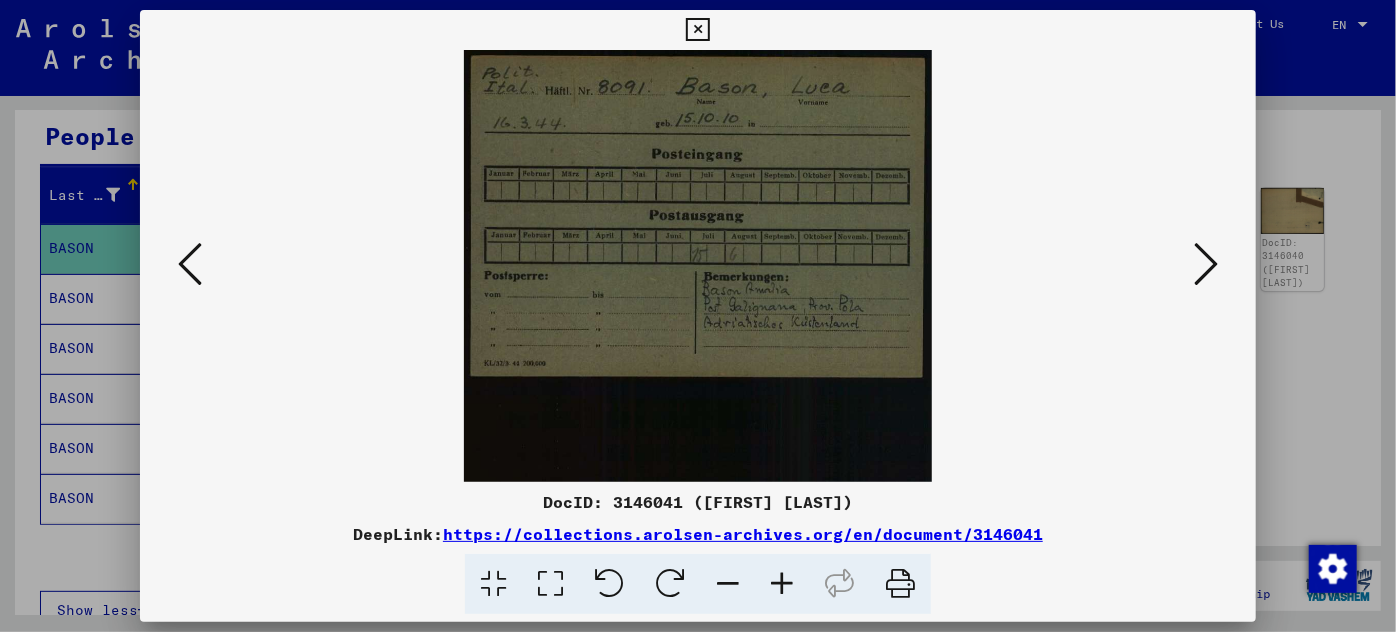 click at bounding box center [782, 584] 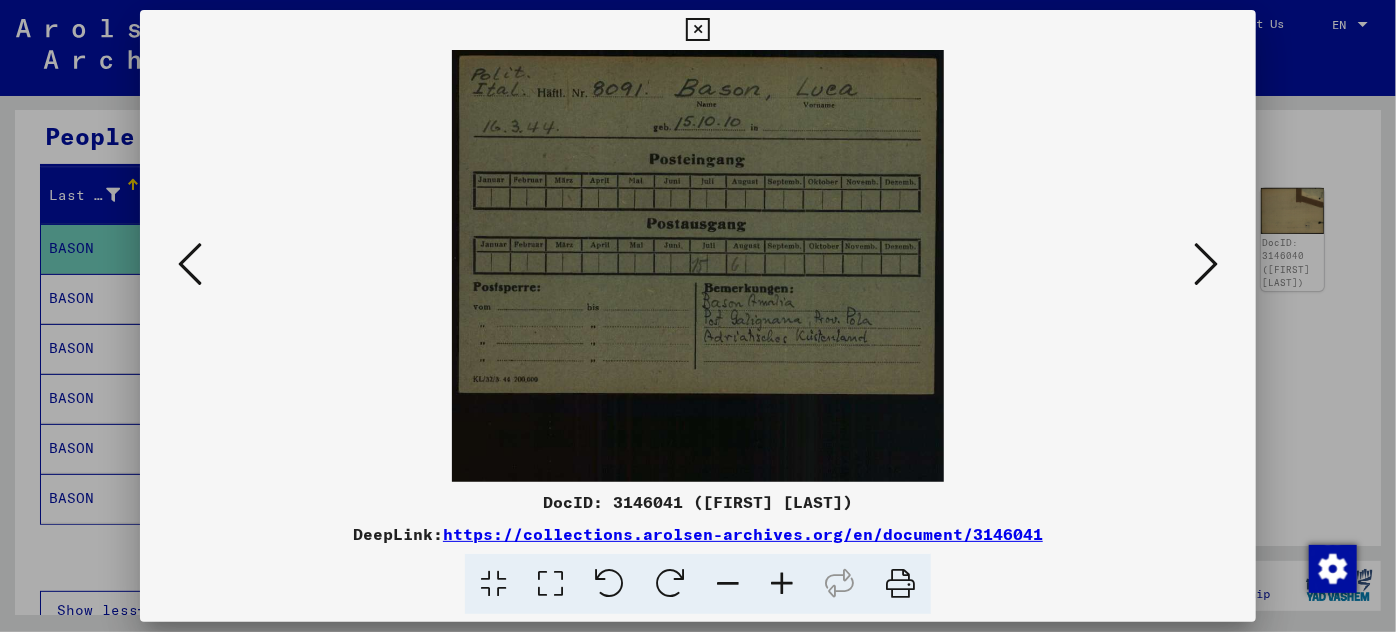 click at bounding box center [782, 584] 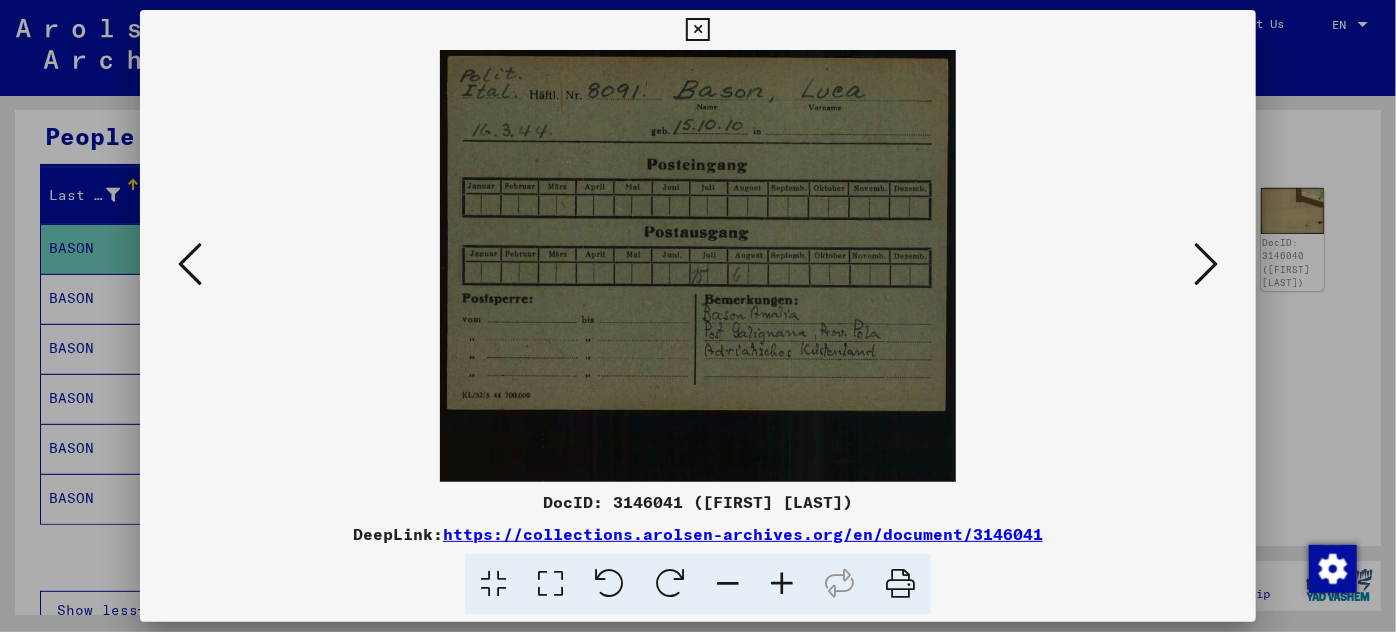 click at bounding box center (782, 584) 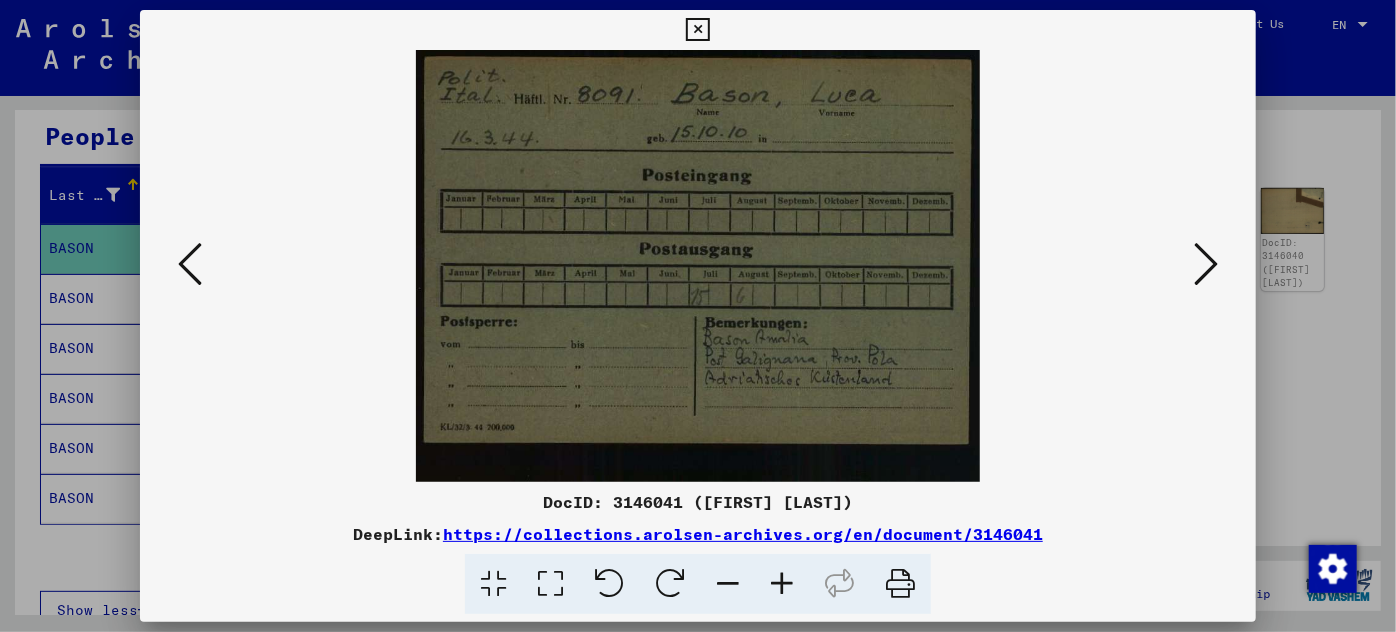 click at bounding box center [782, 584] 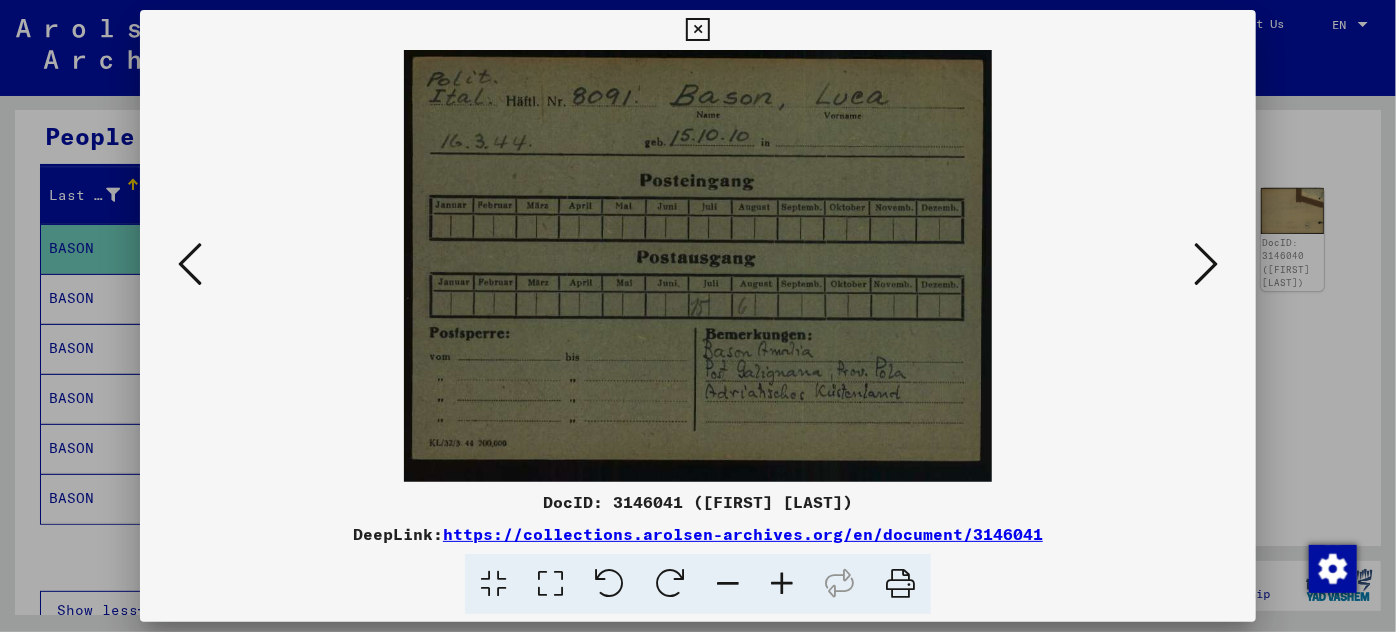 click at bounding box center (782, 584) 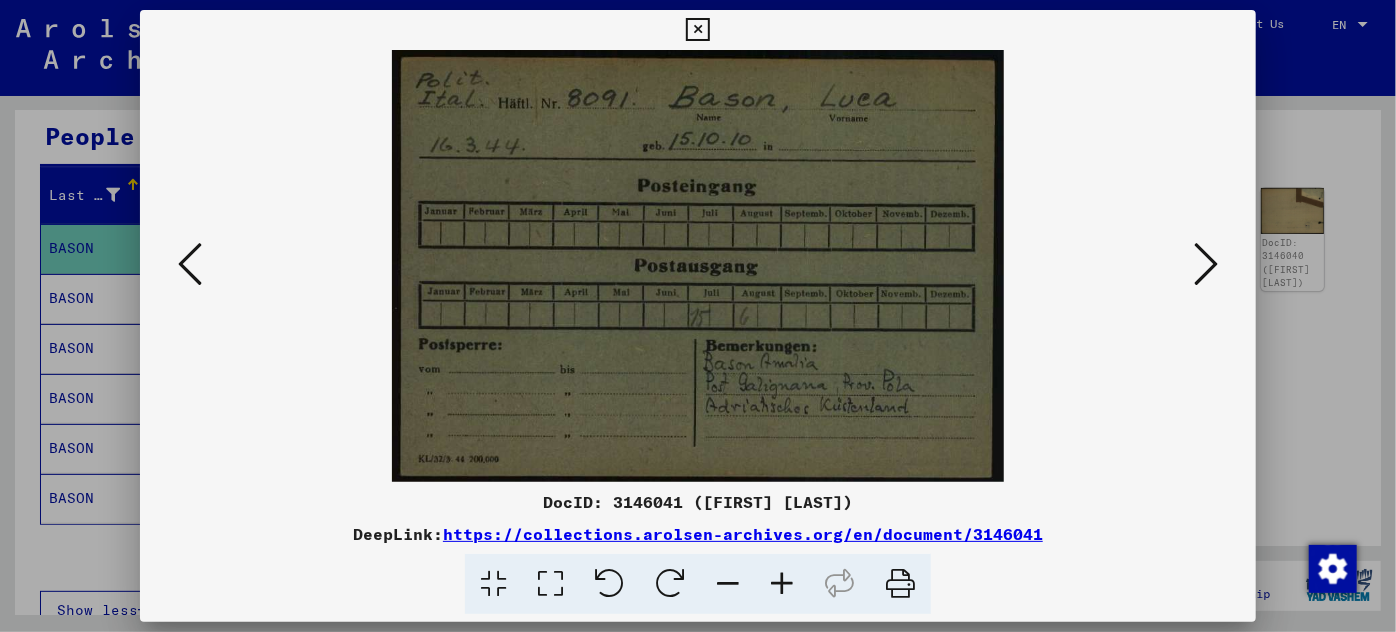 click at bounding box center [782, 584] 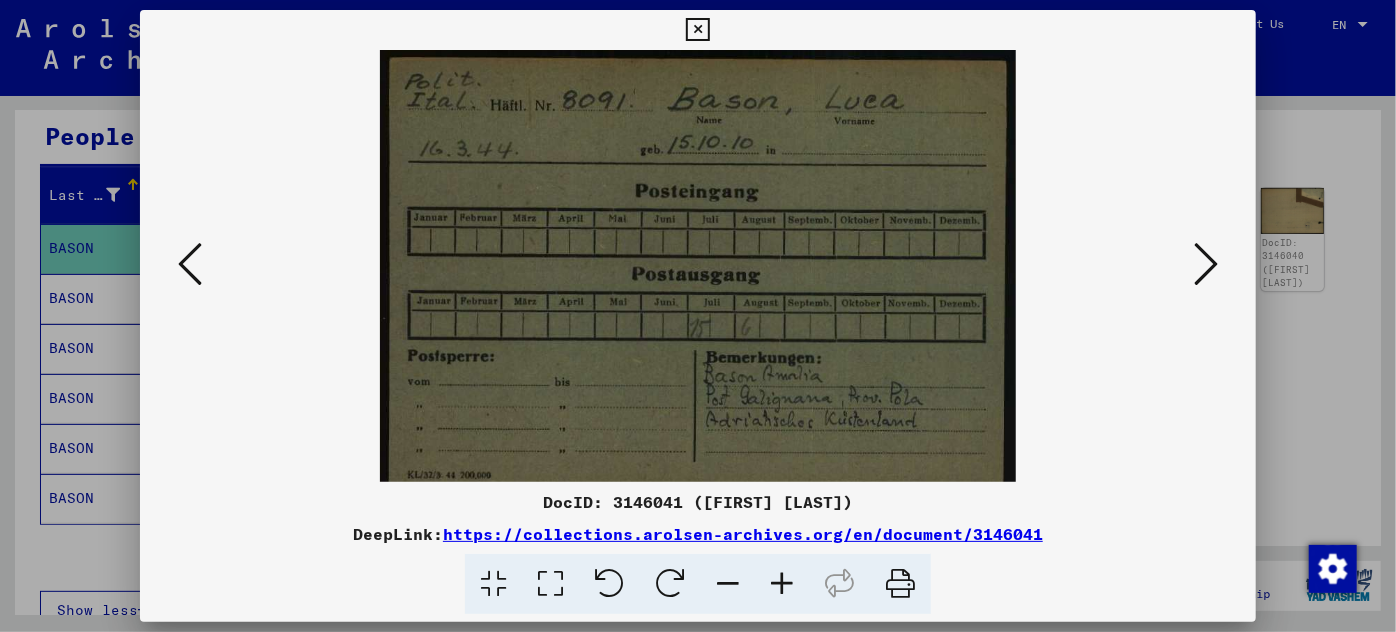 click at bounding box center (782, 584) 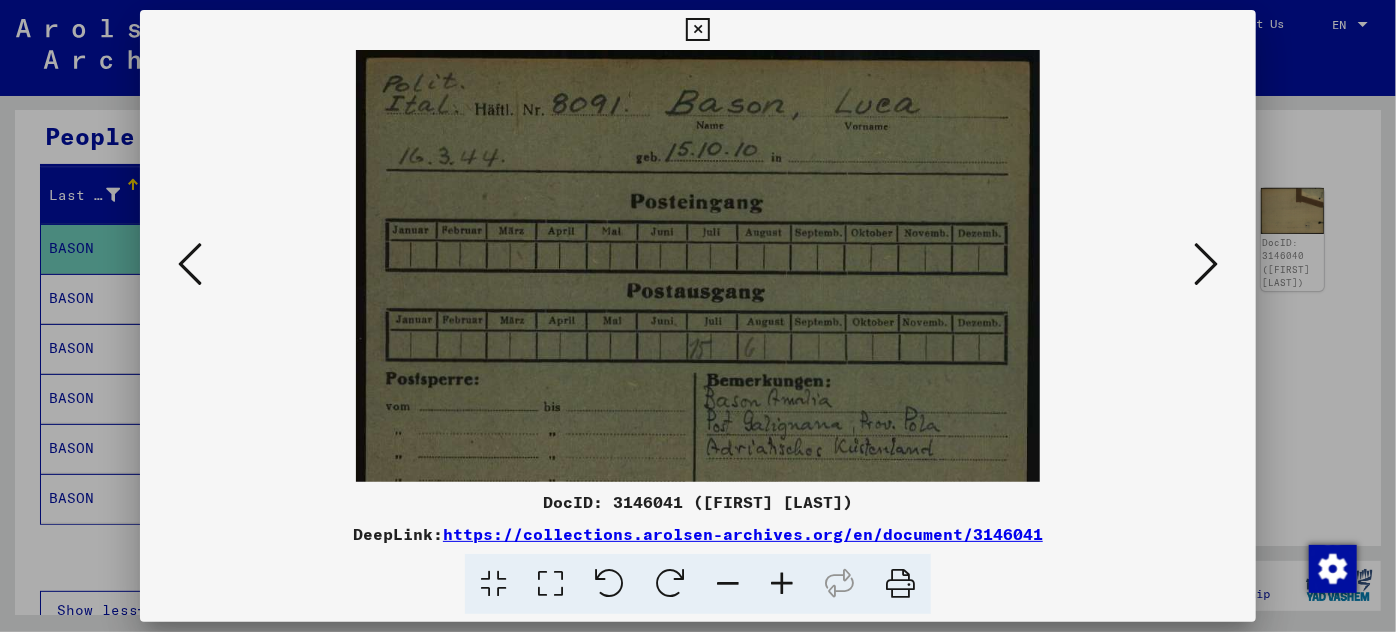 click at bounding box center (782, 584) 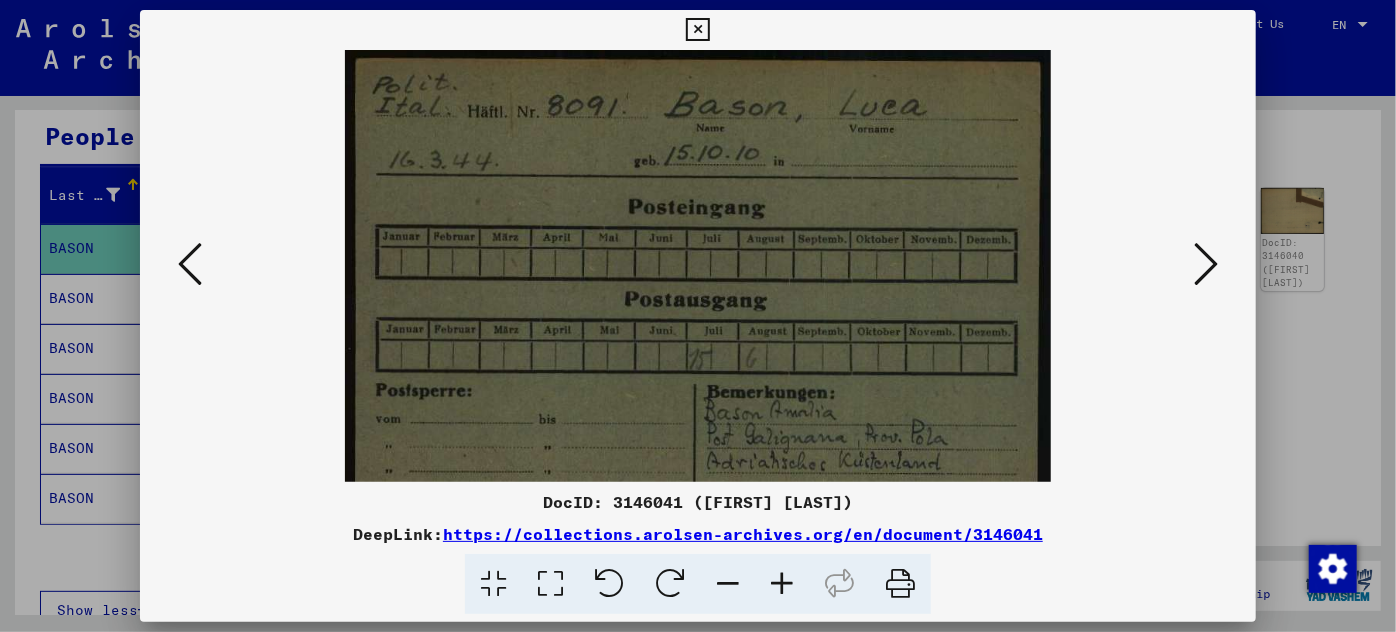 click at bounding box center [782, 584] 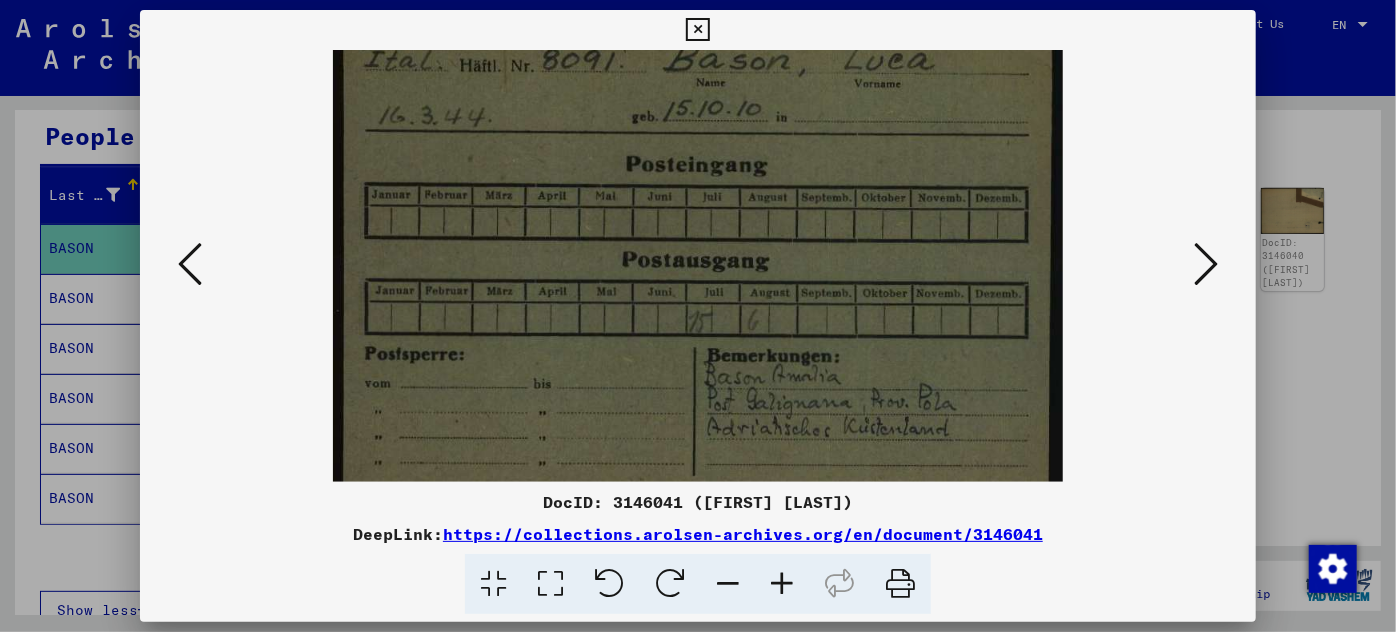 scroll, scrollTop: 50, scrollLeft: 0, axis: vertical 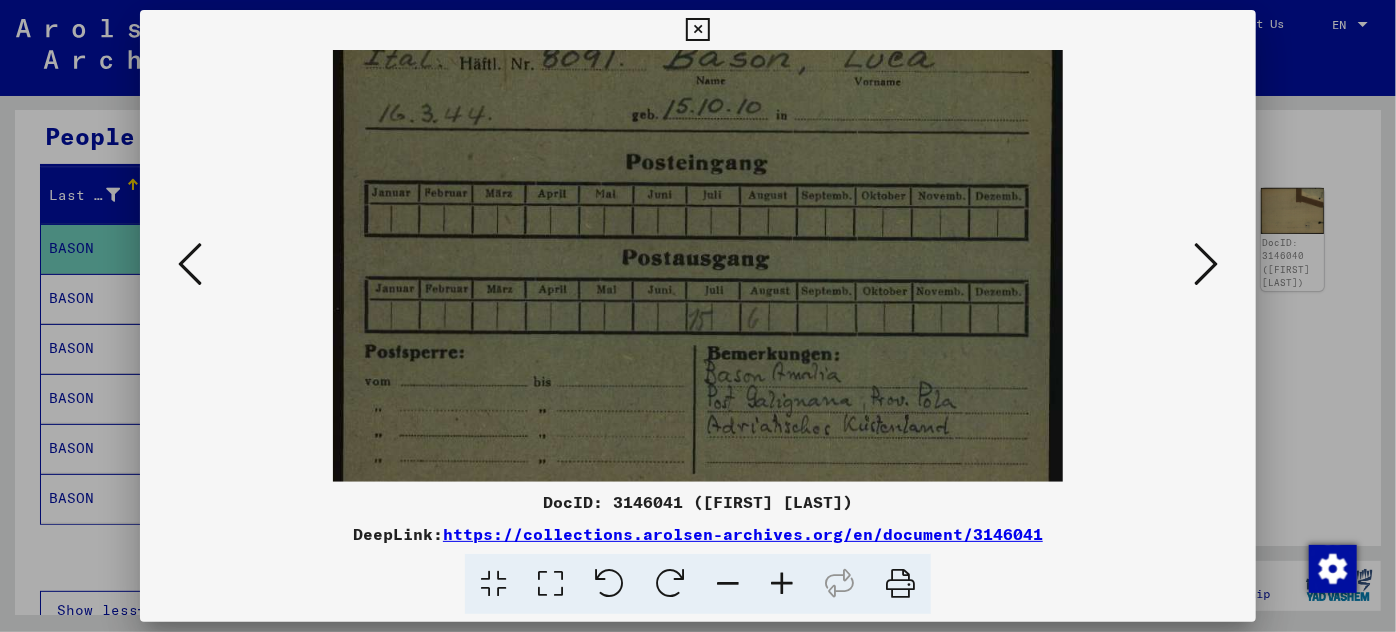 drag, startPoint x: 770, startPoint y: 439, endPoint x: 776, endPoint y: 388, distance: 51.351727 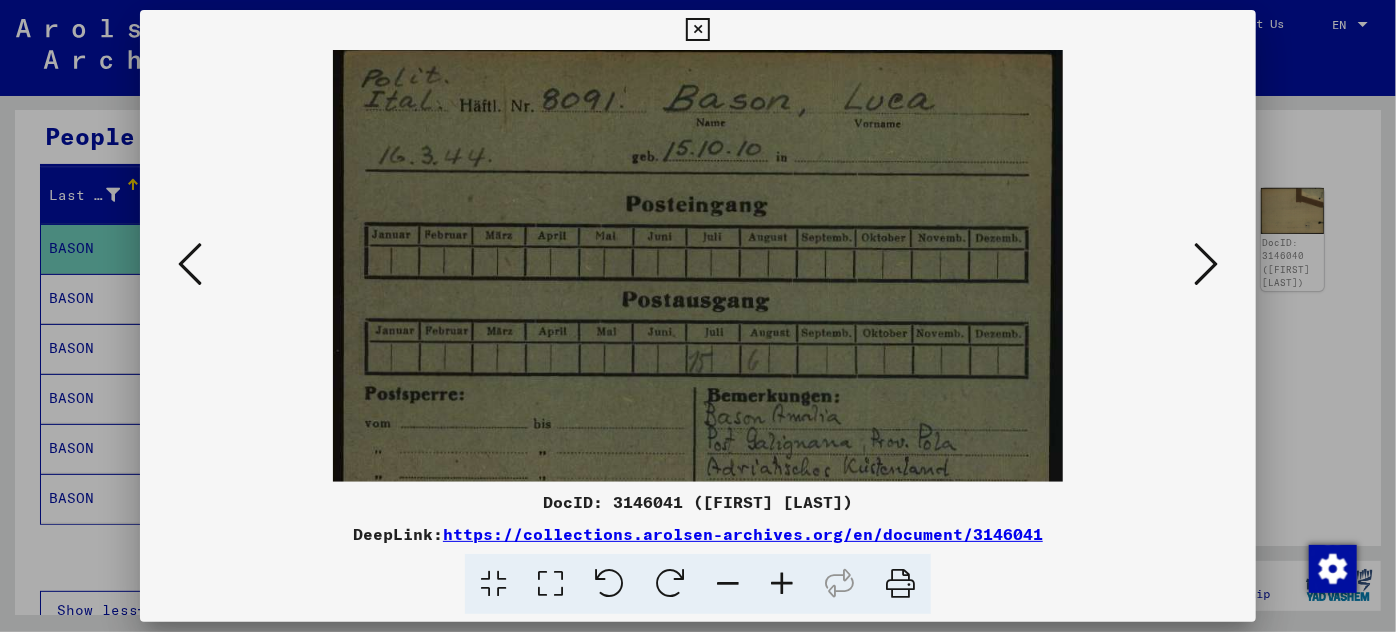 scroll, scrollTop: 0, scrollLeft: 0, axis: both 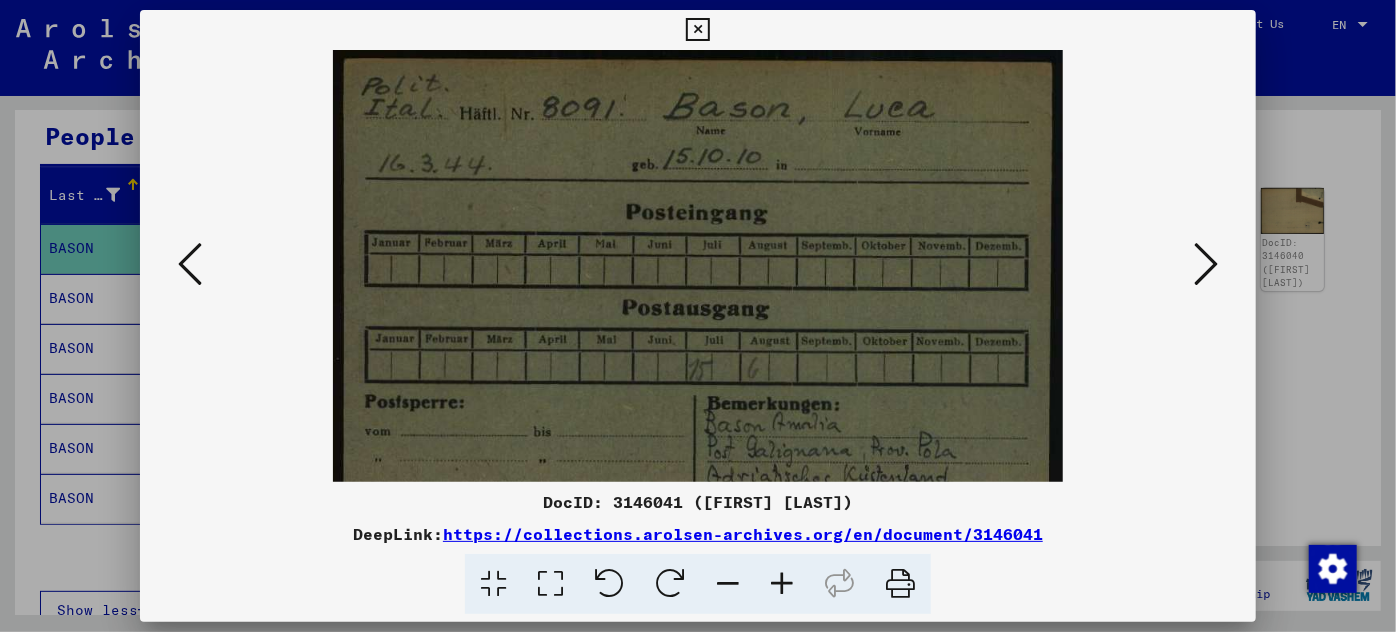 drag, startPoint x: 776, startPoint y: 388, endPoint x: 769, endPoint y: 473, distance: 85.28775 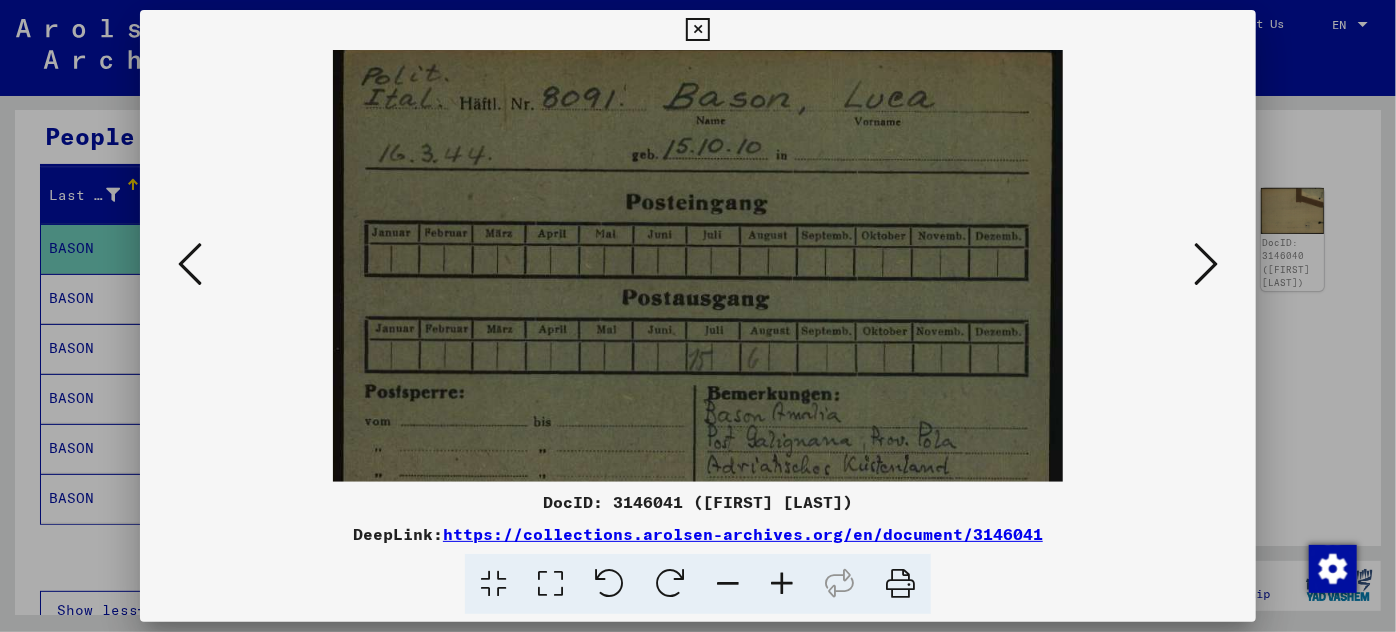 scroll, scrollTop: 0, scrollLeft: 0, axis: both 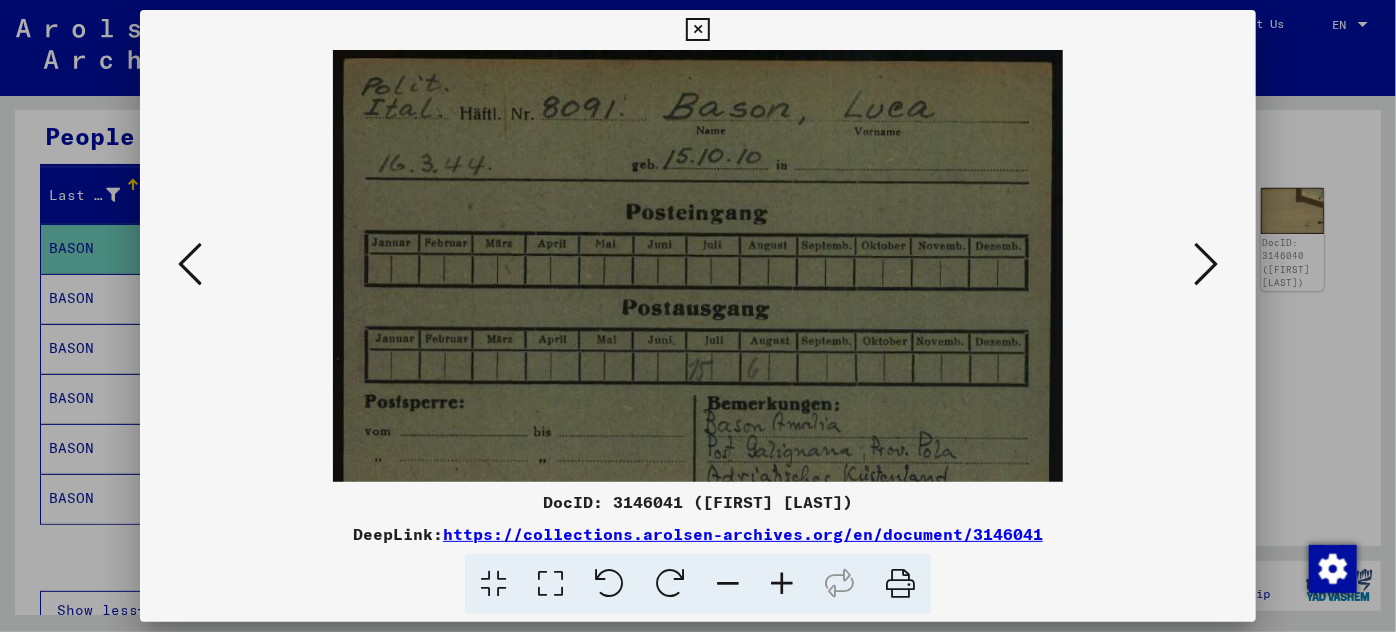 drag, startPoint x: 835, startPoint y: 430, endPoint x: 858, endPoint y: 444, distance: 26.925823 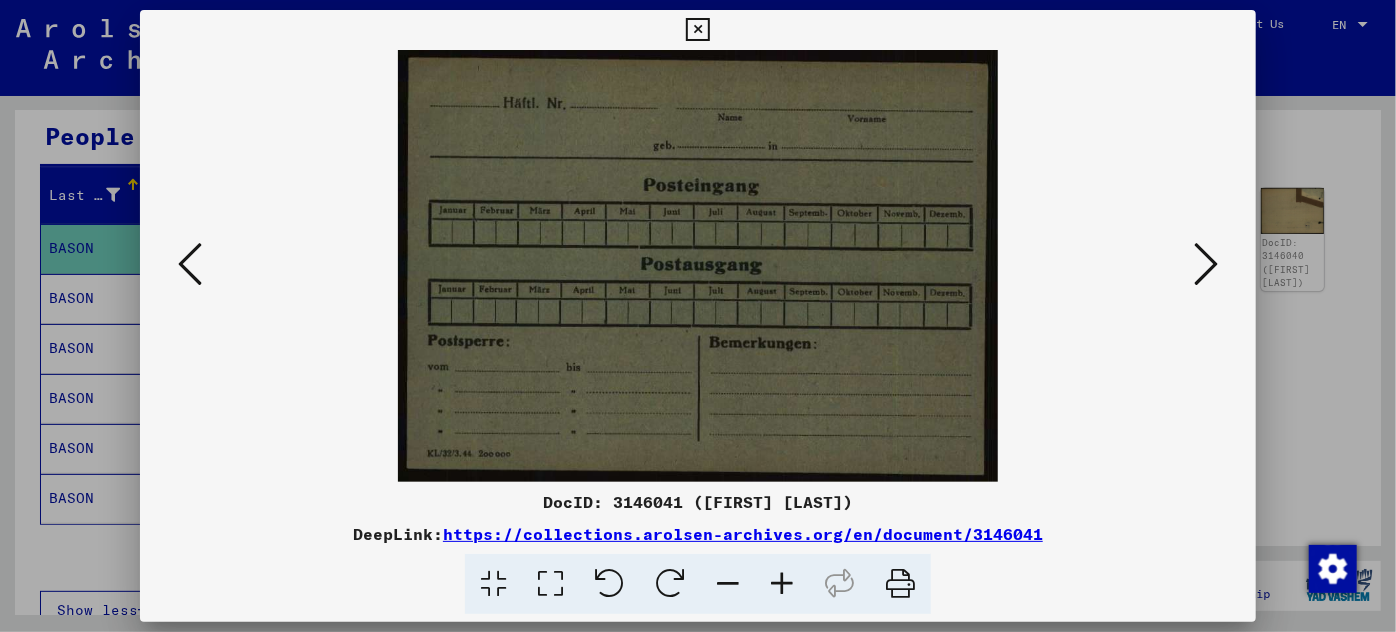 click at bounding box center (1206, 264) 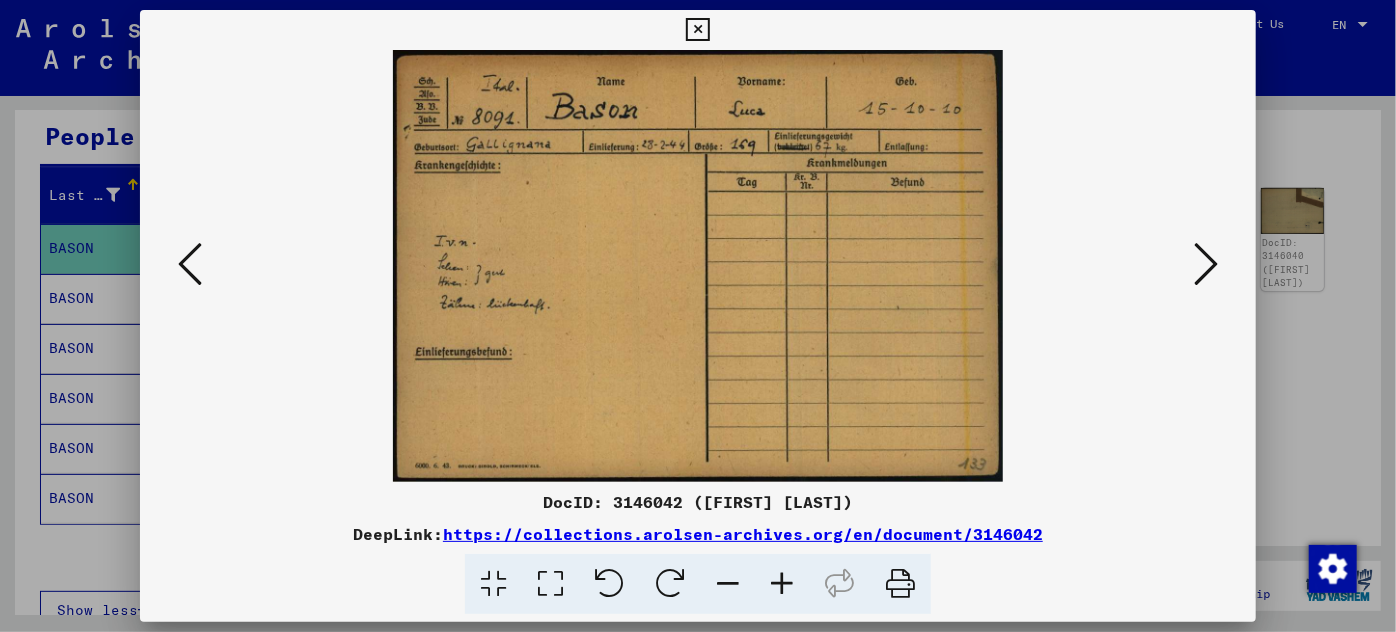 click at bounding box center [1206, 264] 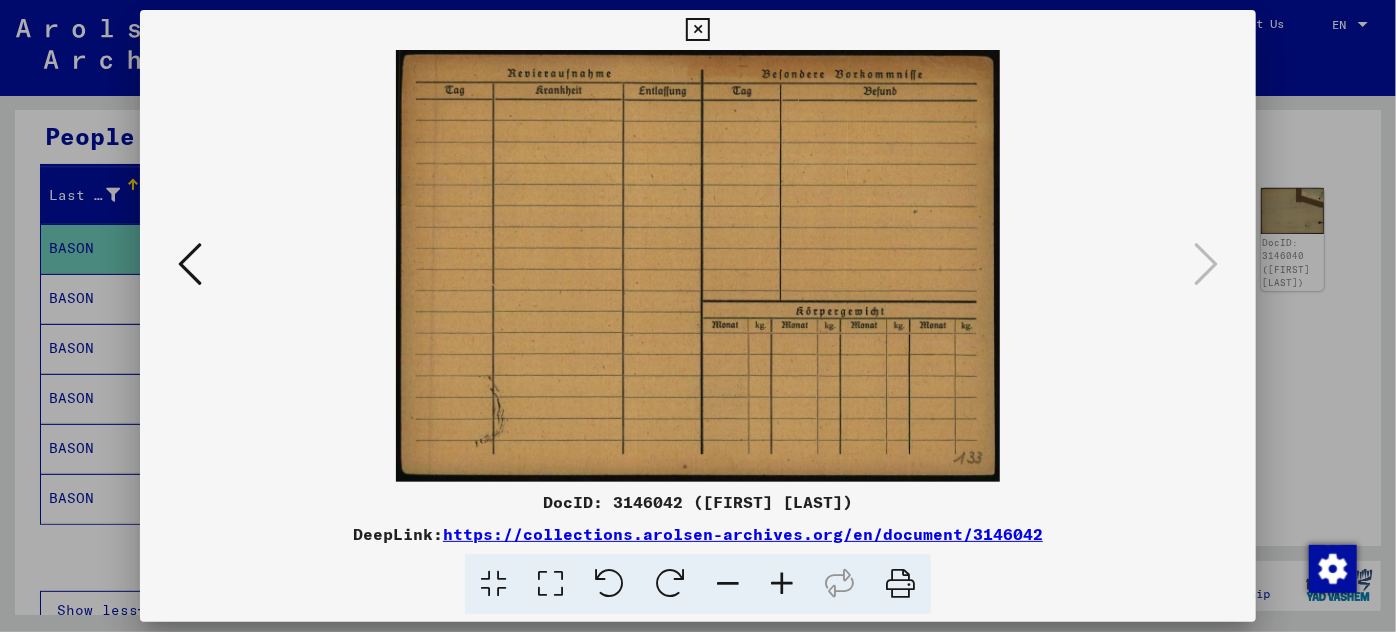 click at bounding box center [698, 316] 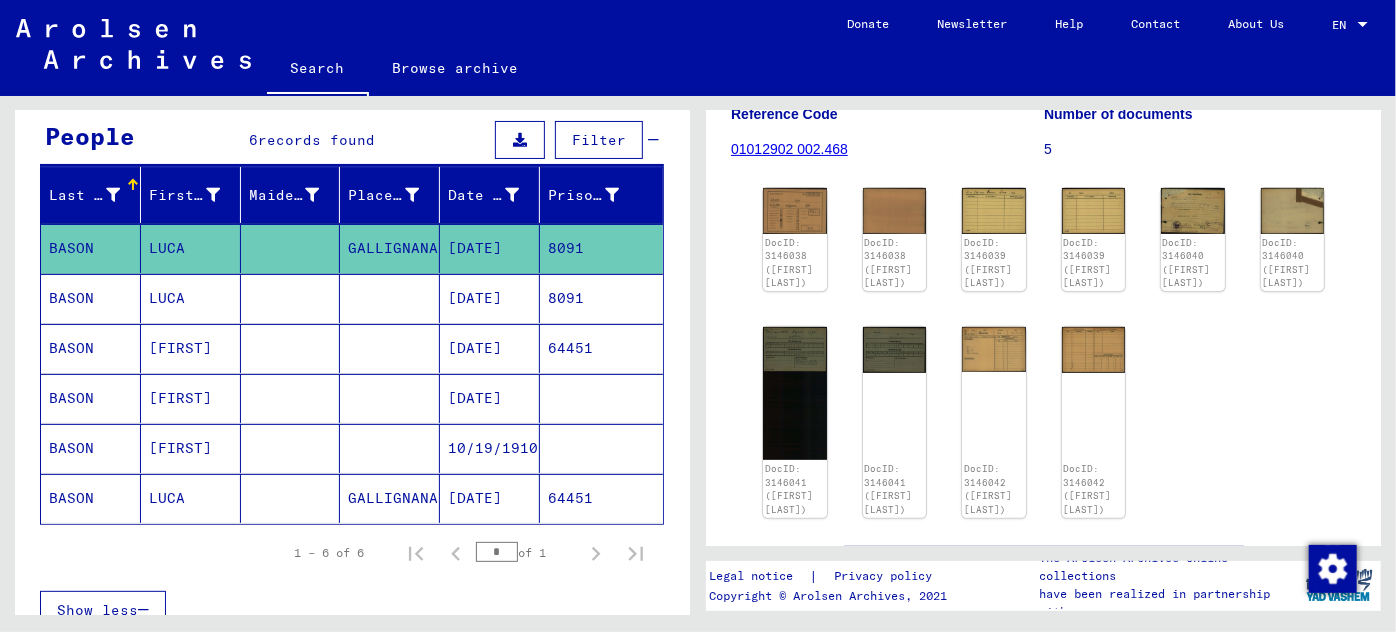 click on "[DATE]" at bounding box center [490, 348] 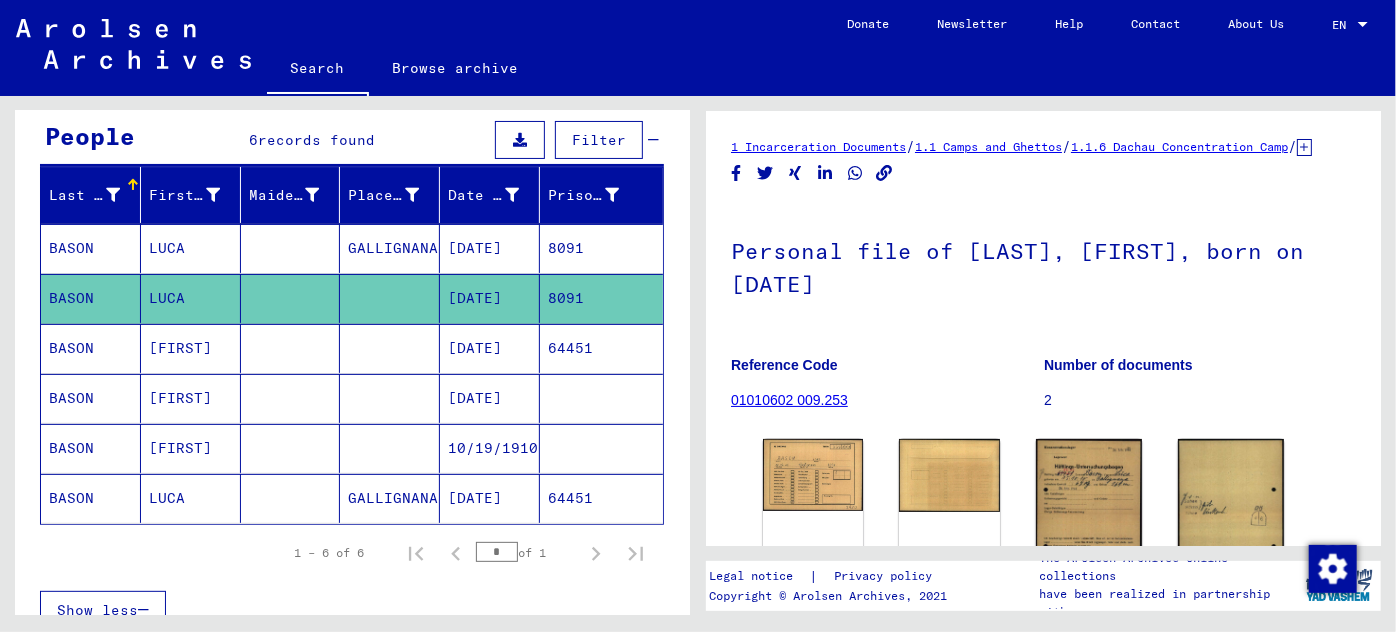scroll, scrollTop: 0, scrollLeft: 0, axis: both 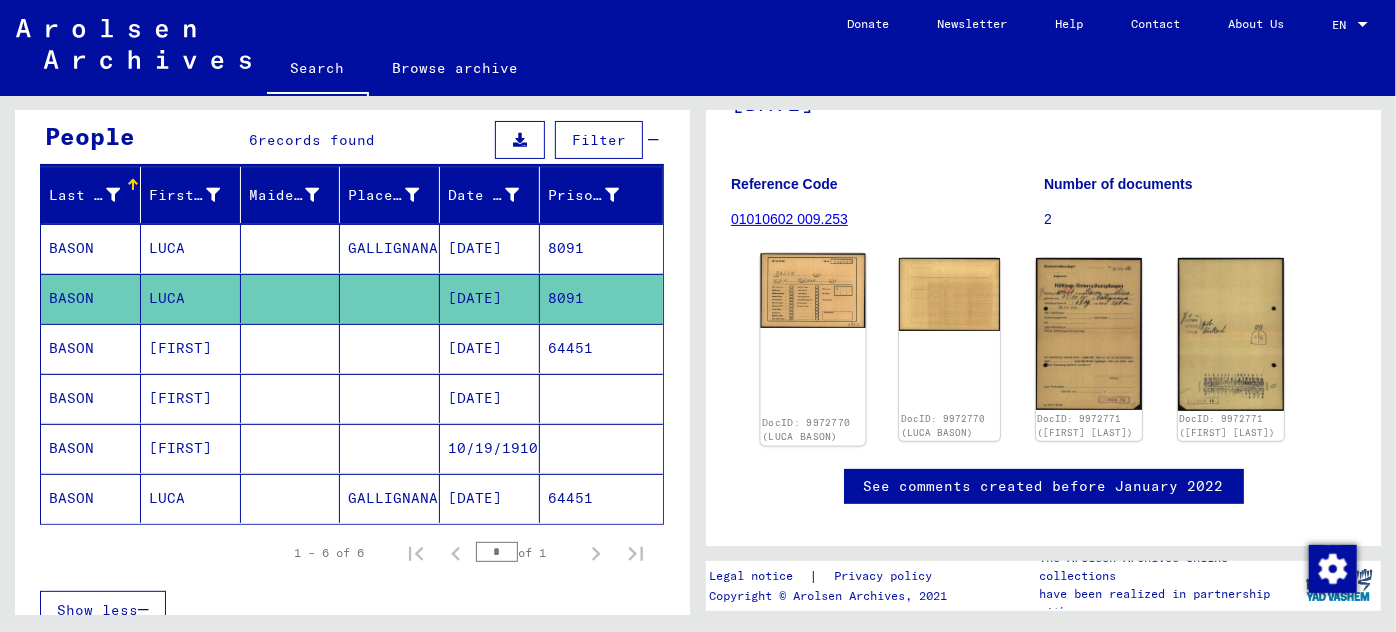 click 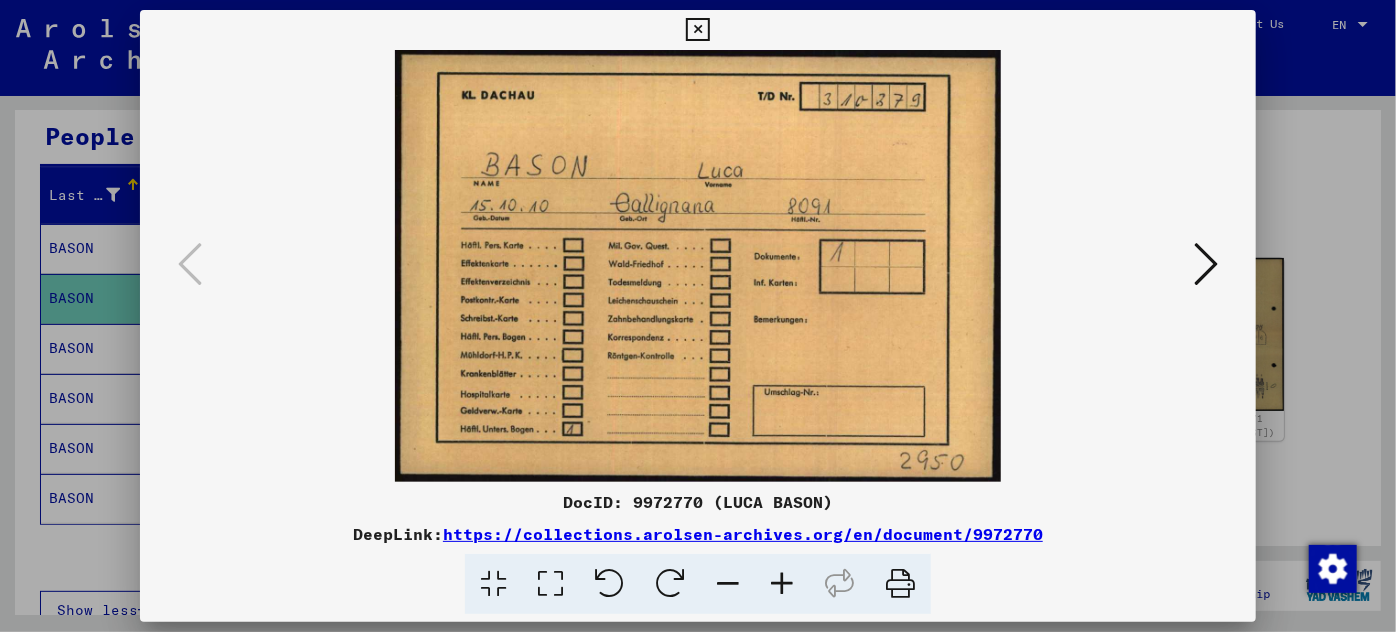 click at bounding box center [1206, 264] 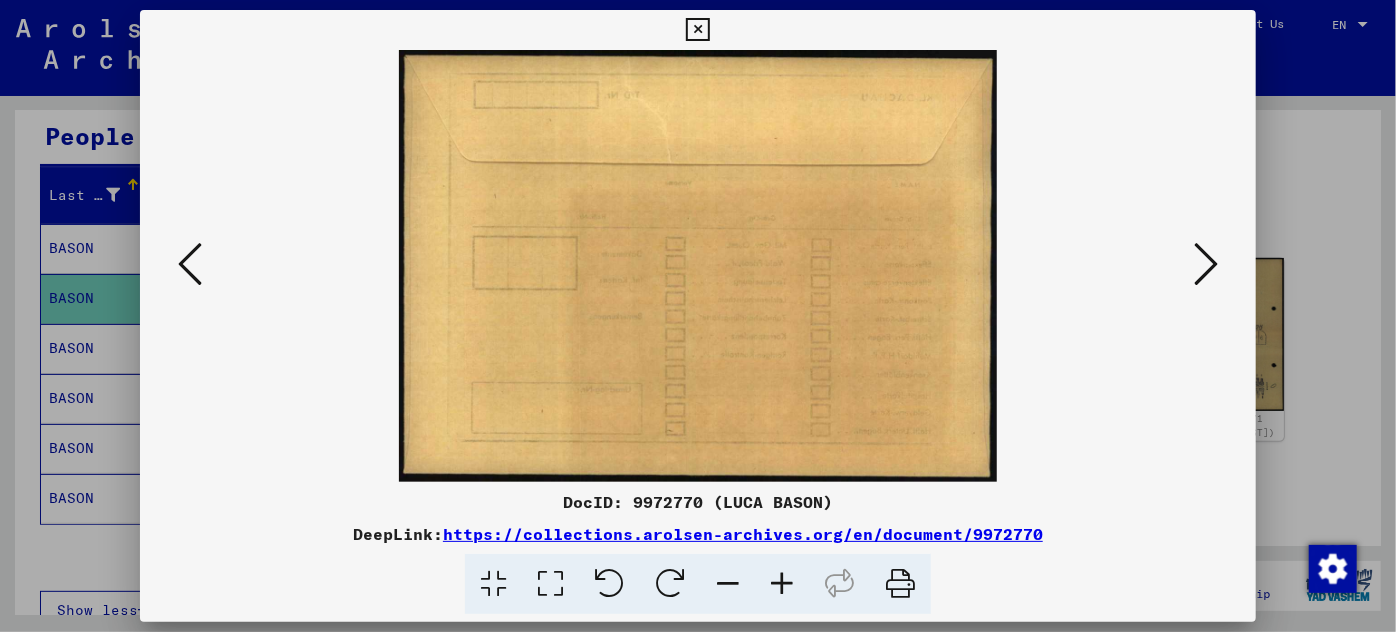 click at bounding box center [1206, 264] 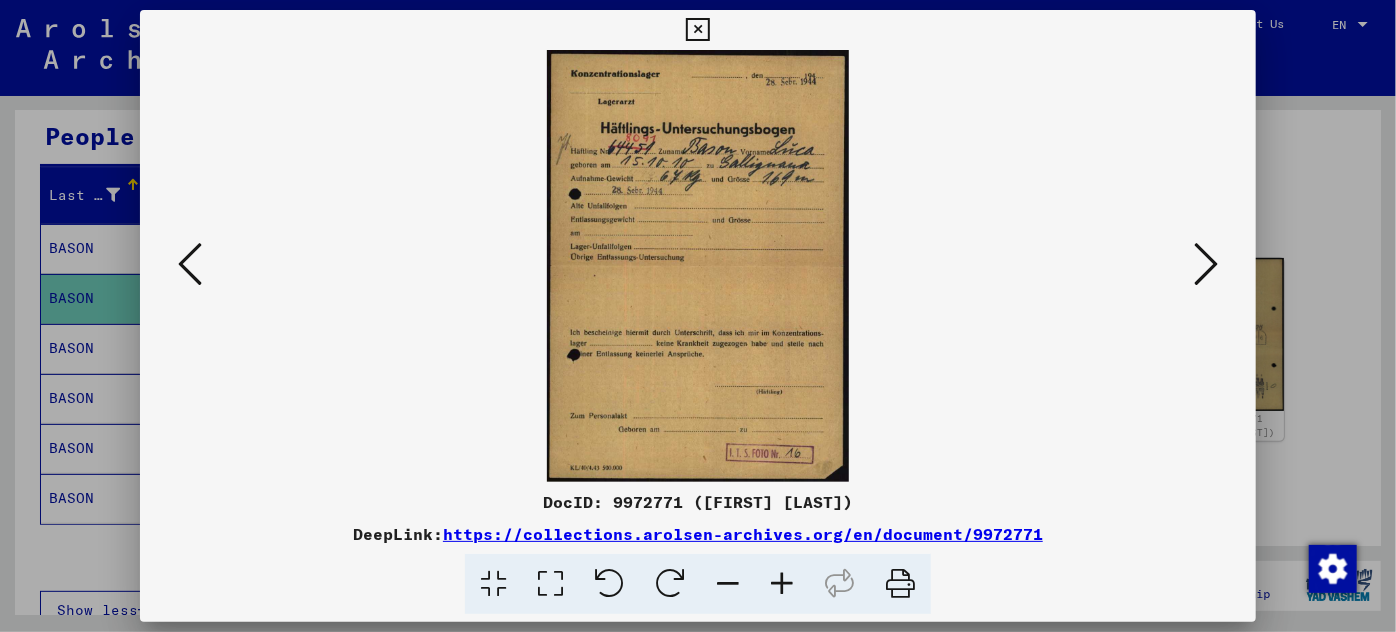 click at bounding box center (1206, 264) 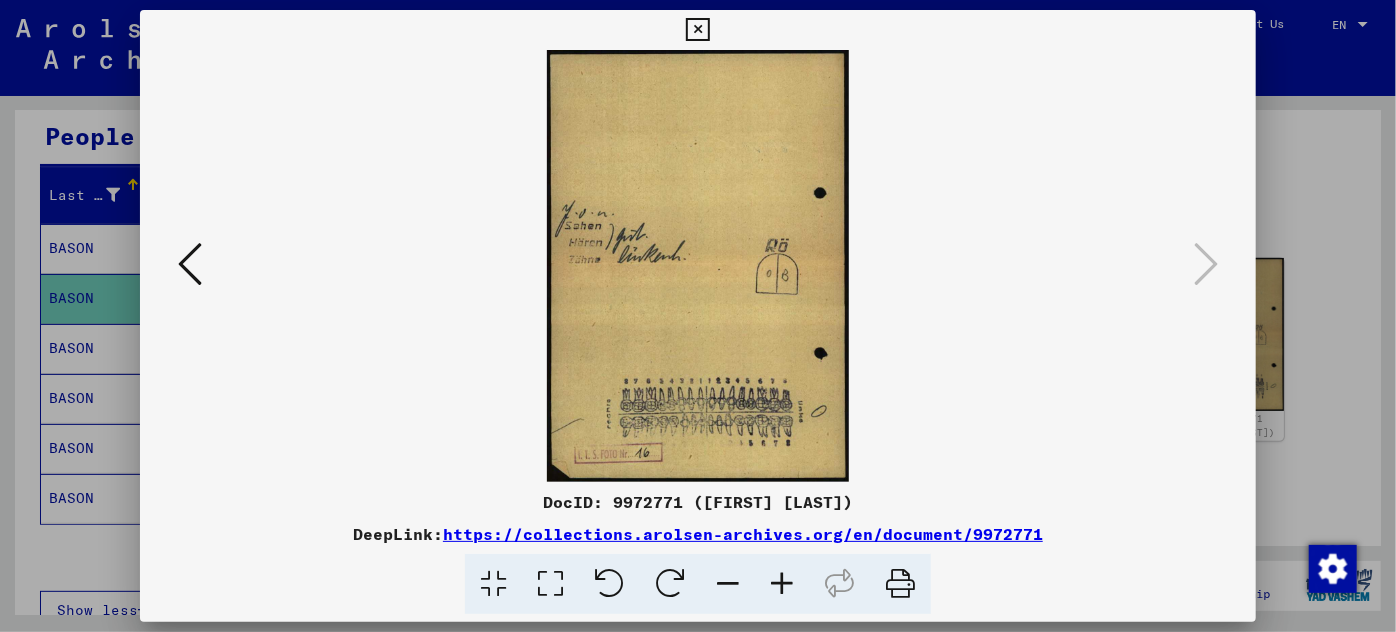 click at bounding box center [698, 316] 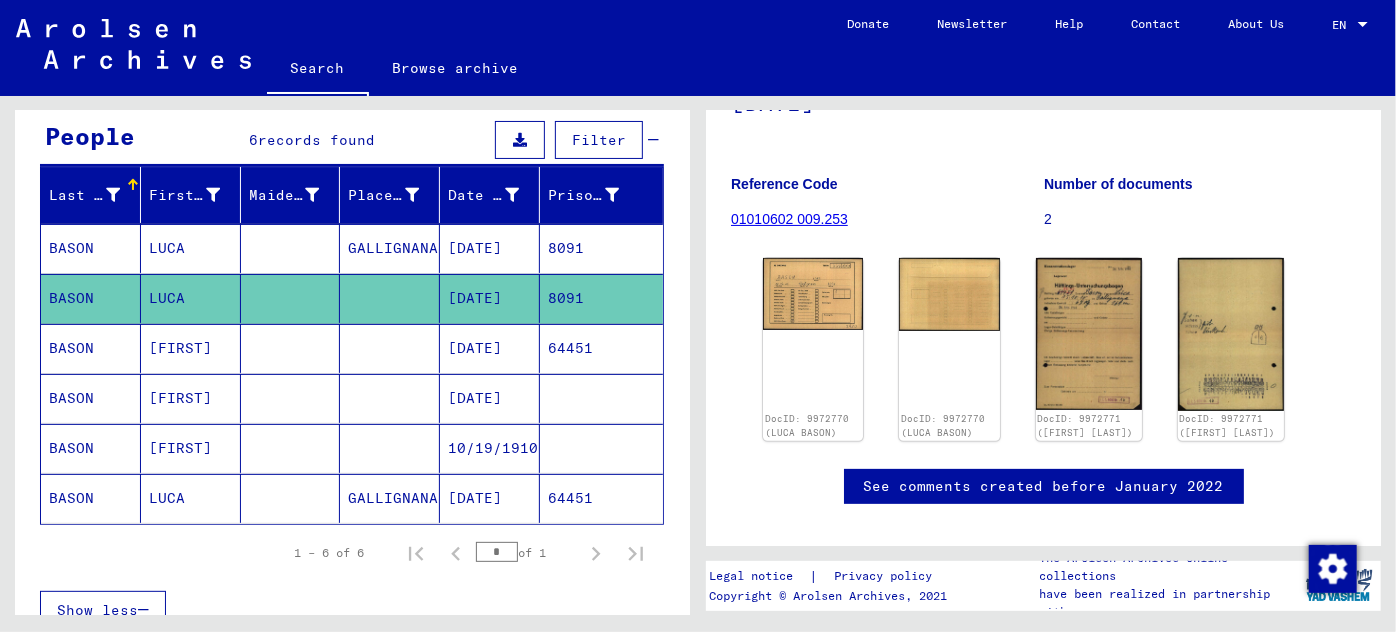 click on "[DATE]" at bounding box center (490, 398) 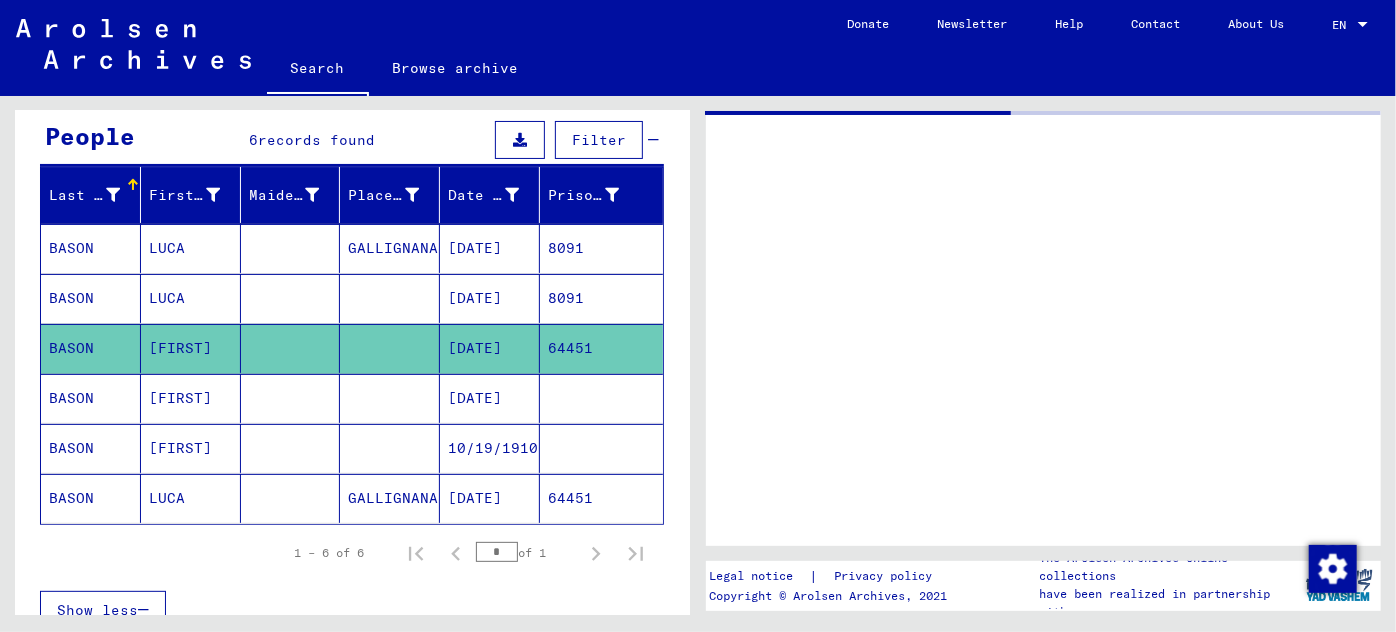 scroll, scrollTop: 0, scrollLeft: 0, axis: both 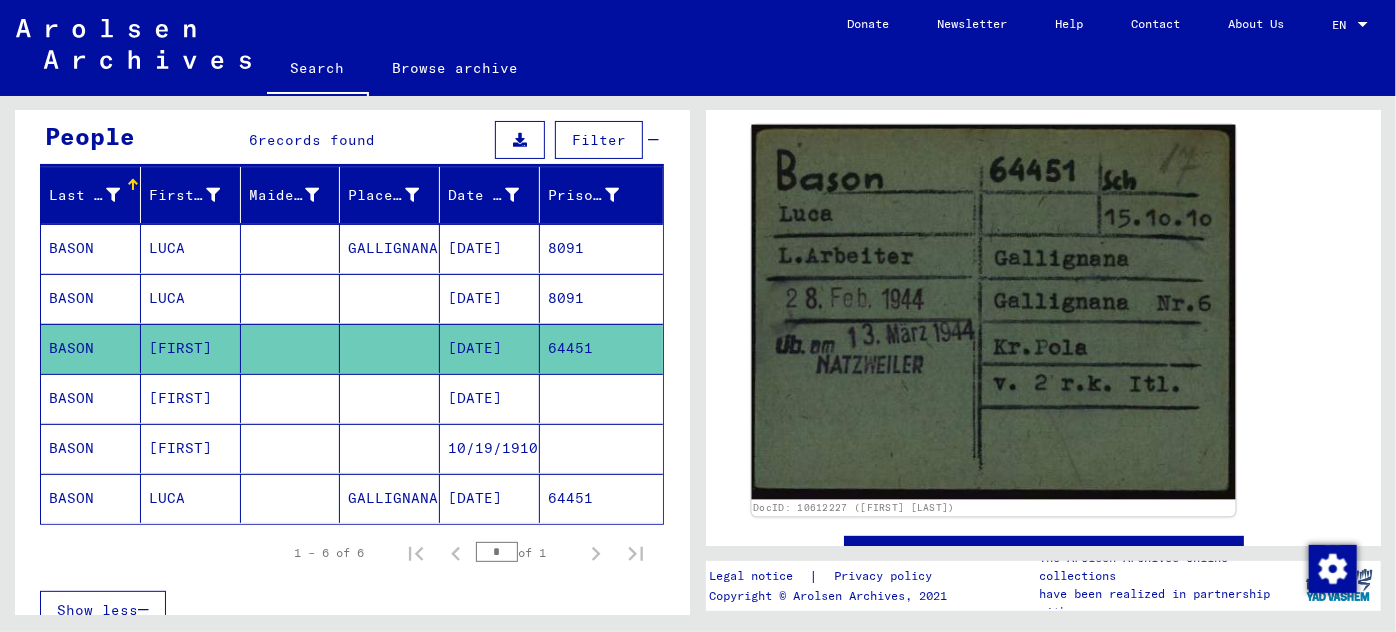 click 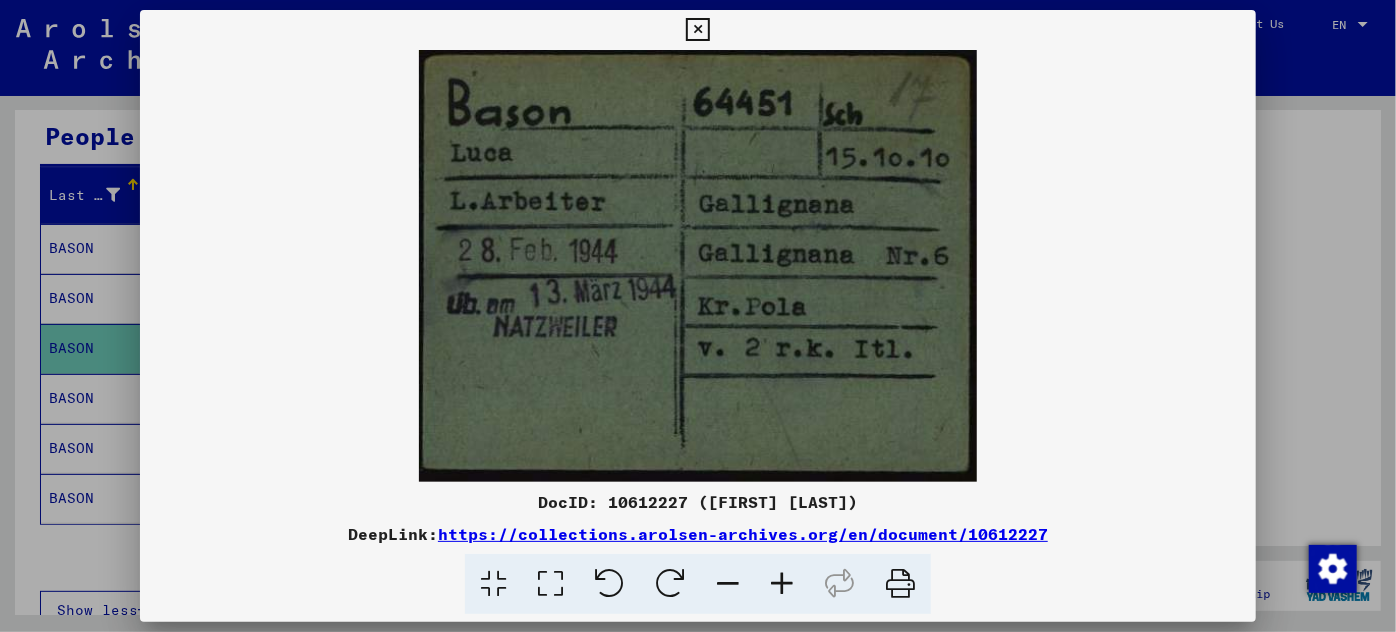 drag, startPoint x: 63, startPoint y: 389, endPoint x: 88, endPoint y: 385, distance: 25.317978 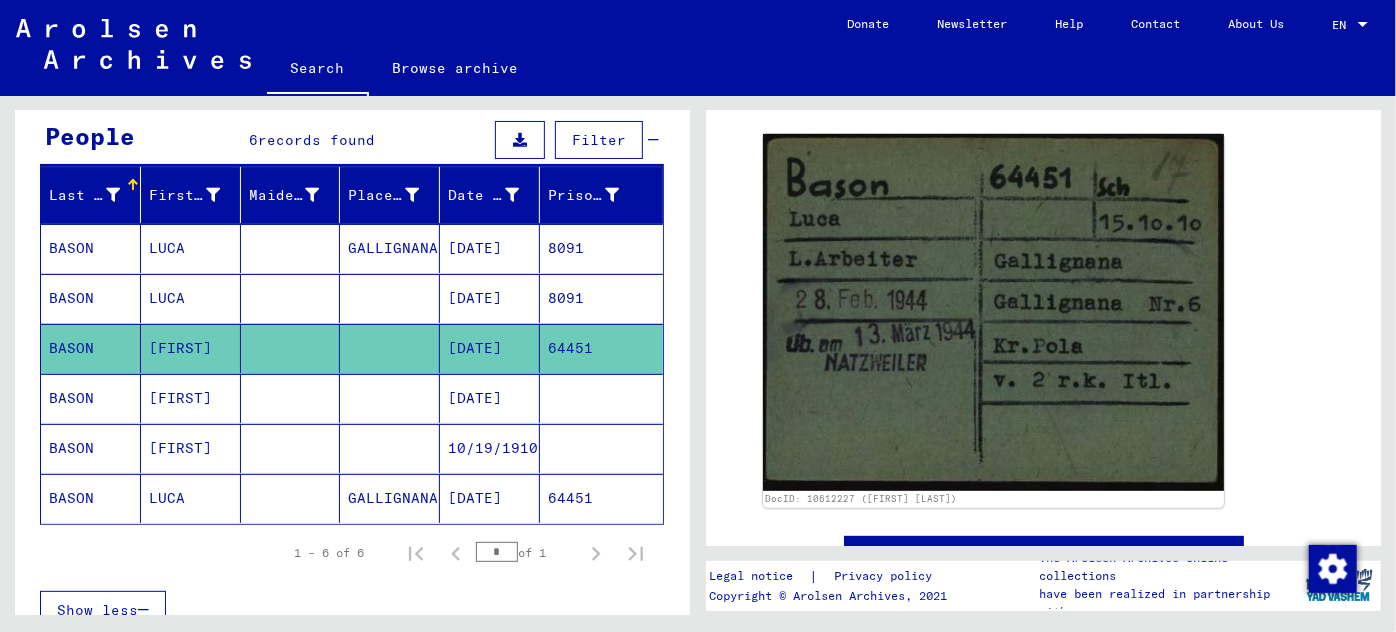 click on "[DATE]" at bounding box center [490, 448] 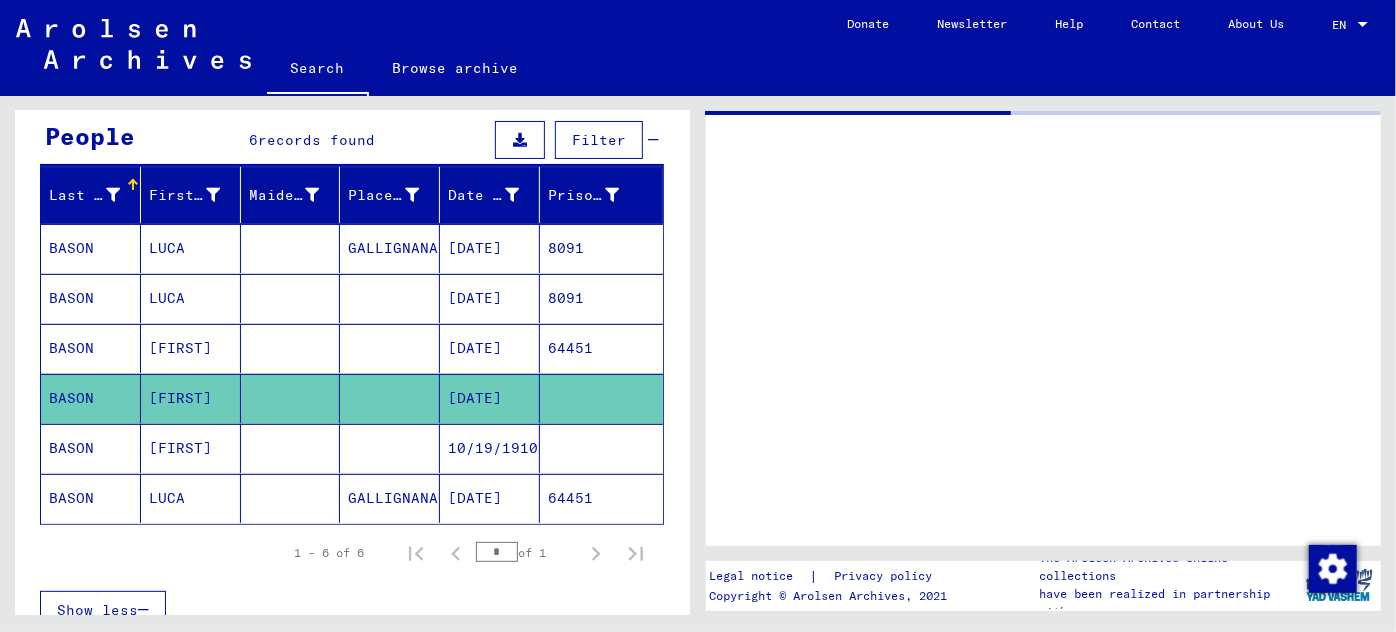 scroll, scrollTop: 0, scrollLeft: 0, axis: both 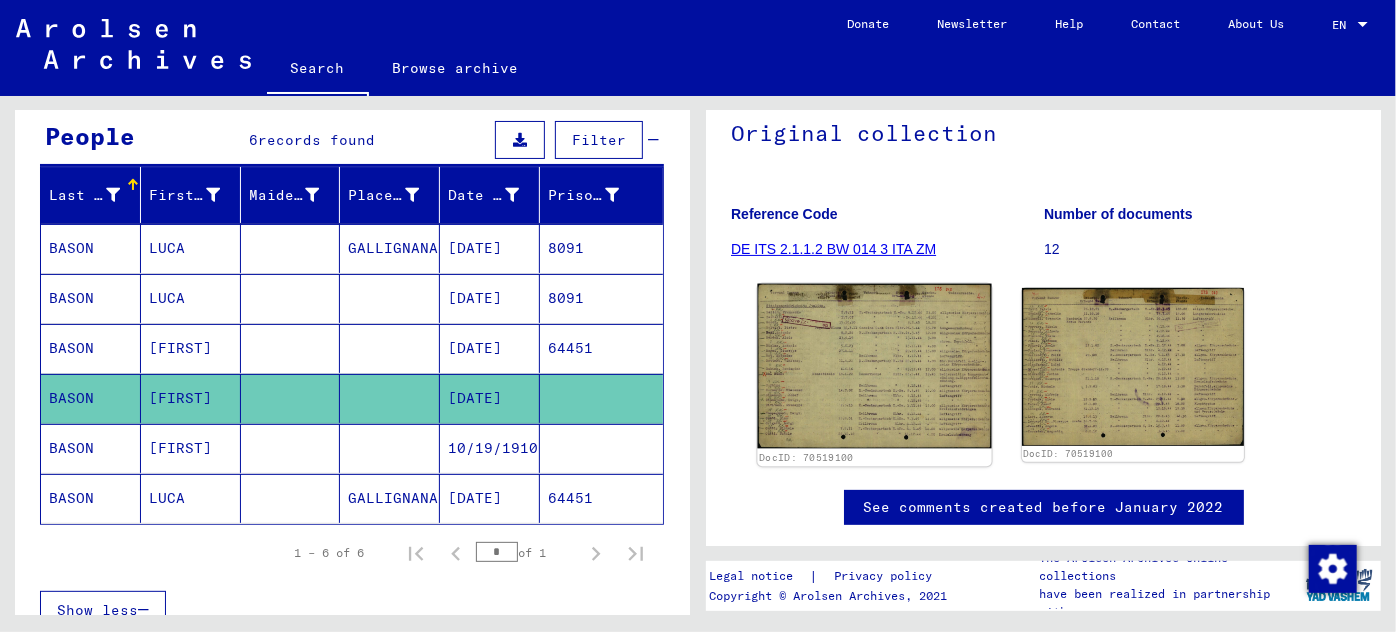 click 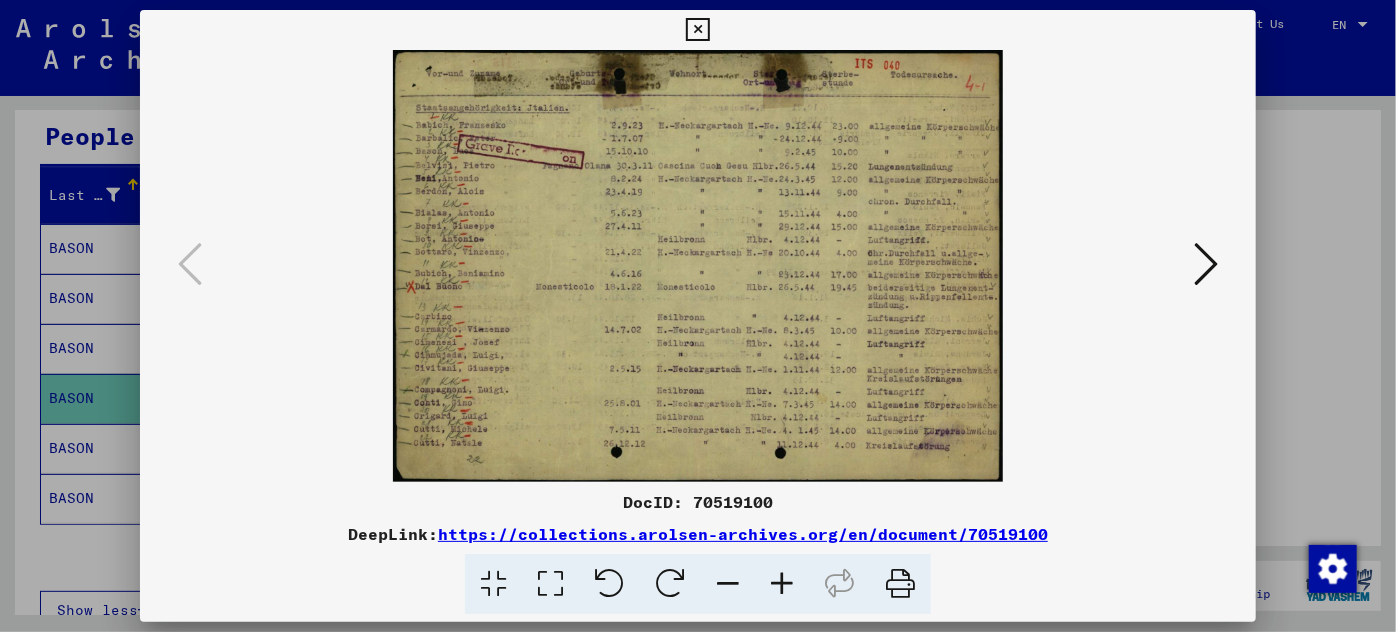 click at bounding box center (782, 584) 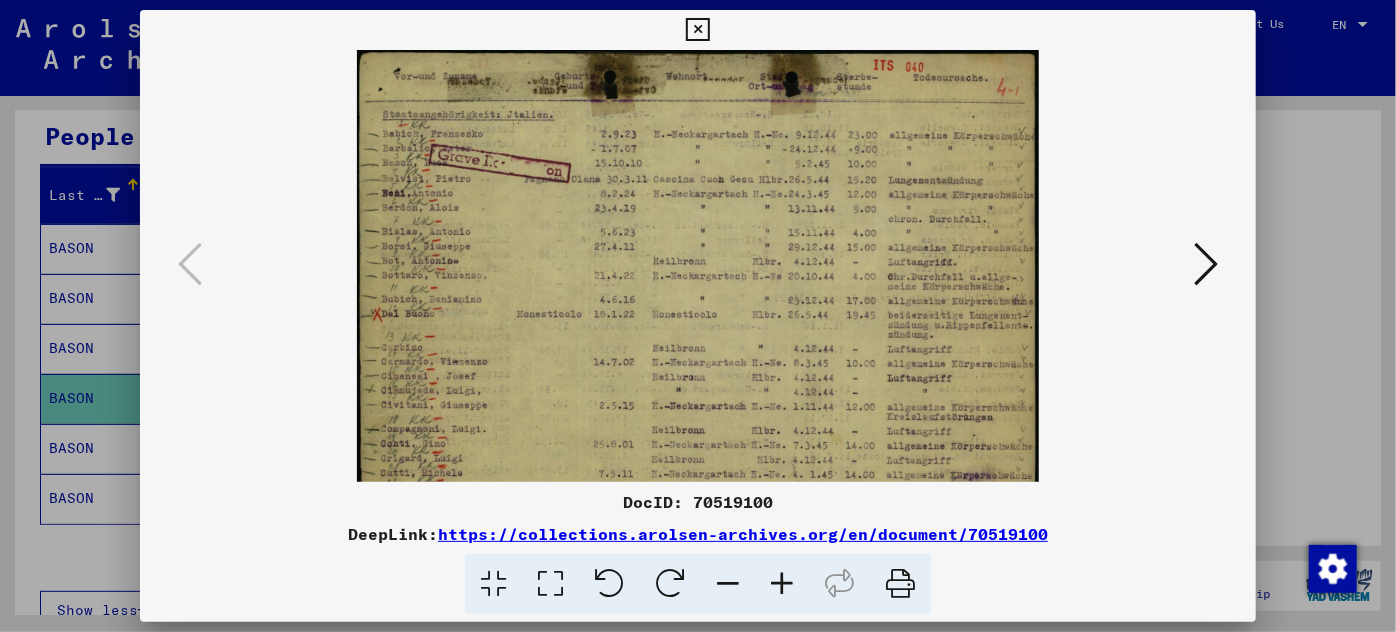 click at bounding box center [782, 584] 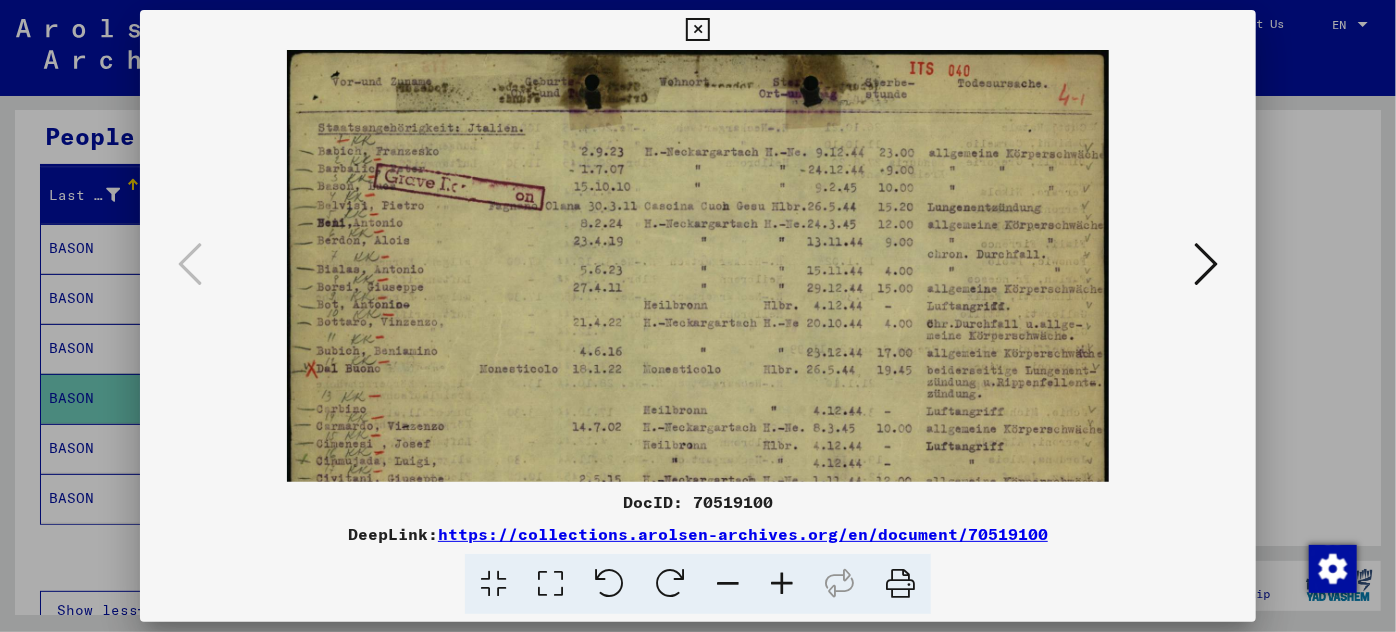 click at bounding box center [782, 584] 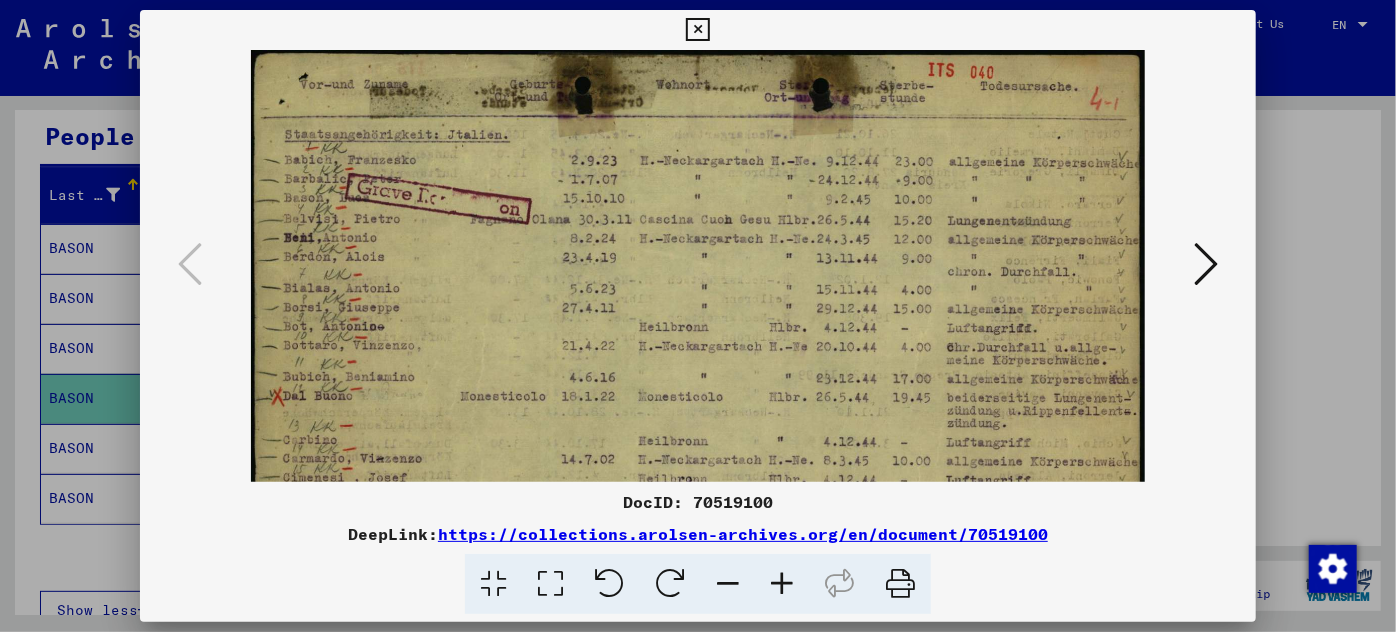 click at bounding box center [782, 584] 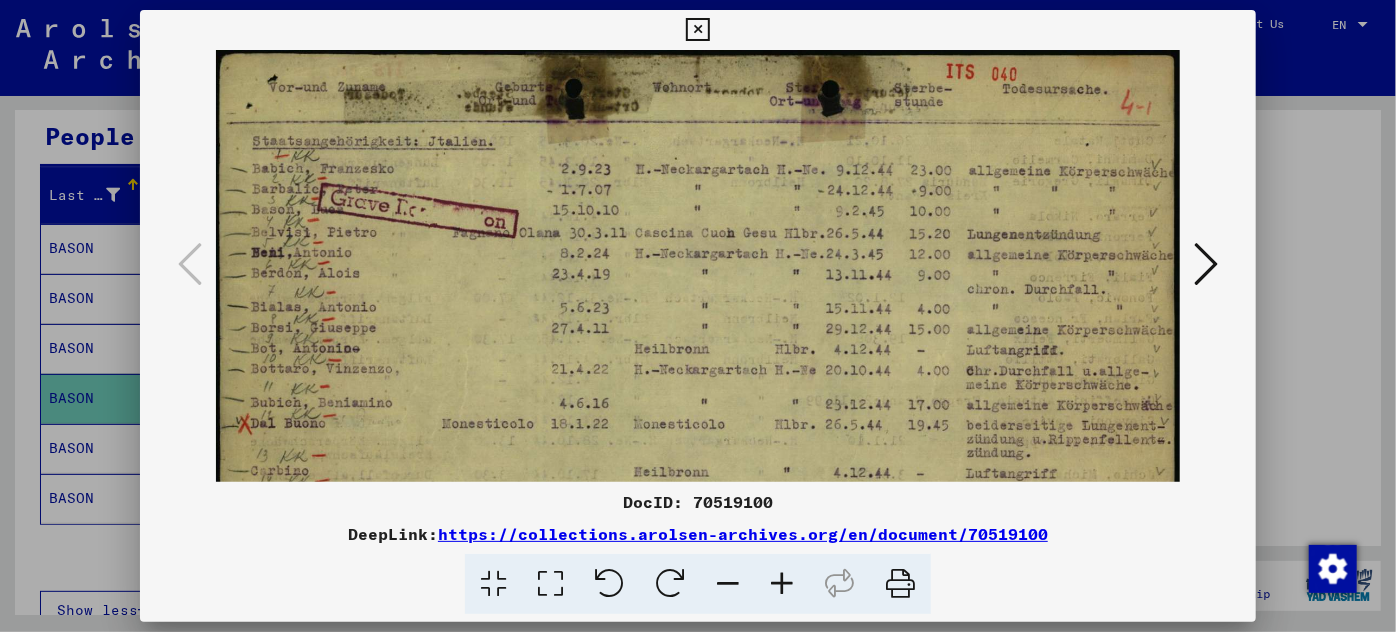 click at bounding box center (782, 584) 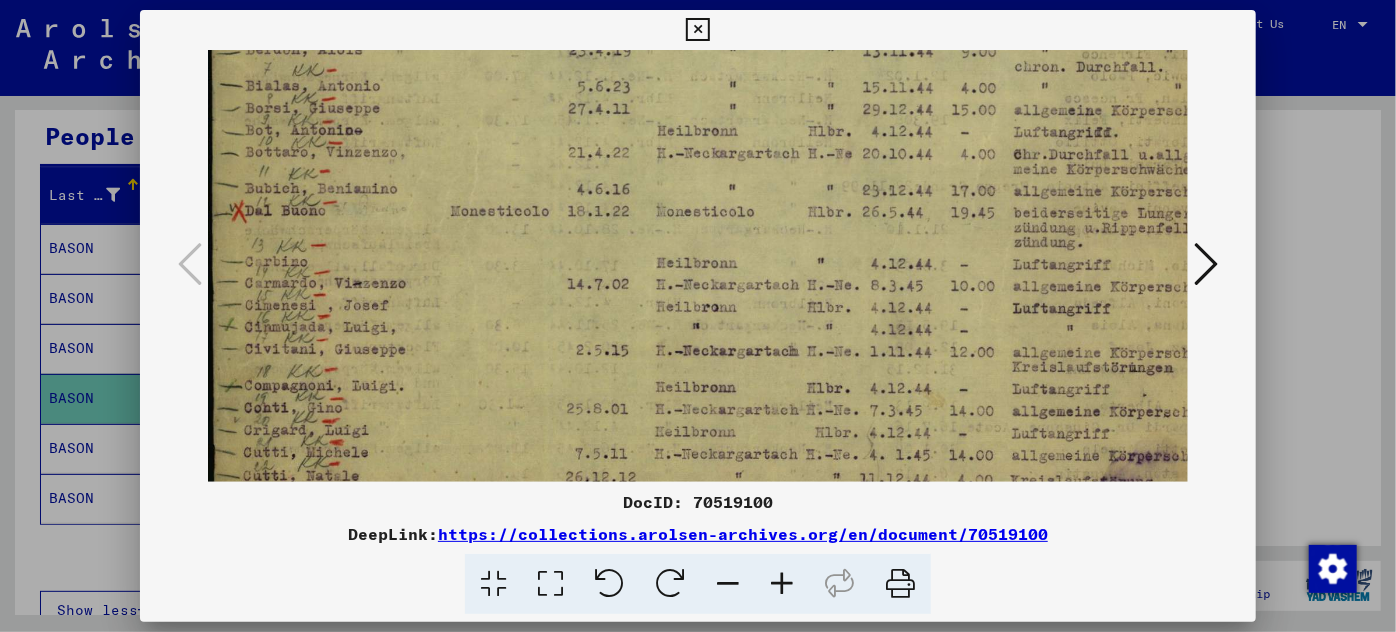 scroll, scrollTop: 245, scrollLeft: 0, axis: vertical 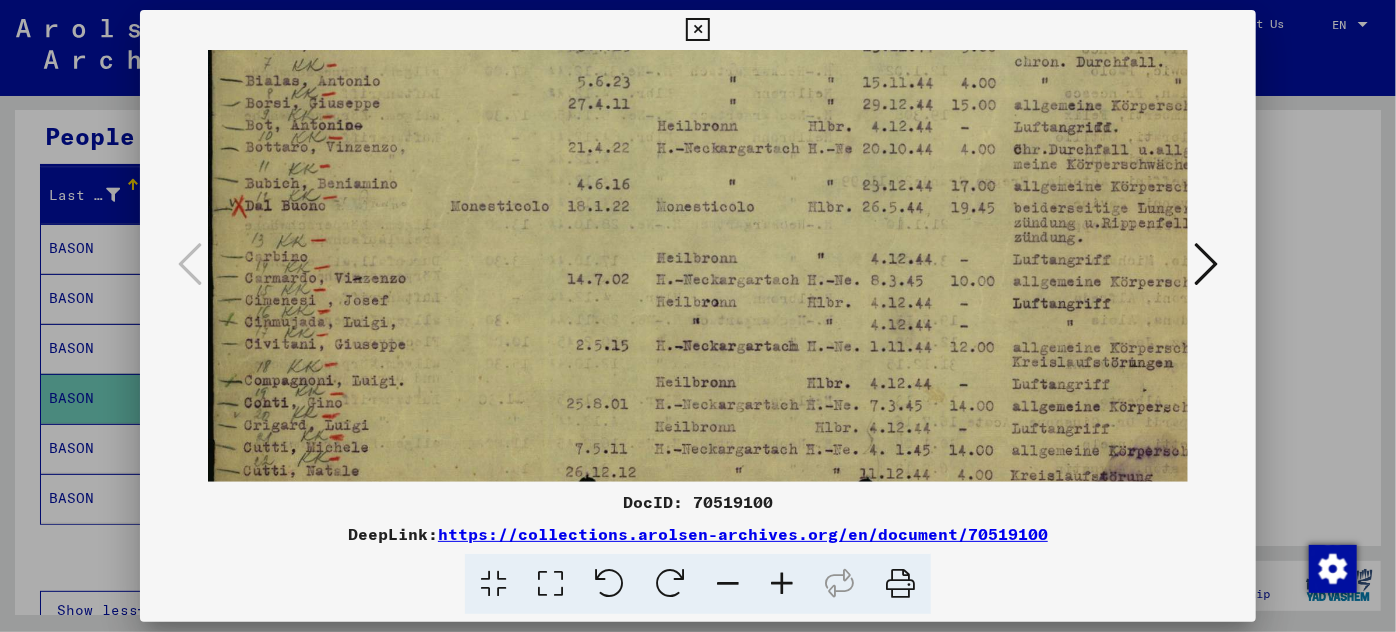 drag, startPoint x: 308, startPoint y: 394, endPoint x: 348, endPoint y: 146, distance: 251.2051 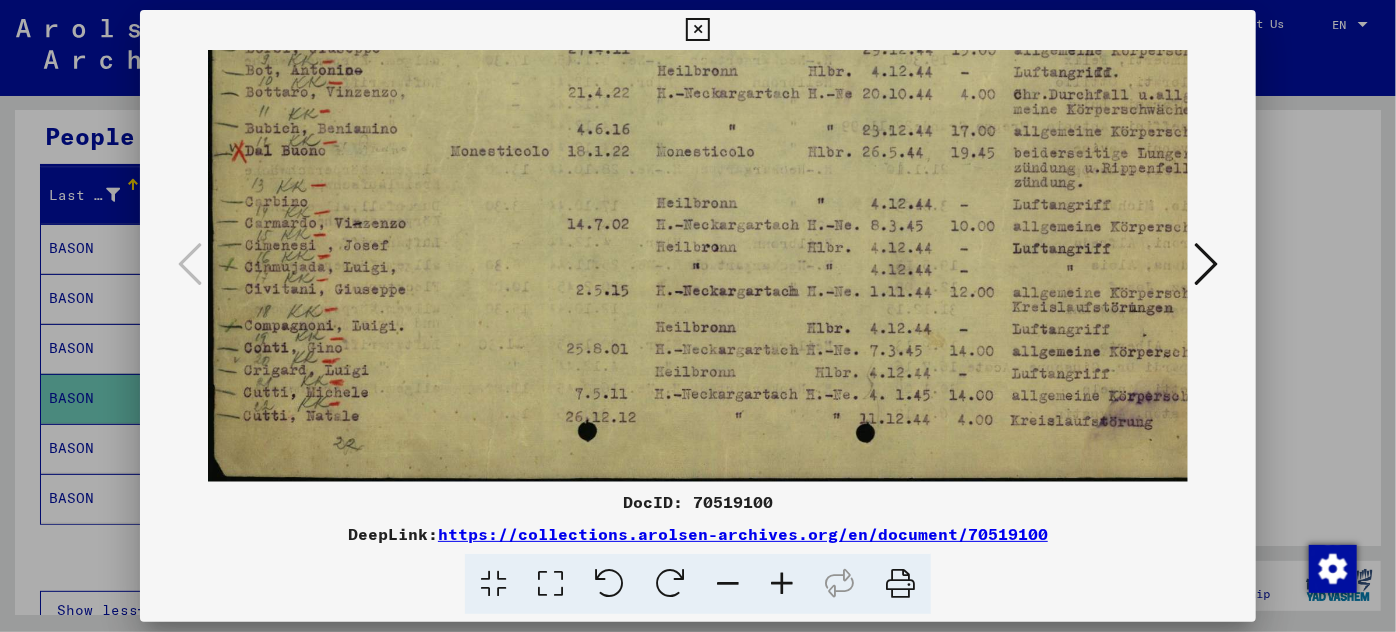 scroll, scrollTop: 300, scrollLeft: 0, axis: vertical 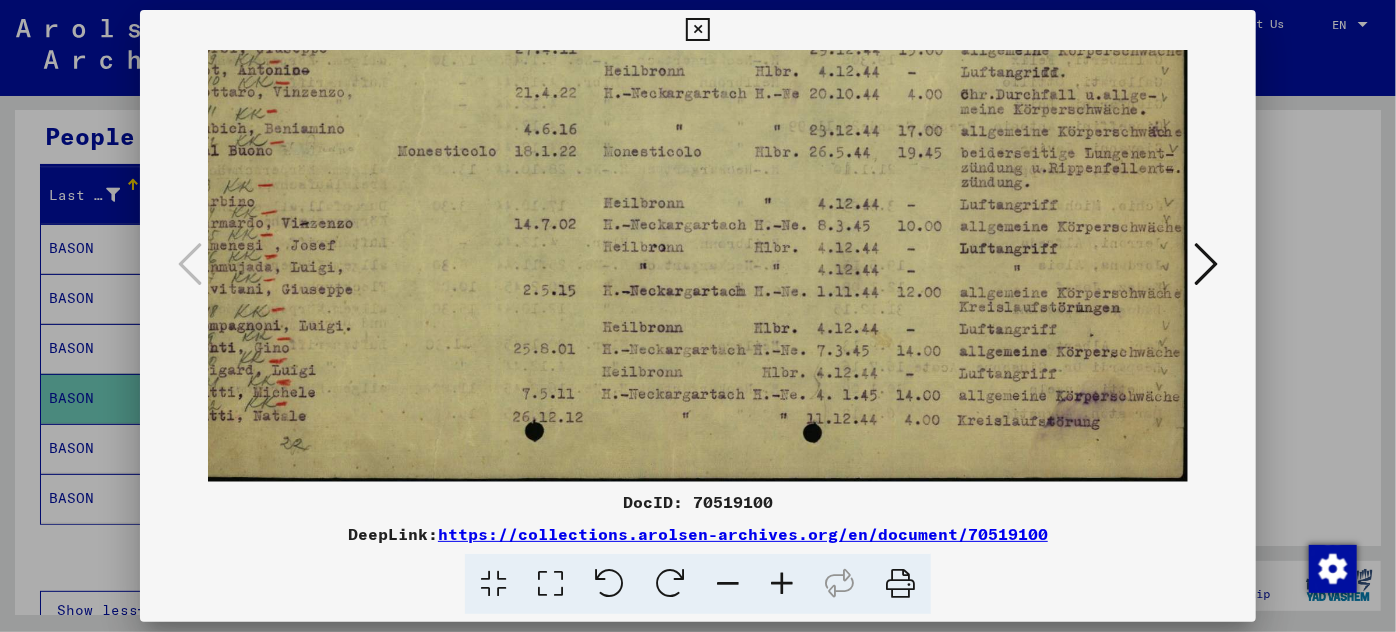 drag, startPoint x: 920, startPoint y: 311, endPoint x: 579, endPoint y: 159, distance: 373.34302 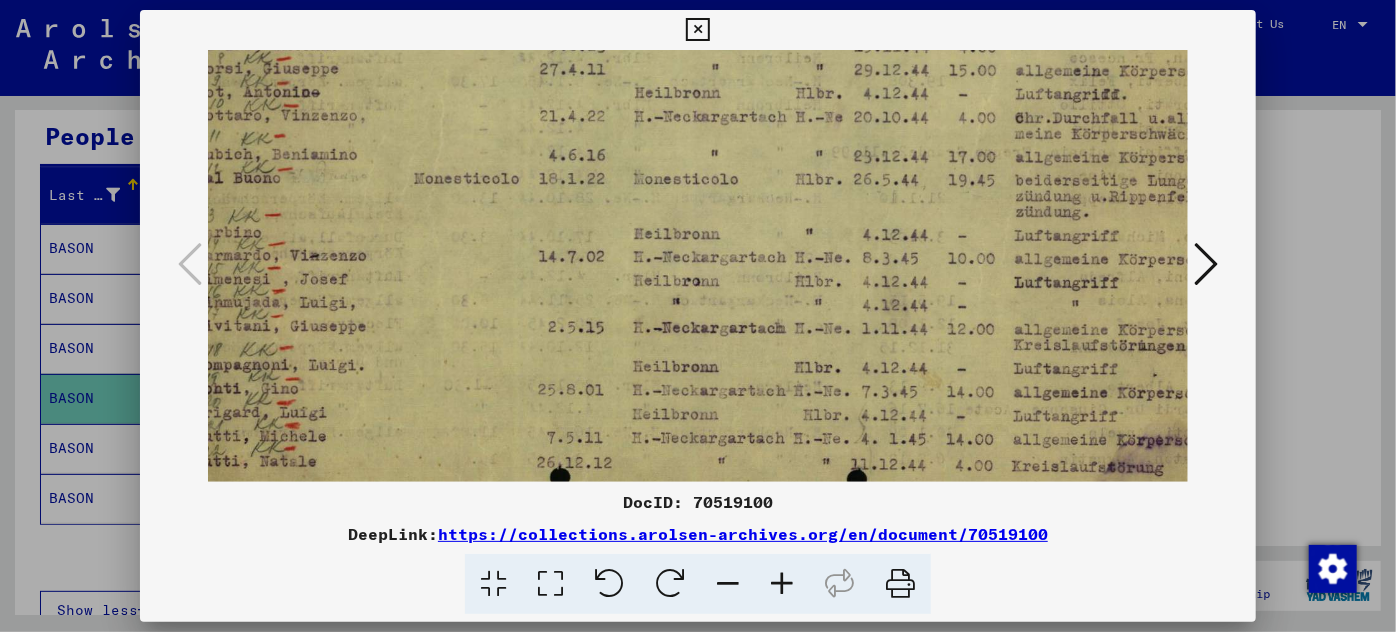click at bounding box center (782, 584) 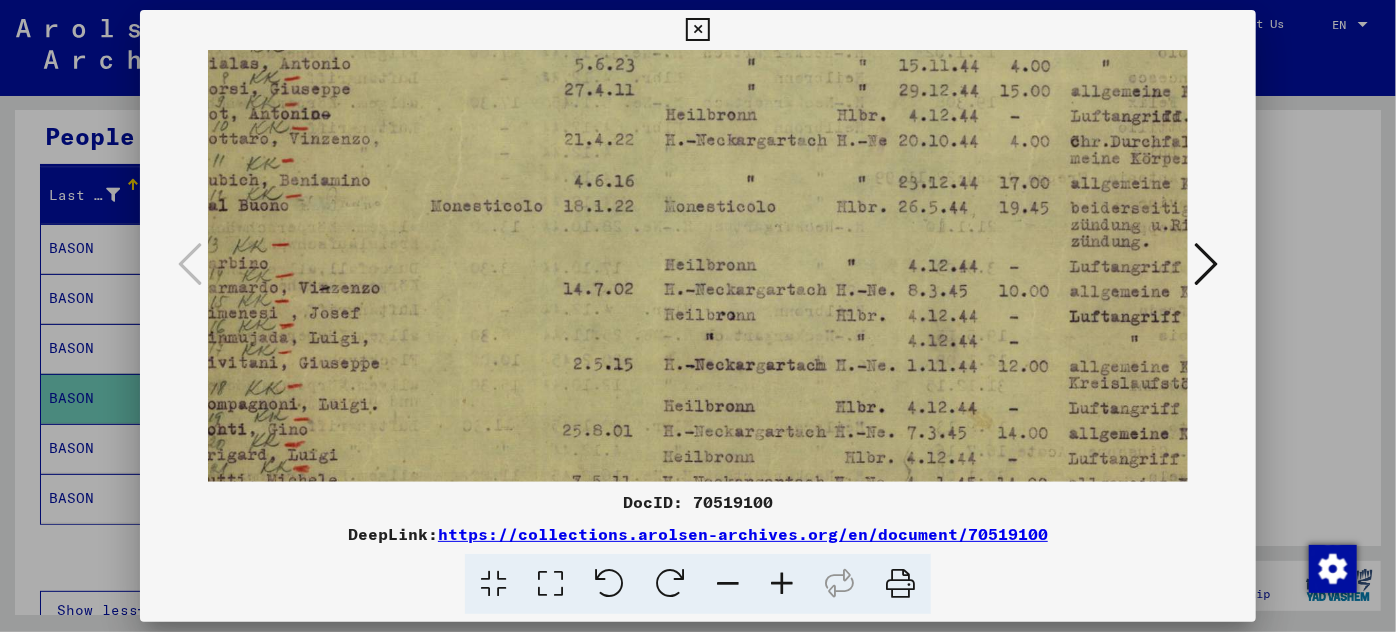 click at bounding box center [782, 584] 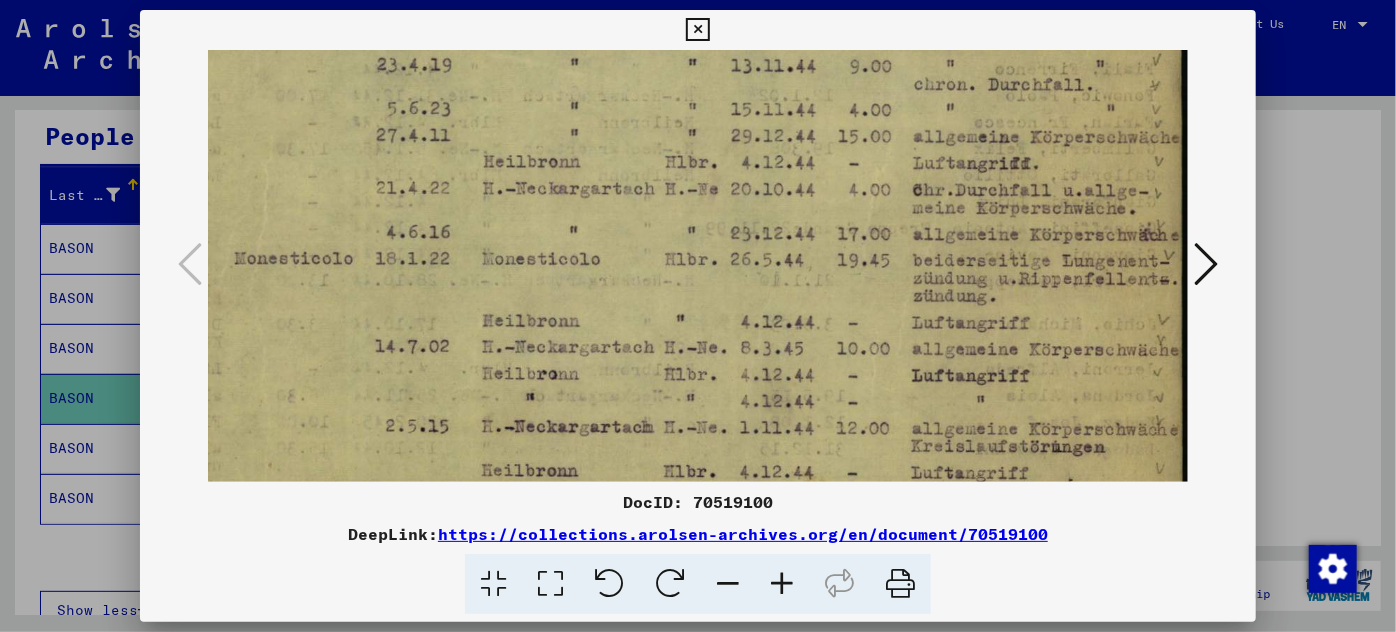 scroll, scrollTop: 276, scrollLeft: 266, axis: both 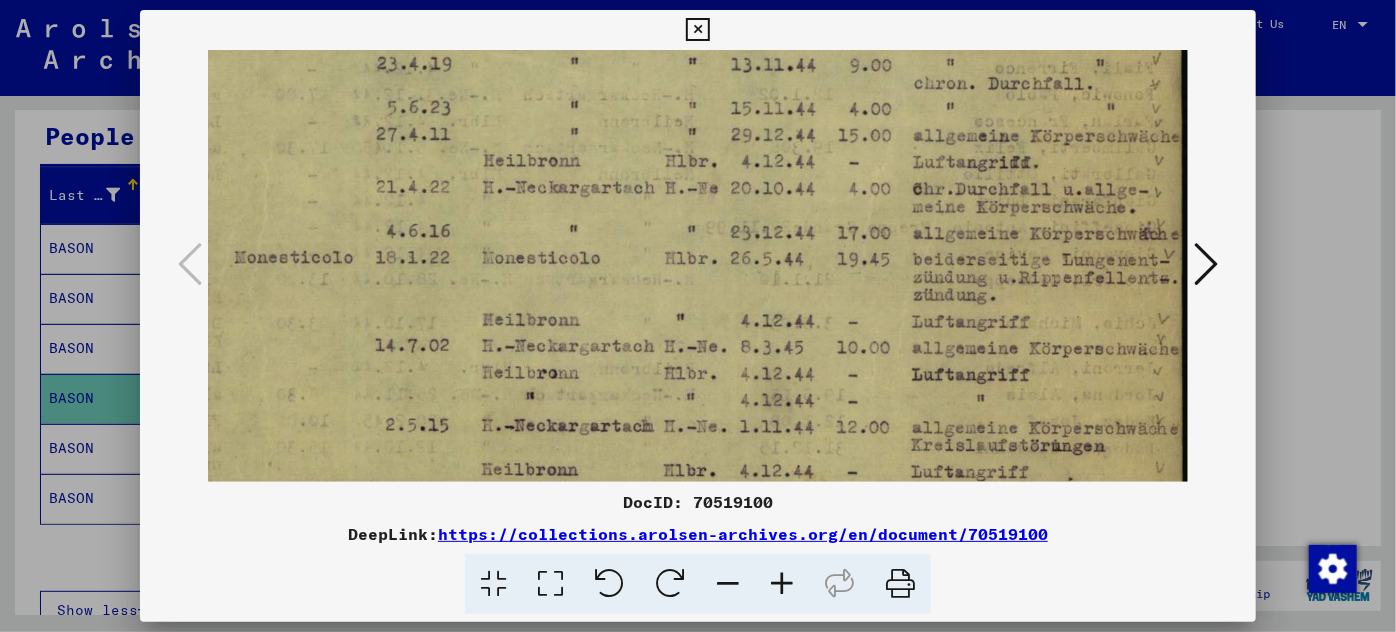 drag, startPoint x: 954, startPoint y: 414, endPoint x: 361, endPoint y: 437, distance: 593.44586 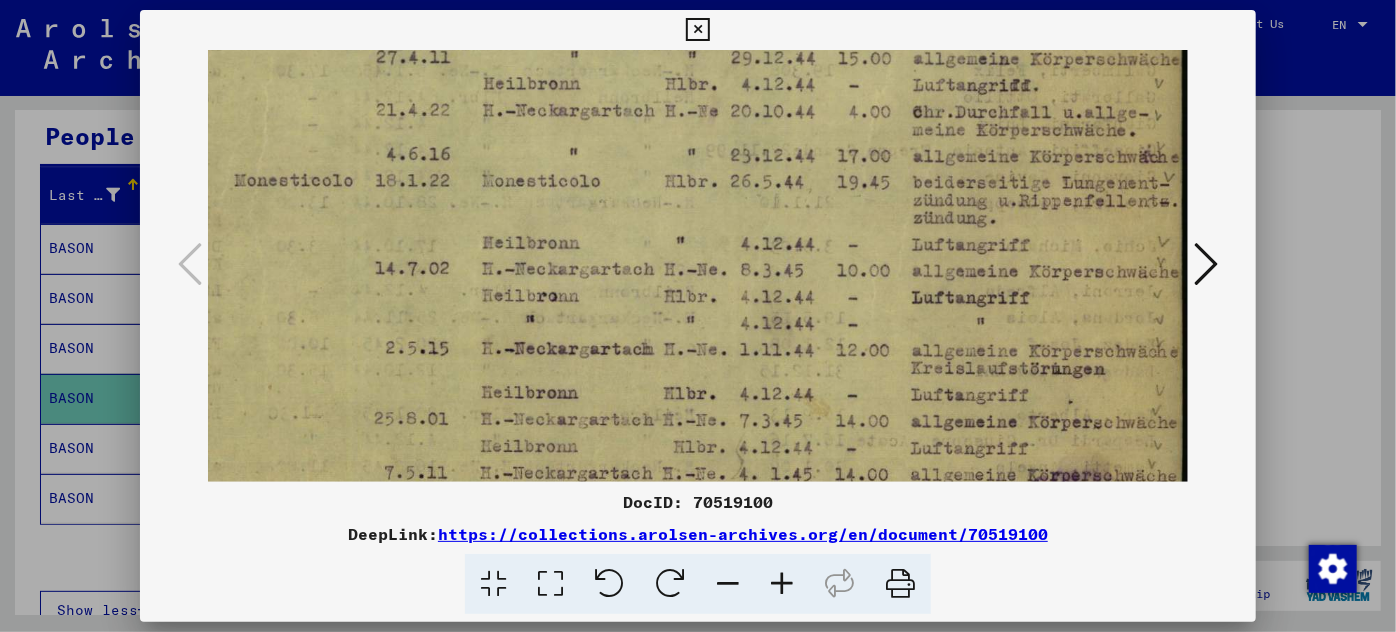scroll, scrollTop: 450, scrollLeft: 266, axis: both 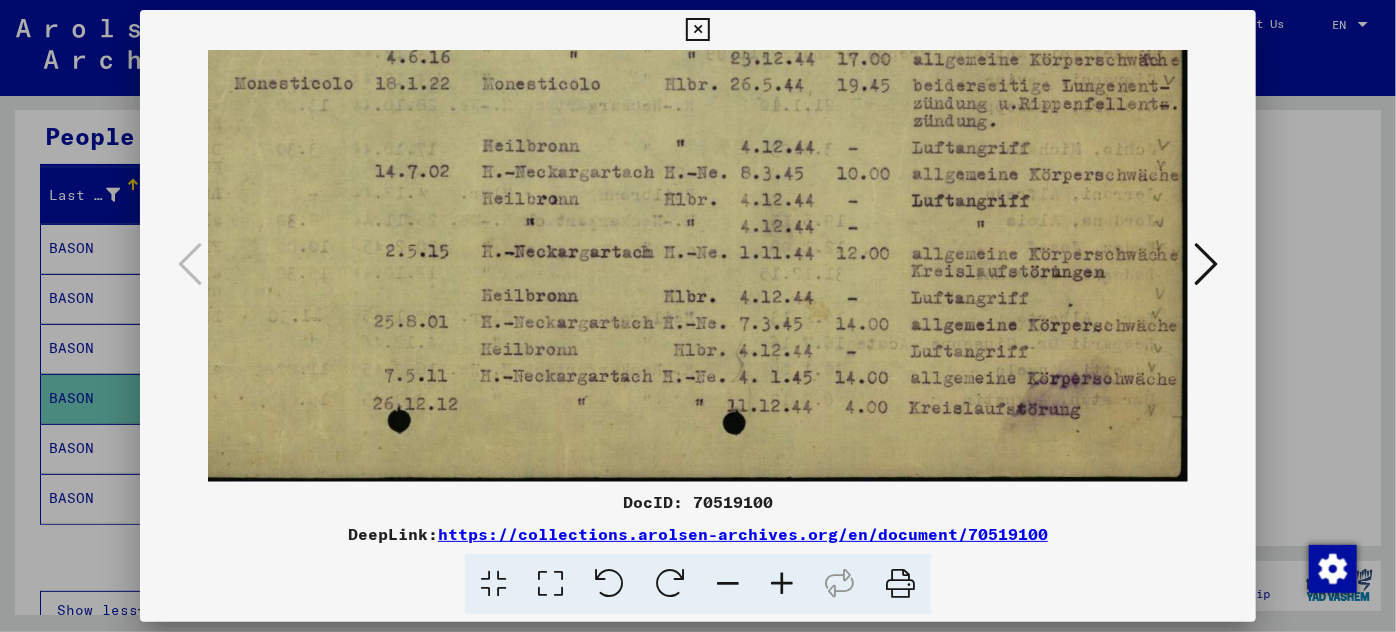 drag, startPoint x: 962, startPoint y: 417, endPoint x: 885, endPoint y: 183, distance: 246.34326 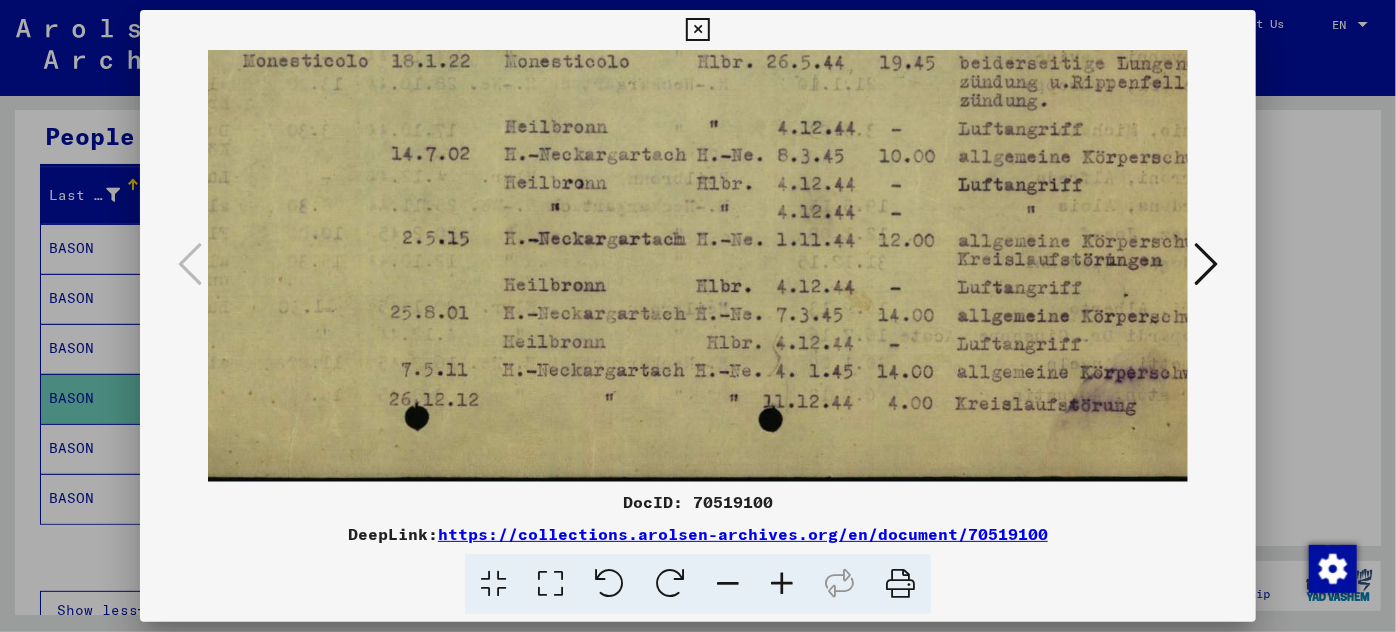 scroll, scrollTop: 500, scrollLeft: 274, axis: both 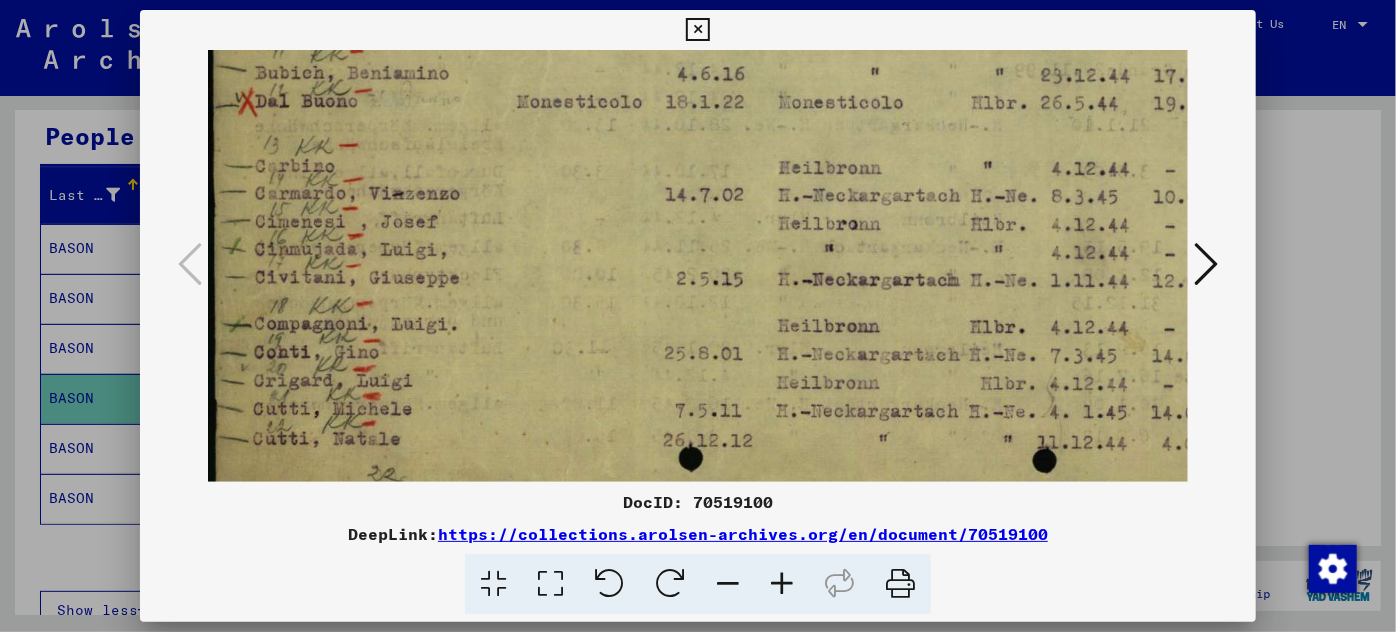 drag, startPoint x: 431, startPoint y: 350, endPoint x: 927, endPoint y: 392, distance: 497.77505 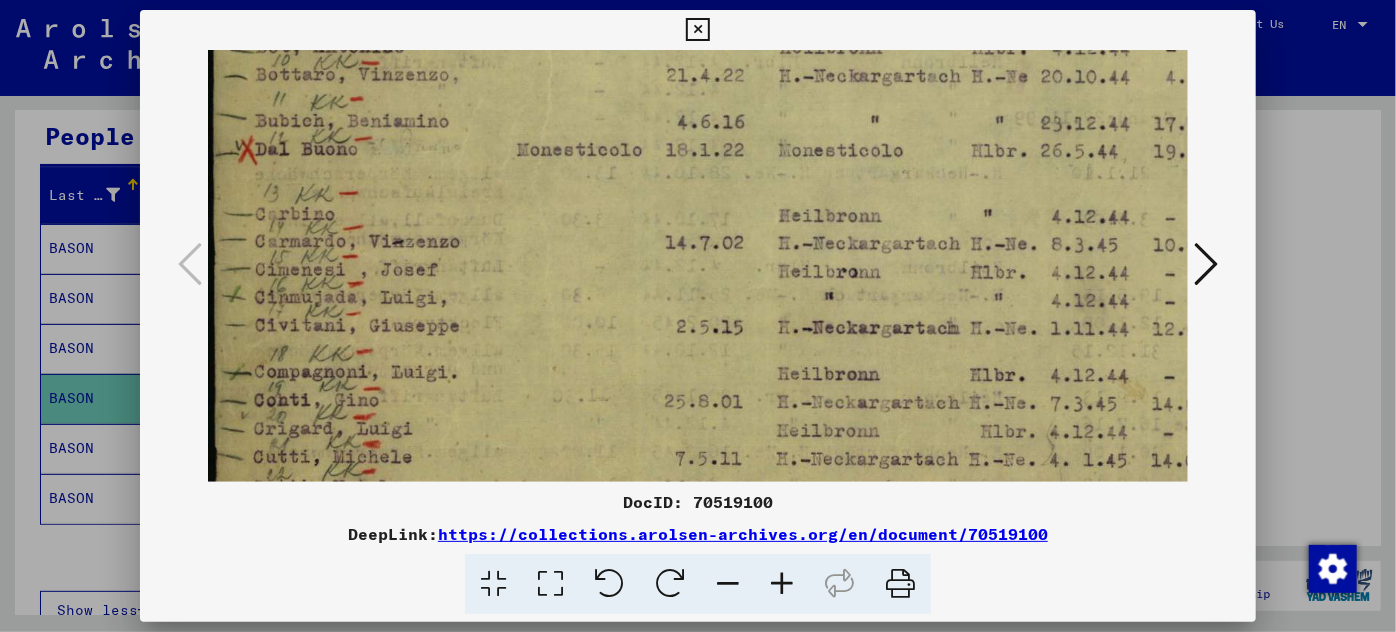scroll, scrollTop: 410, scrollLeft: 0, axis: vertical 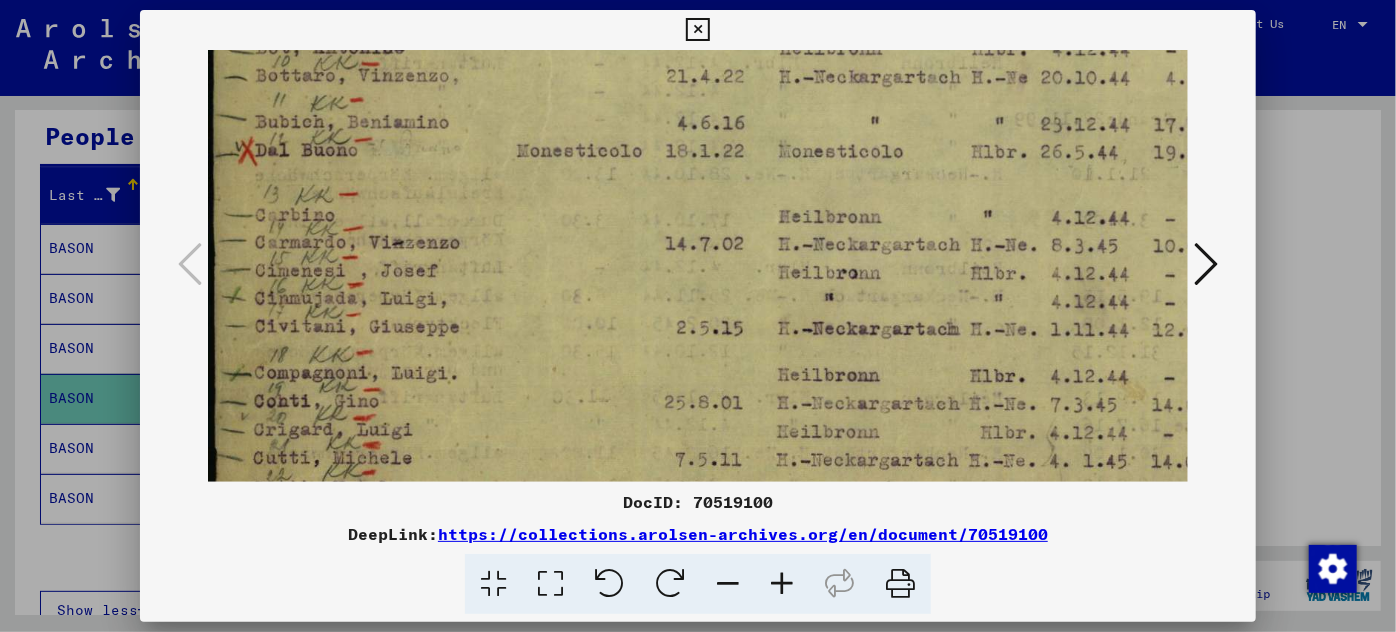 drag, startPoint x: 442, startPoint y: 303, endPoint x: 455, endPoint y: 362, distance: 60.41523 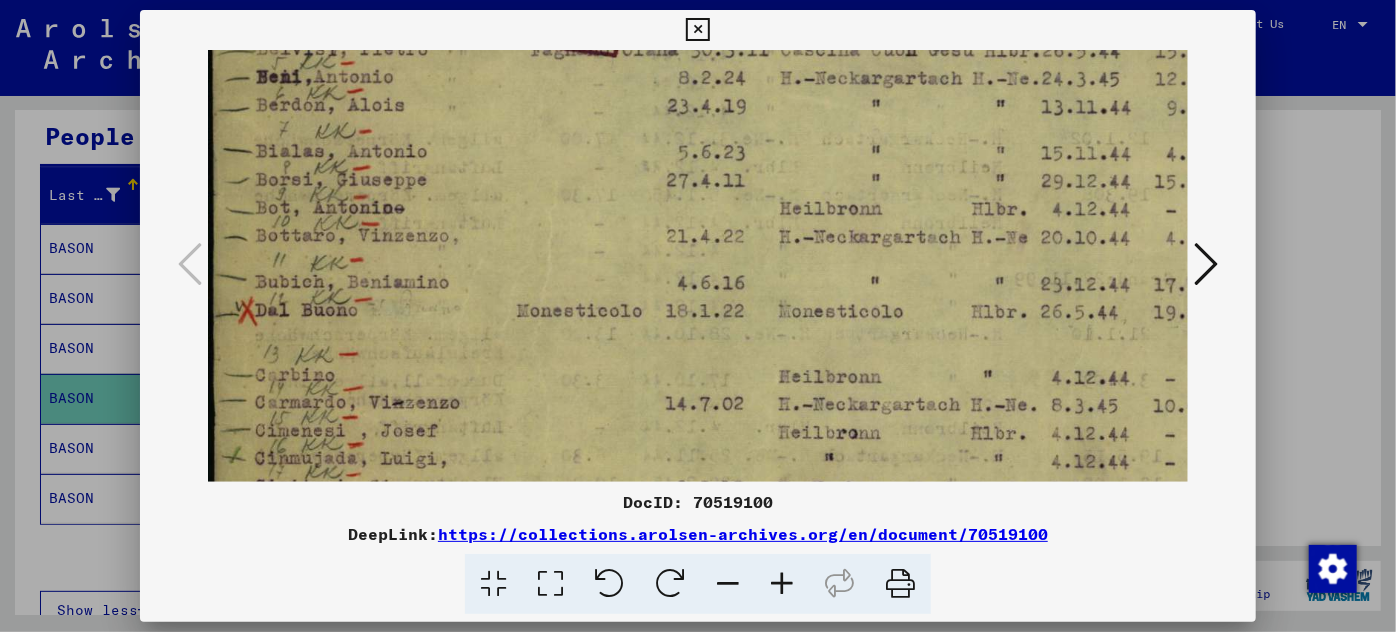 scroll, scrollTop: 247, scrollLeft: 0, axis: vertical 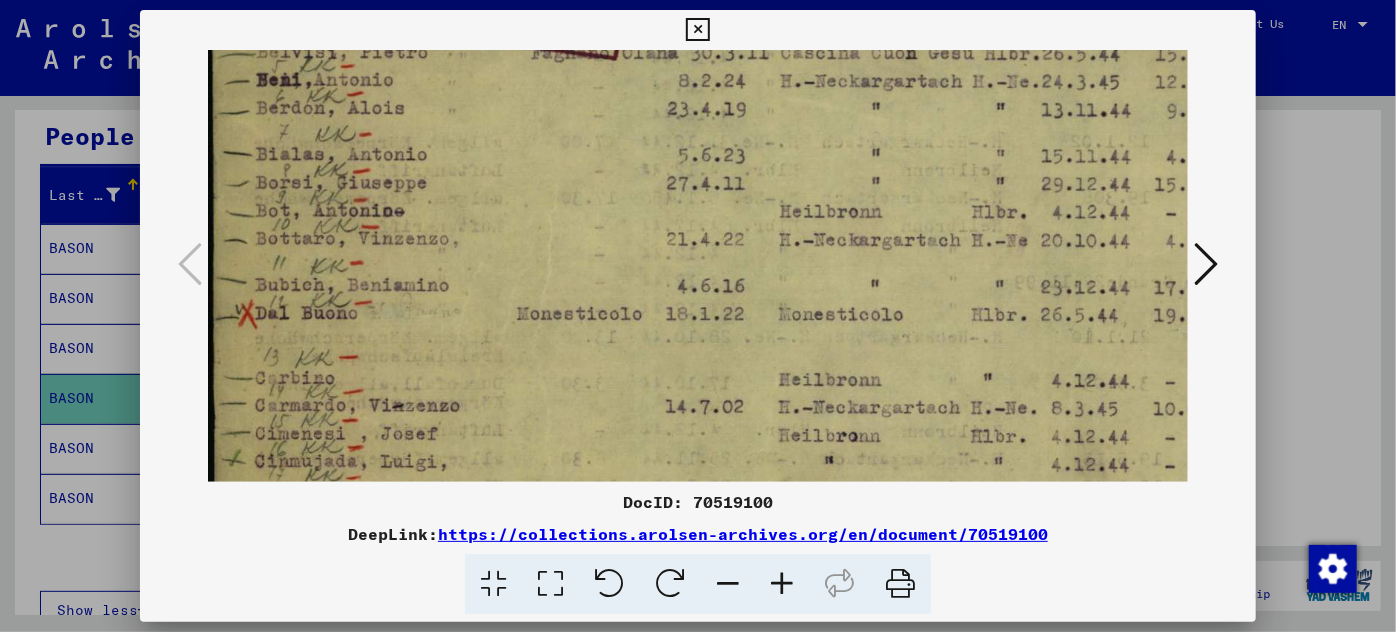 drag, startPoint x: 485, startPoint y: 213, endPoint x: 547, endPoint y: 381, distance: 179.07541 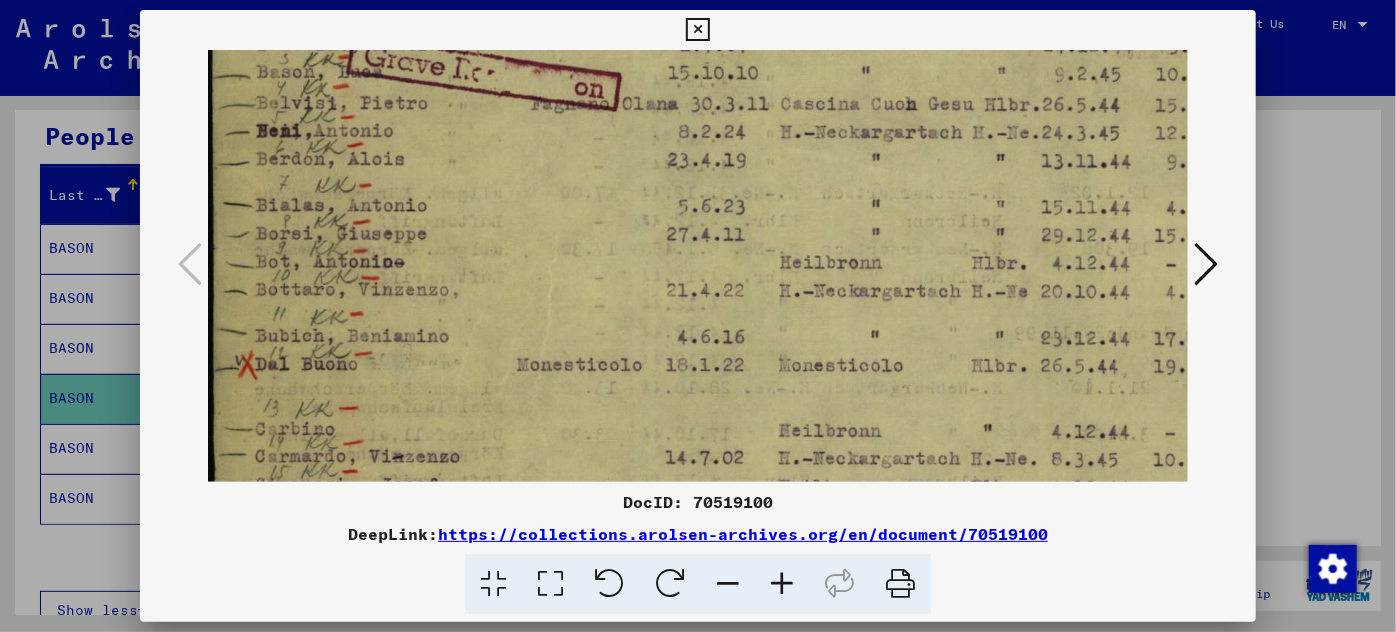 scroll, scrollTop: 192, scrollLeft: 0, axis: vertical 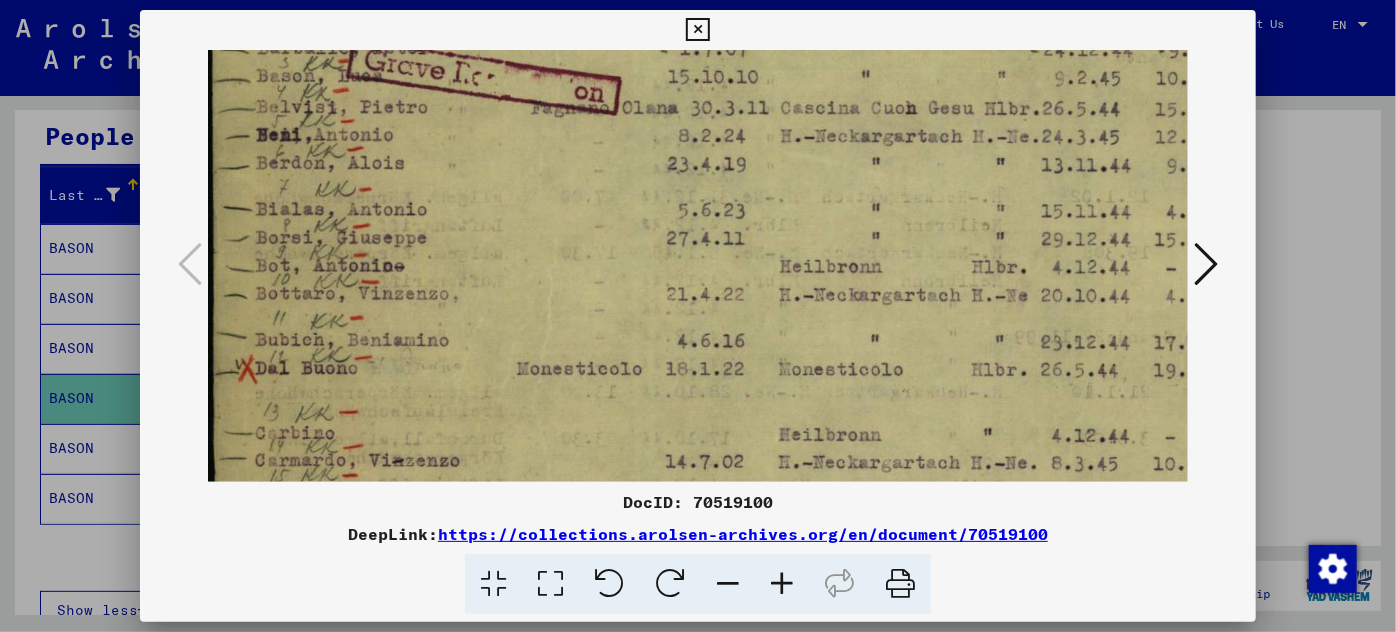 drag, startPoint x: 464, startPoint y: 204, endPoint x: 483, endPoint y: 263, distance: 61.983868 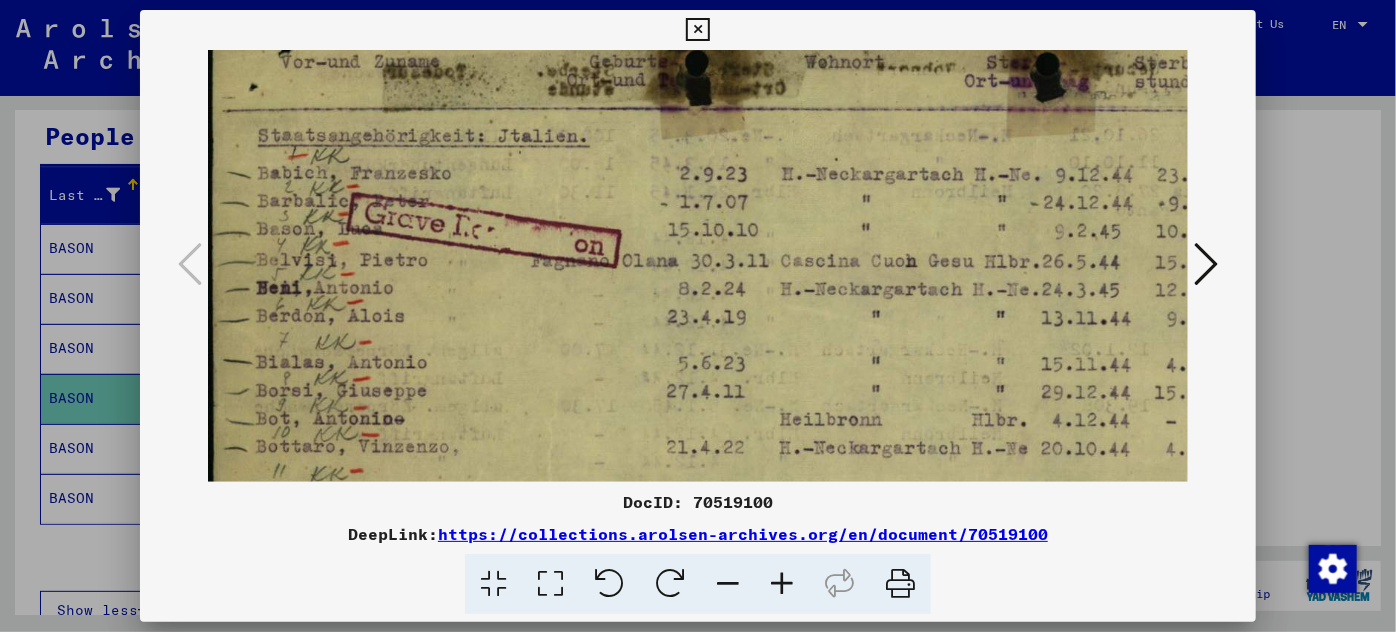 scroll, scrollTop: 40, scrollLeft: 0, axis: vertical 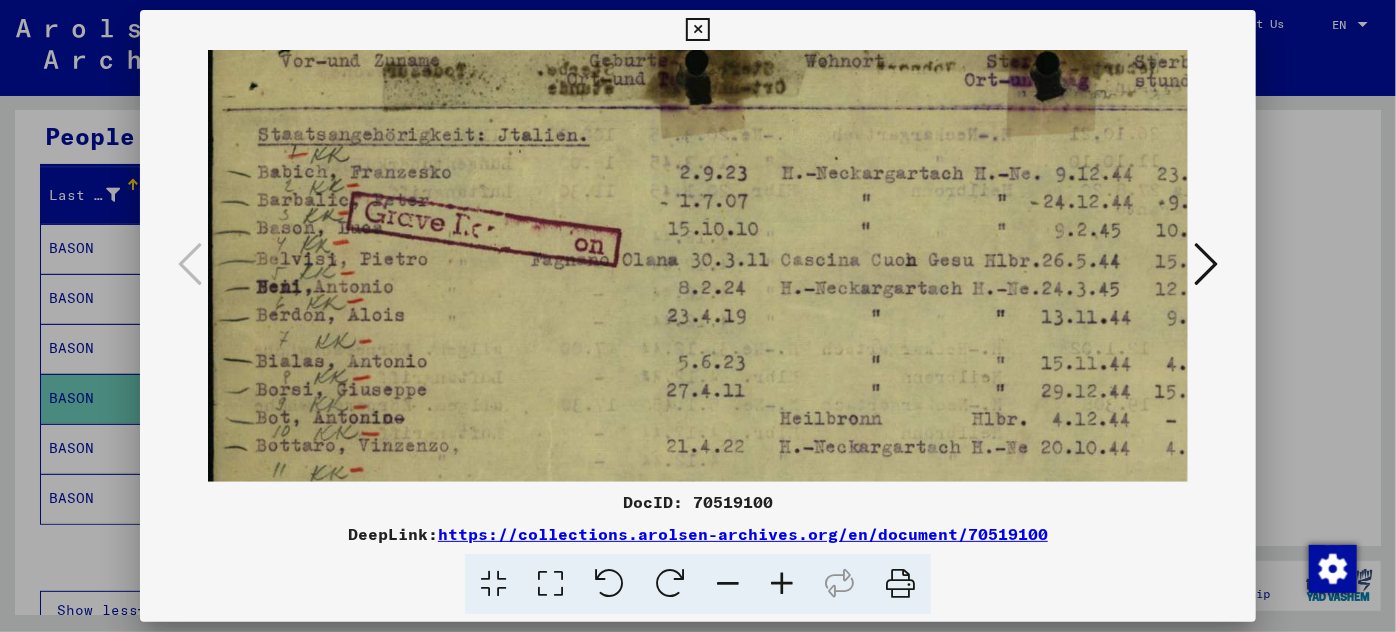 drag, startPoint x: 407, startPoint y: 248, endPoint x: 568, endPoint y: 405, distance: 224.87775 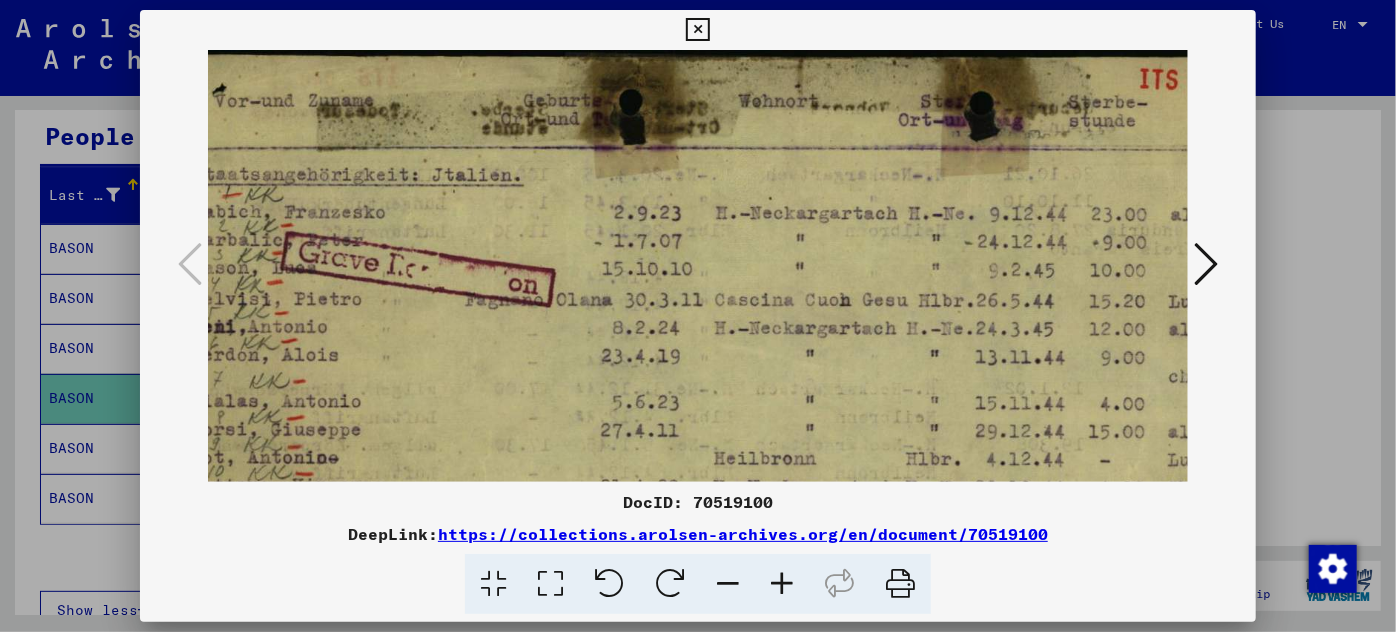 scroll, scrollTop: 0, scrollLeft: 67, axis: horizontal 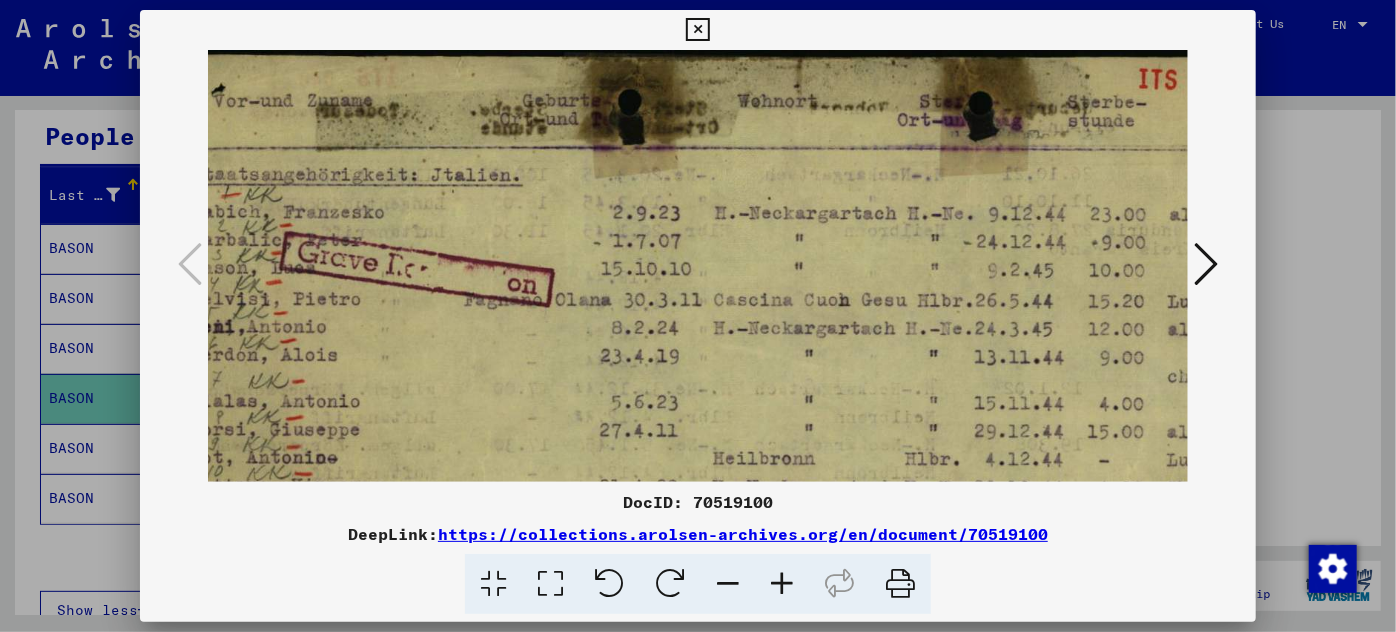 drag, startPoint x: 612, startPoint y: 354, endPoint x: 545, endPoint y: 611, distance: 265.5899 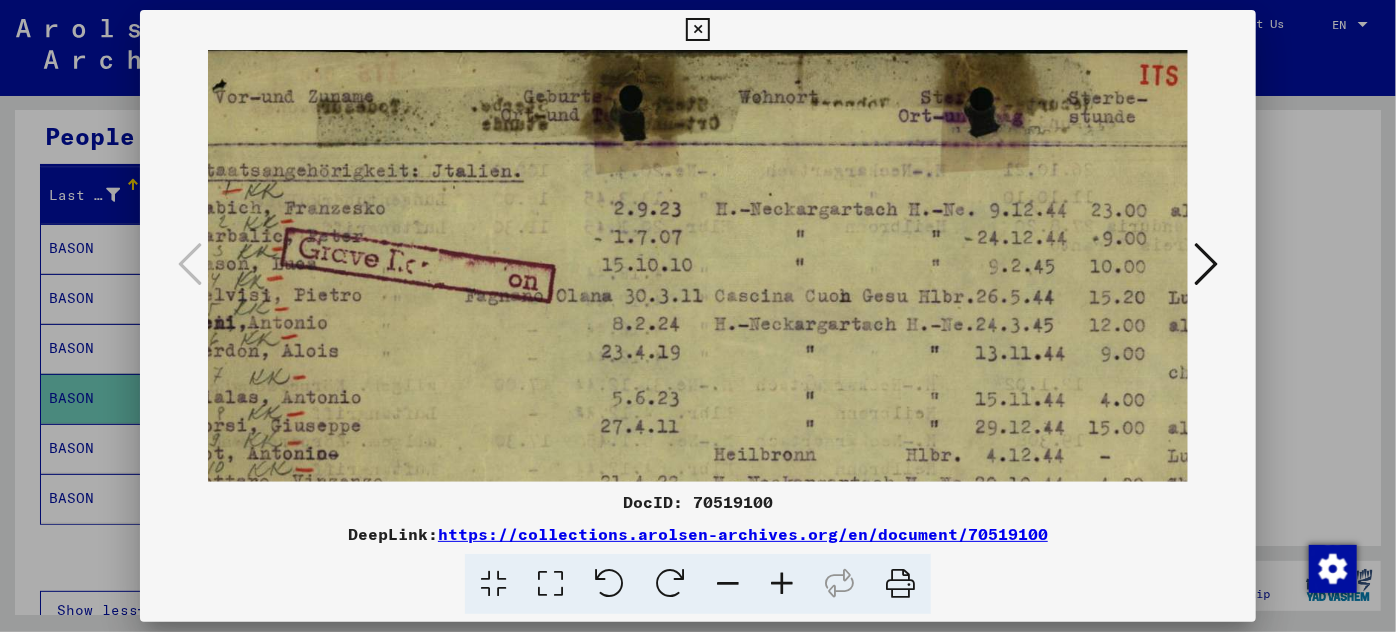 click at bounding box center (698, 316) 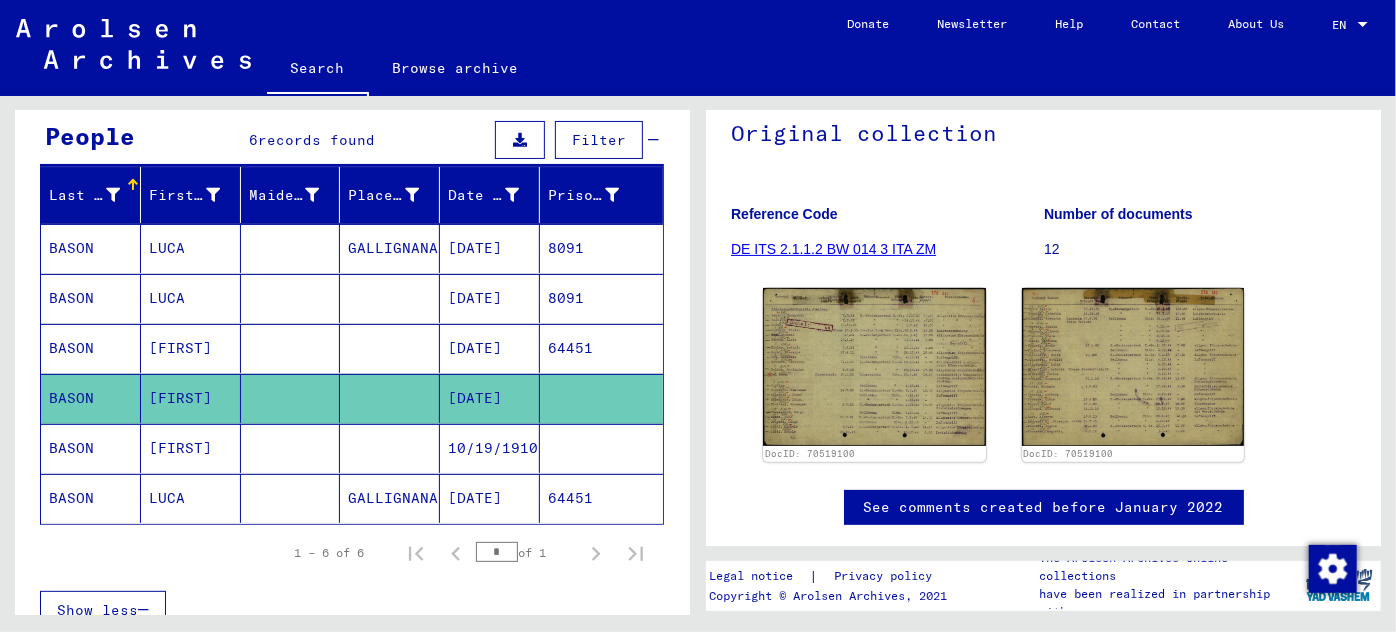 click on "10/19/1910" at bounding box center [490, 498] 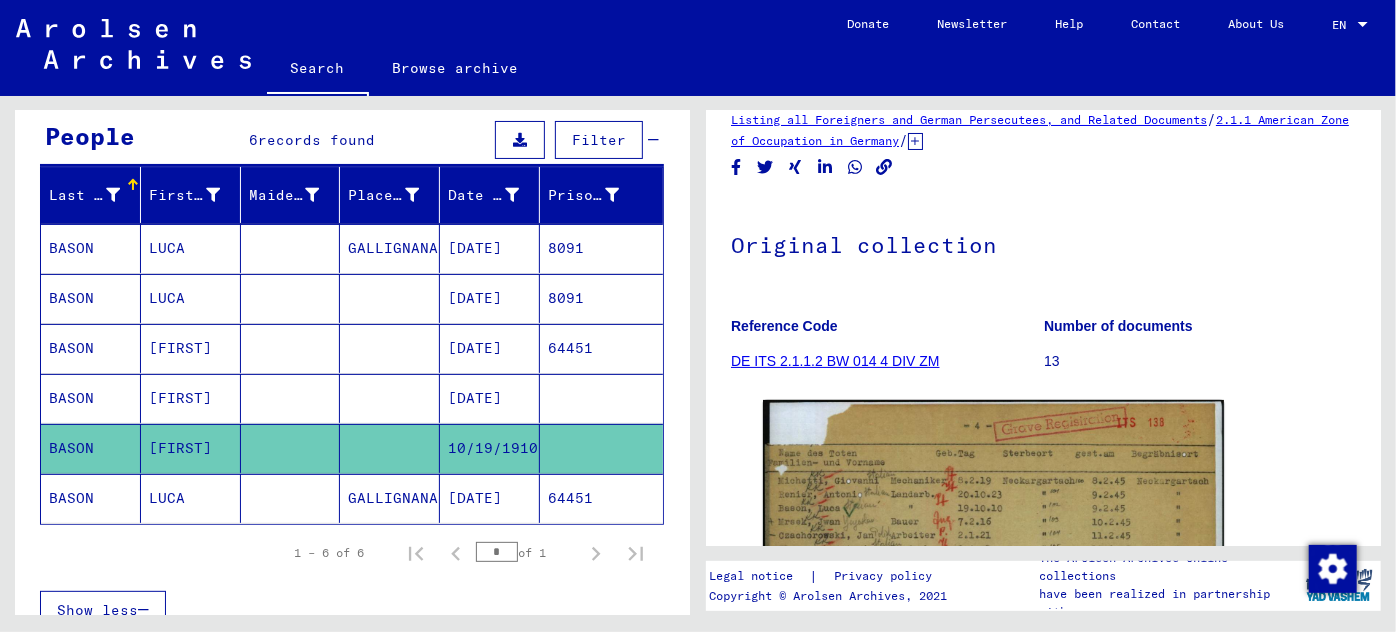 scroll, scrollTop: 101, scrollLeft: 0, axis: vertical 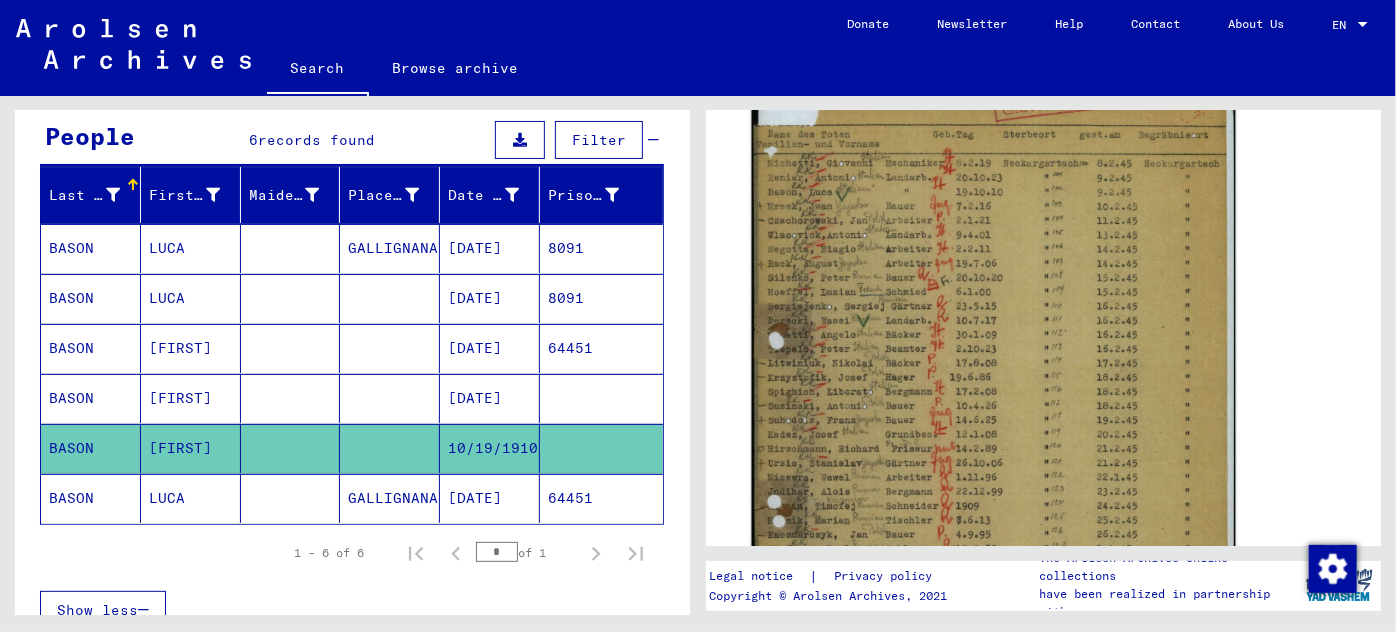 click 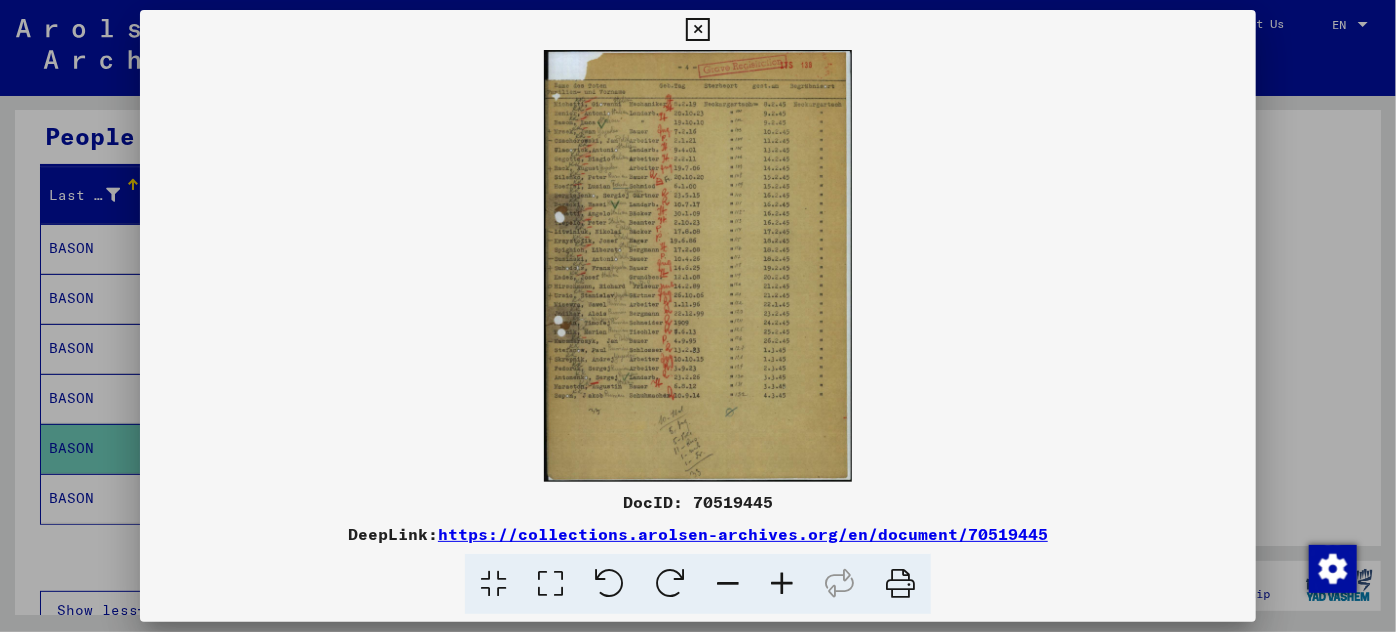 click at bounding box center [782, 584] 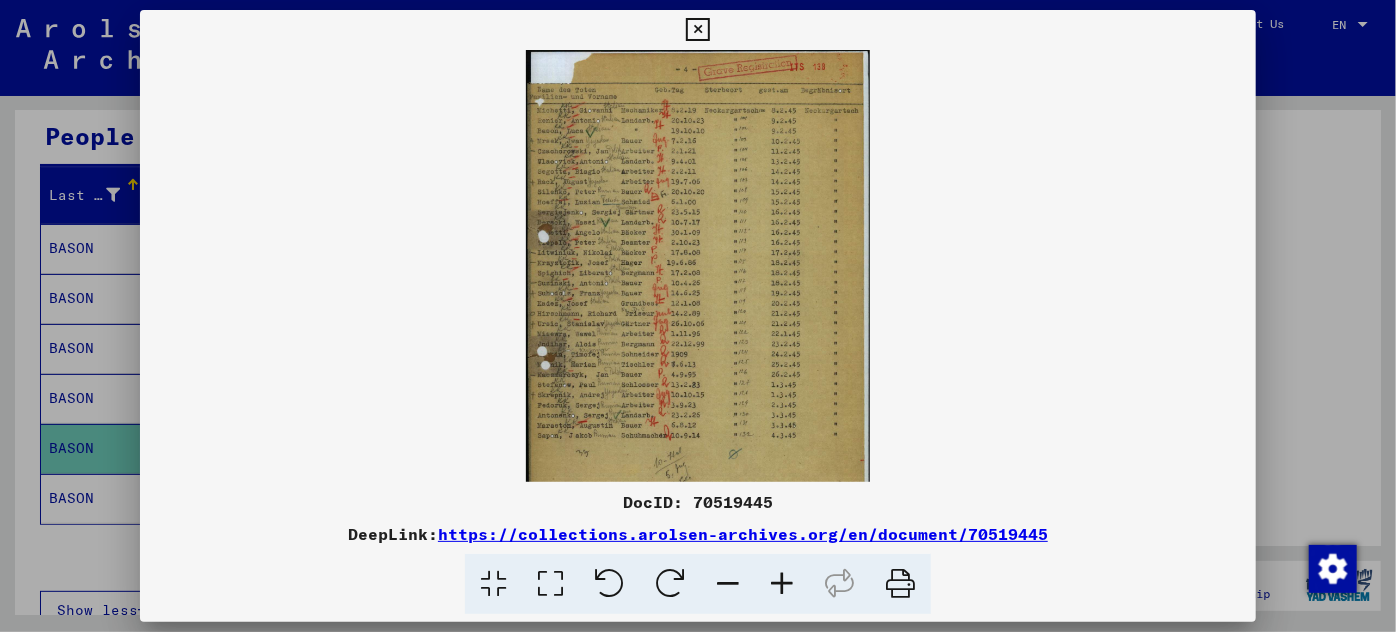 click at bounding box center [782, 584] 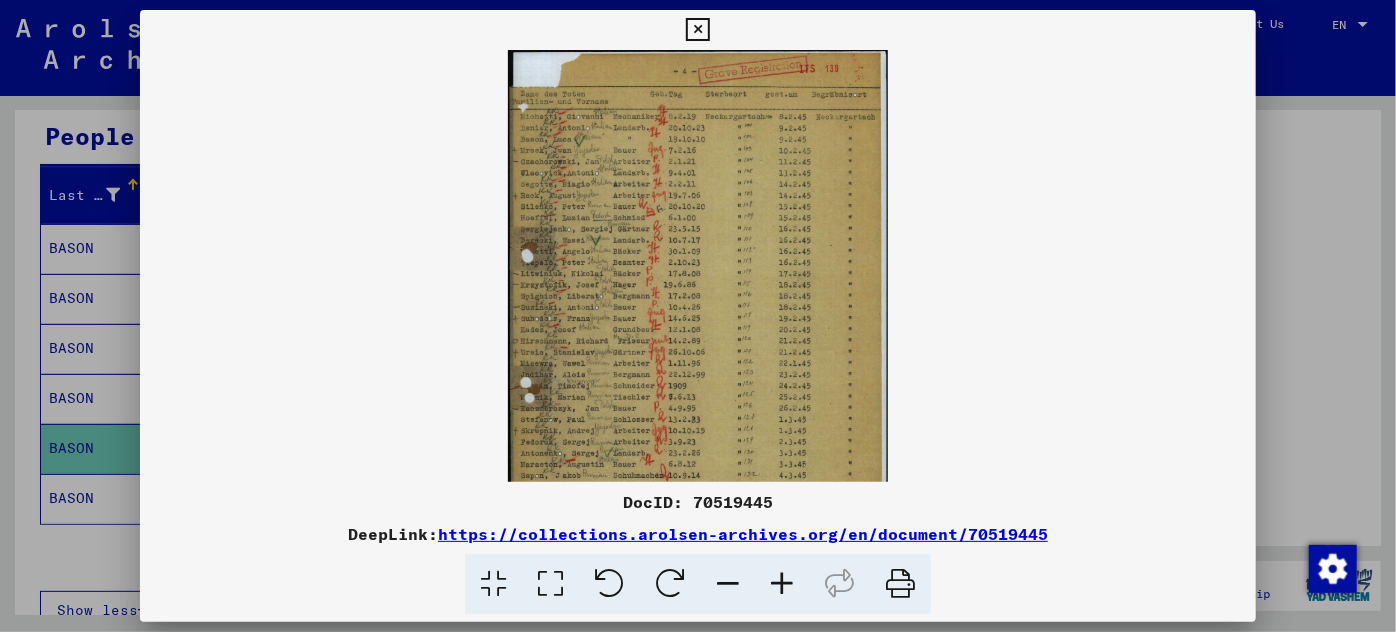 click at bounding box center (782, 584) 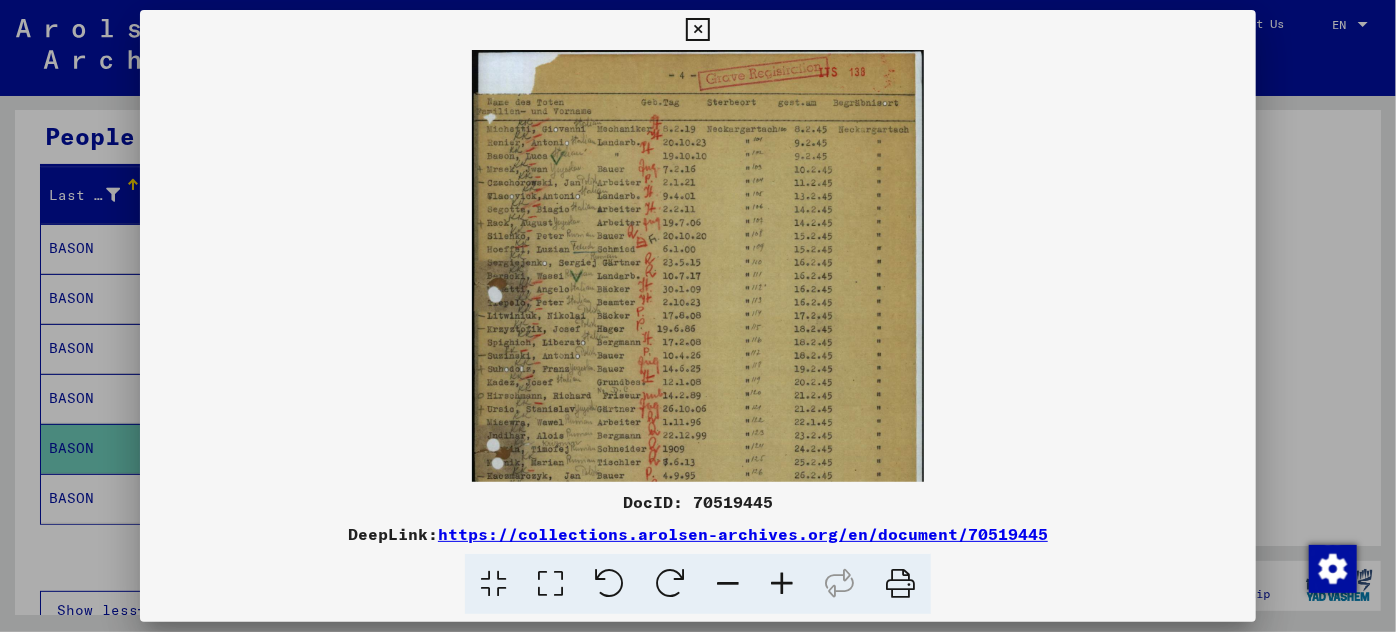 click at bounding box center [782, 584] 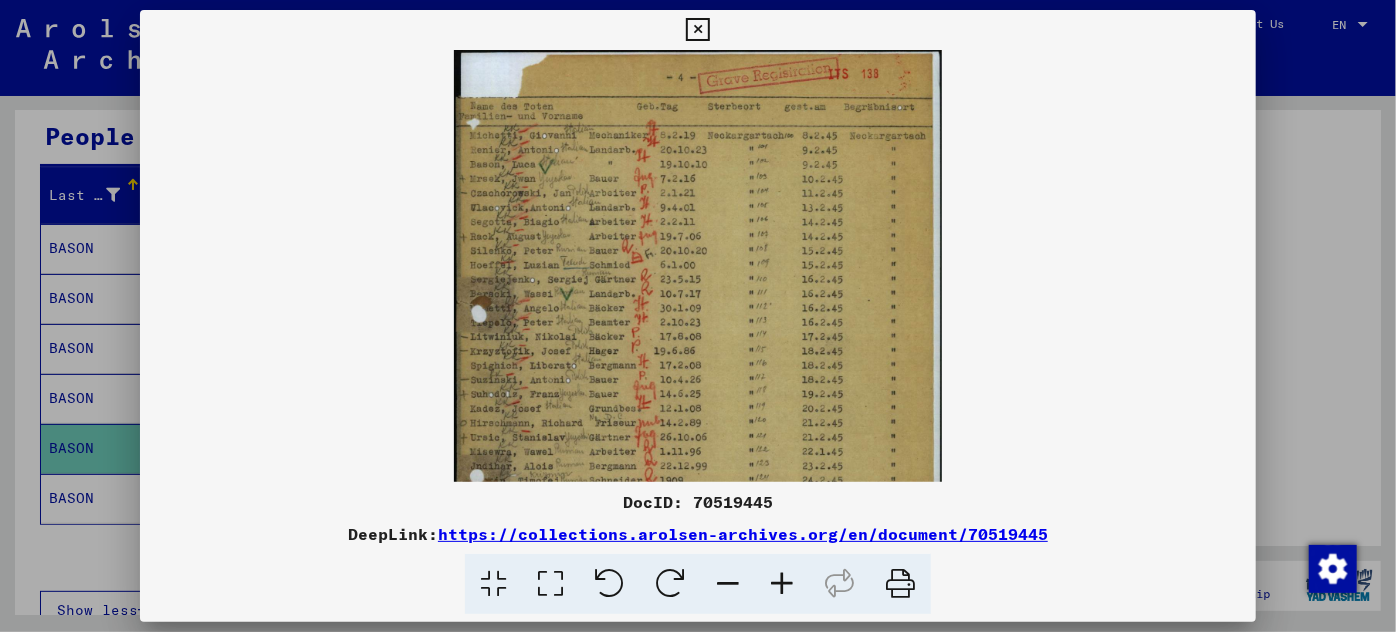 click at bounding box center (782, 584) 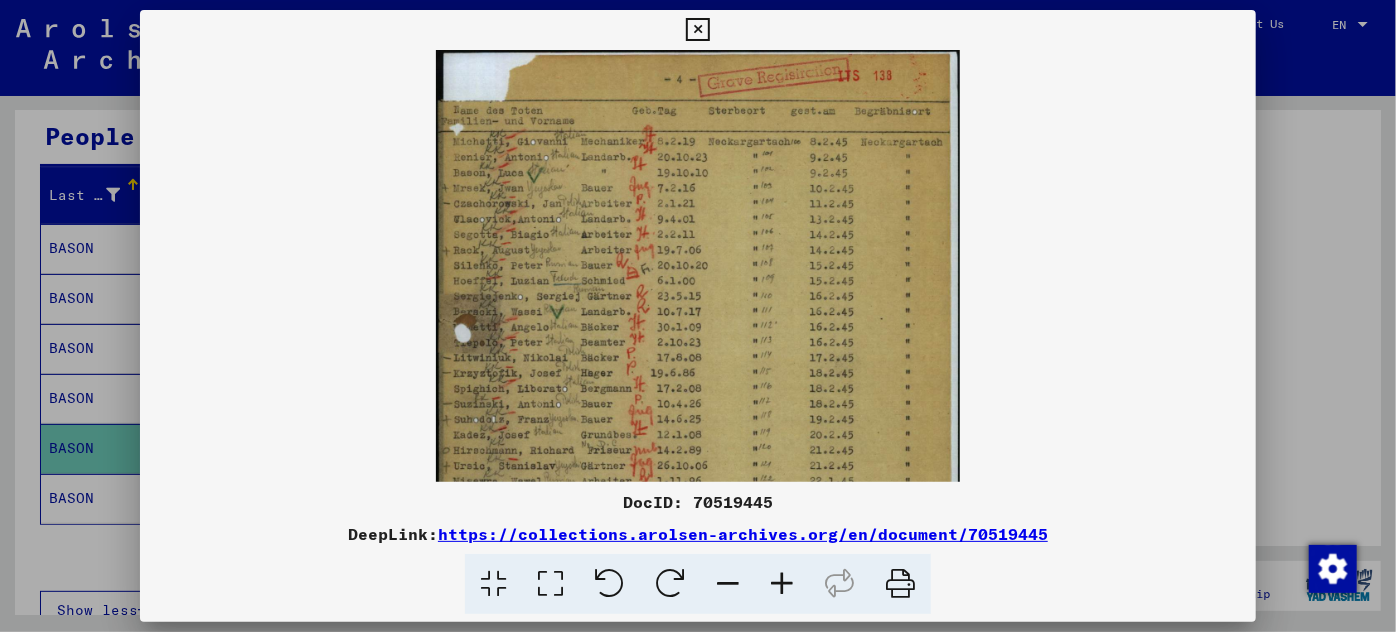 click at bounding box center [782, 584] 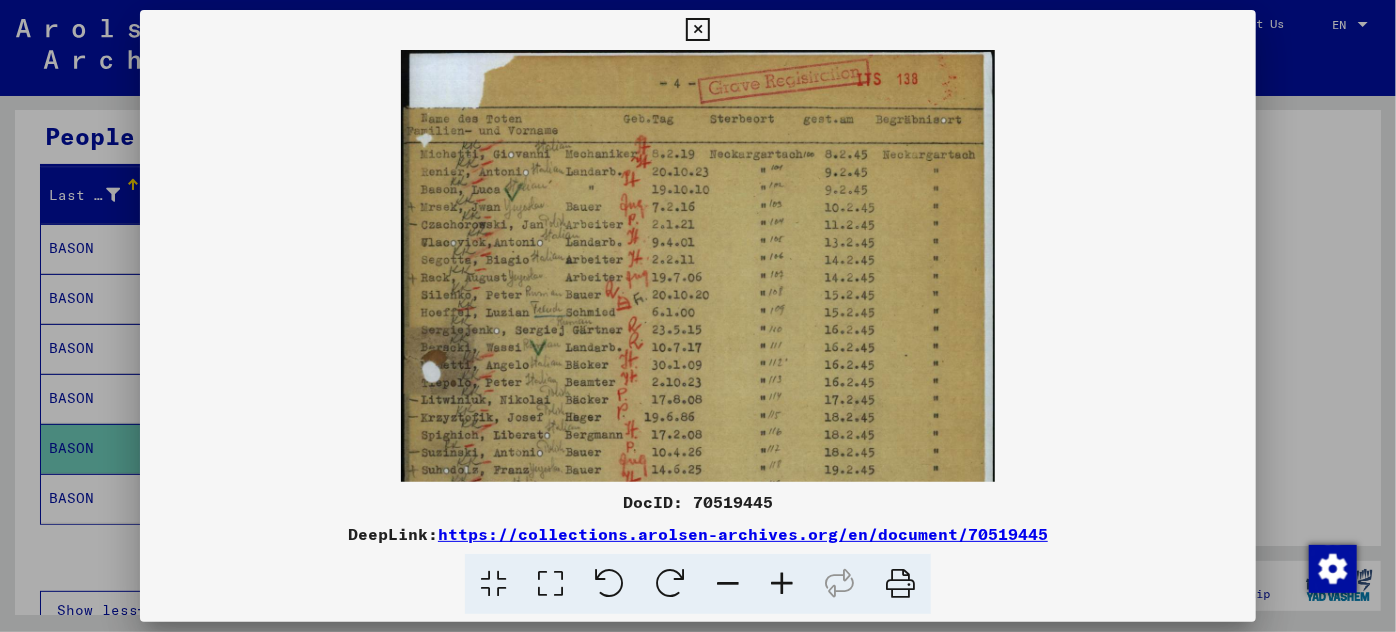 click at bounding box center [782, 584] 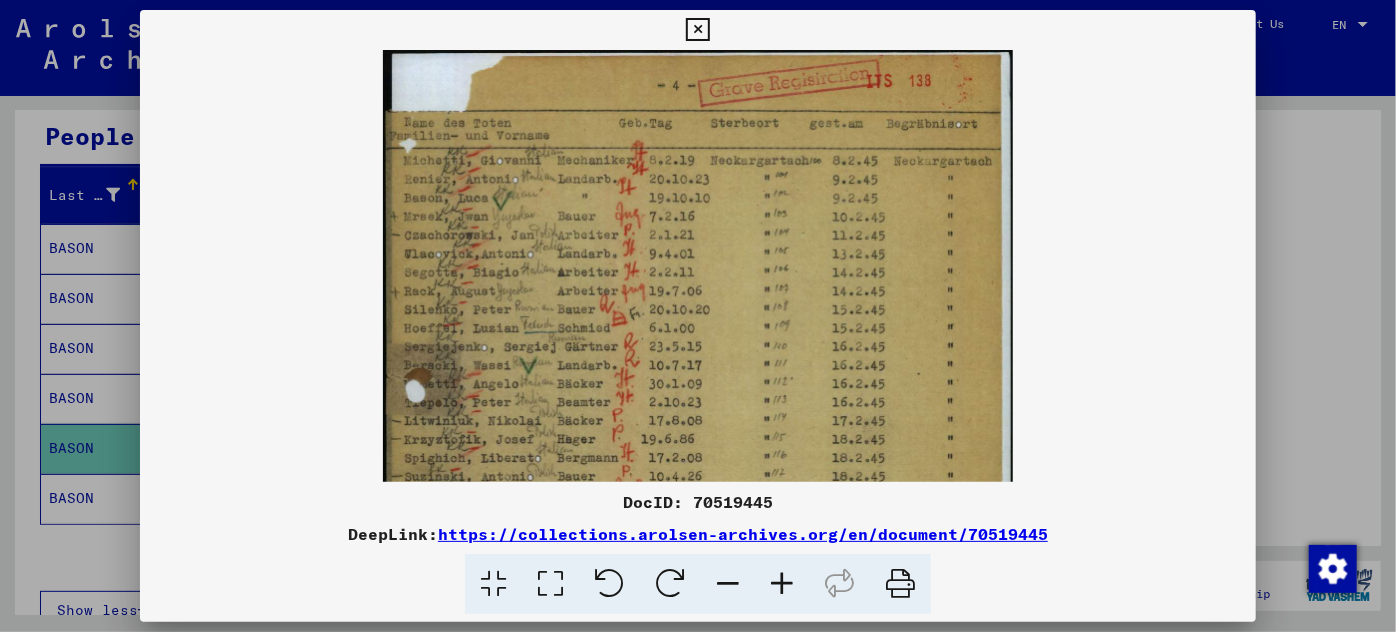 click at bounding box center [782, 584] 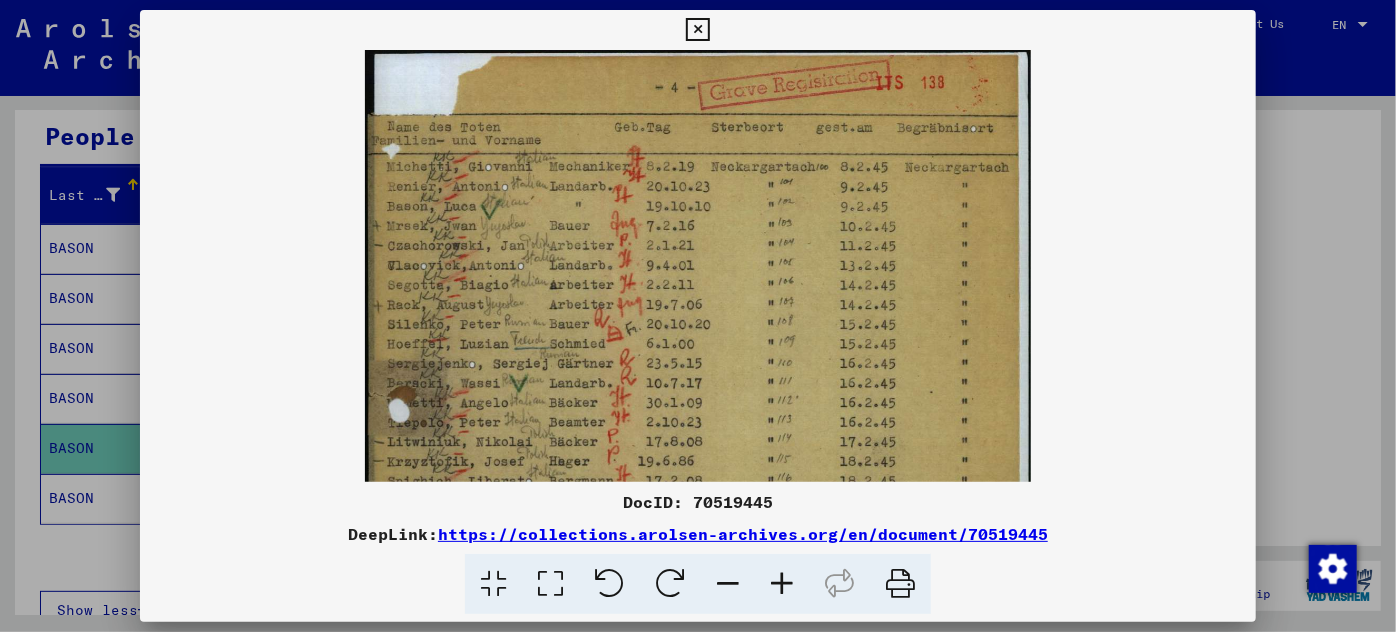 click at bounding box center (782, 584) 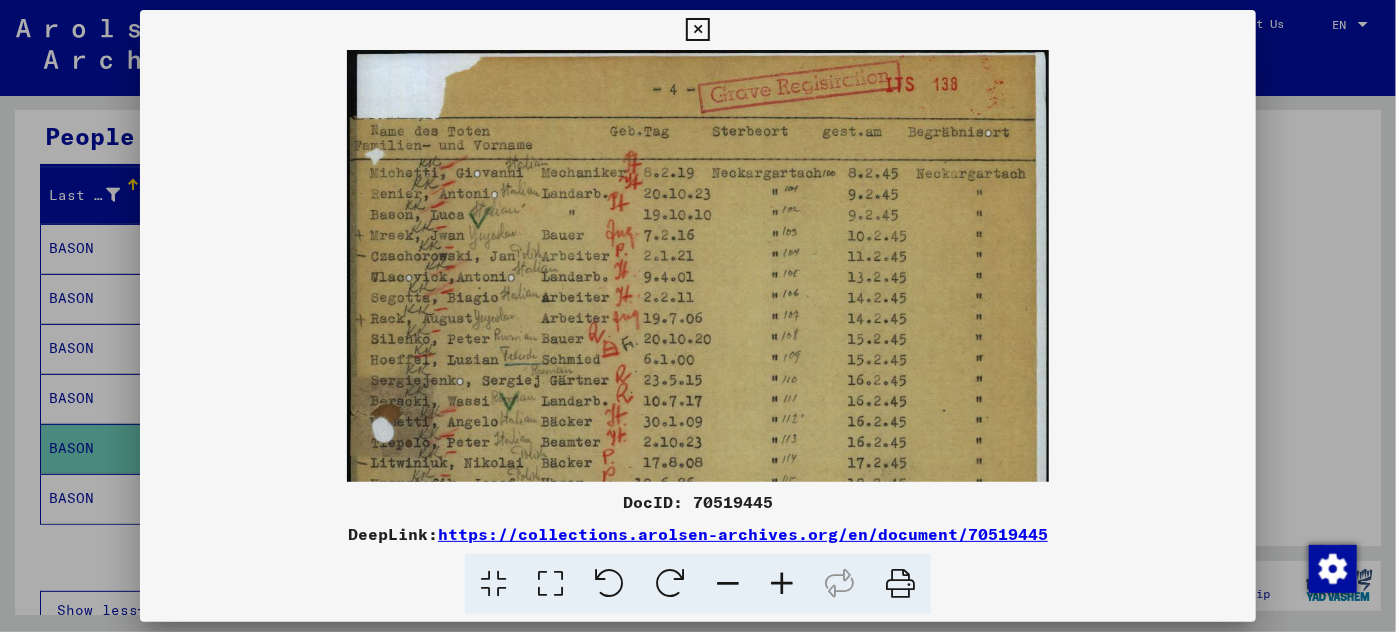click at bounding box center [782, 584] 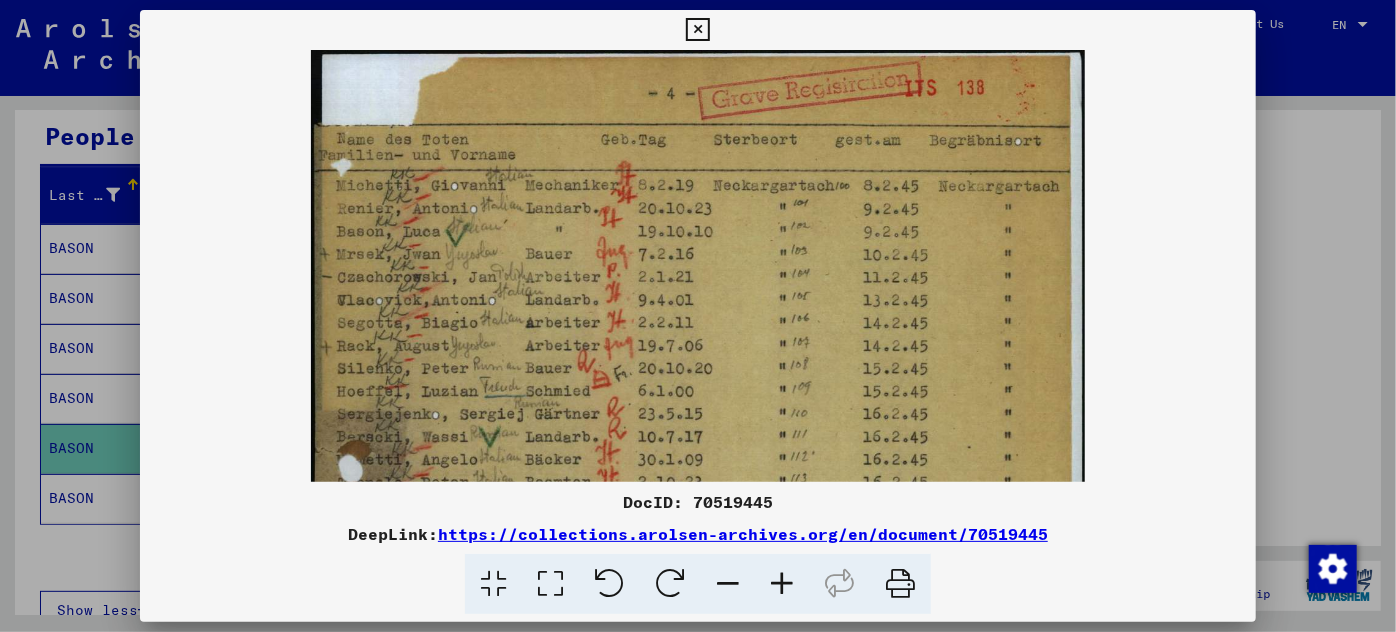 click at bounding box center (782, 584) 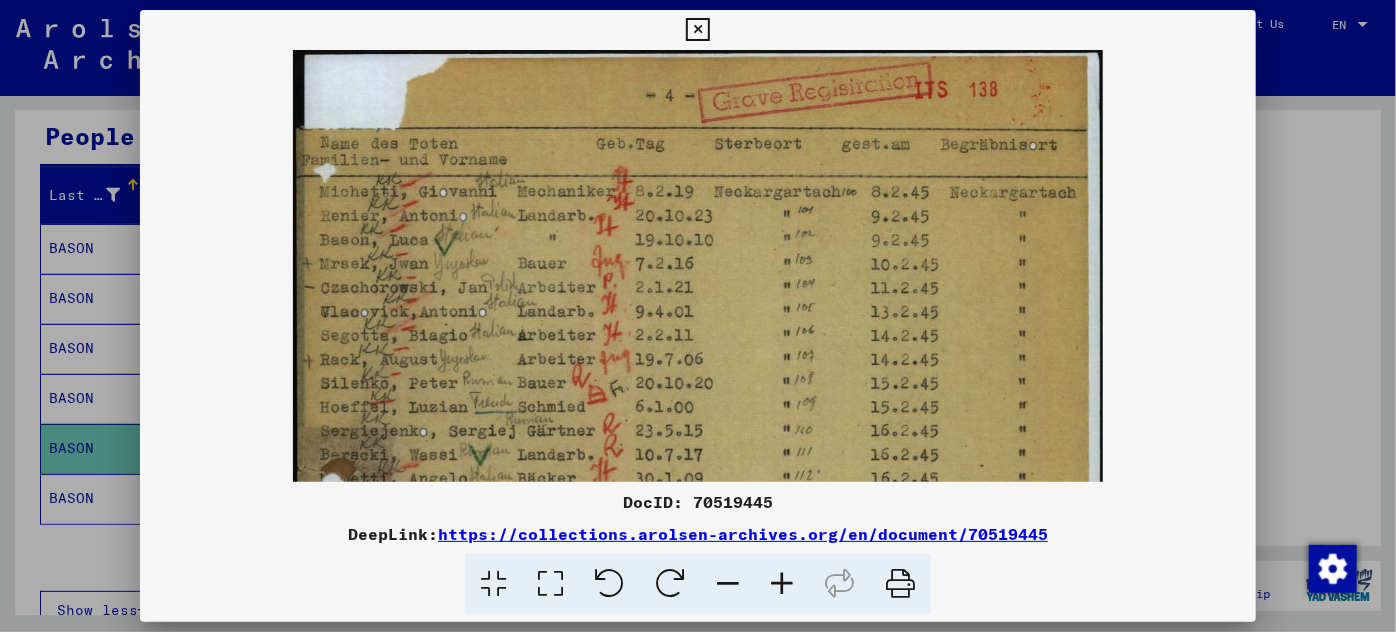 click at bounding box center [782, 584] 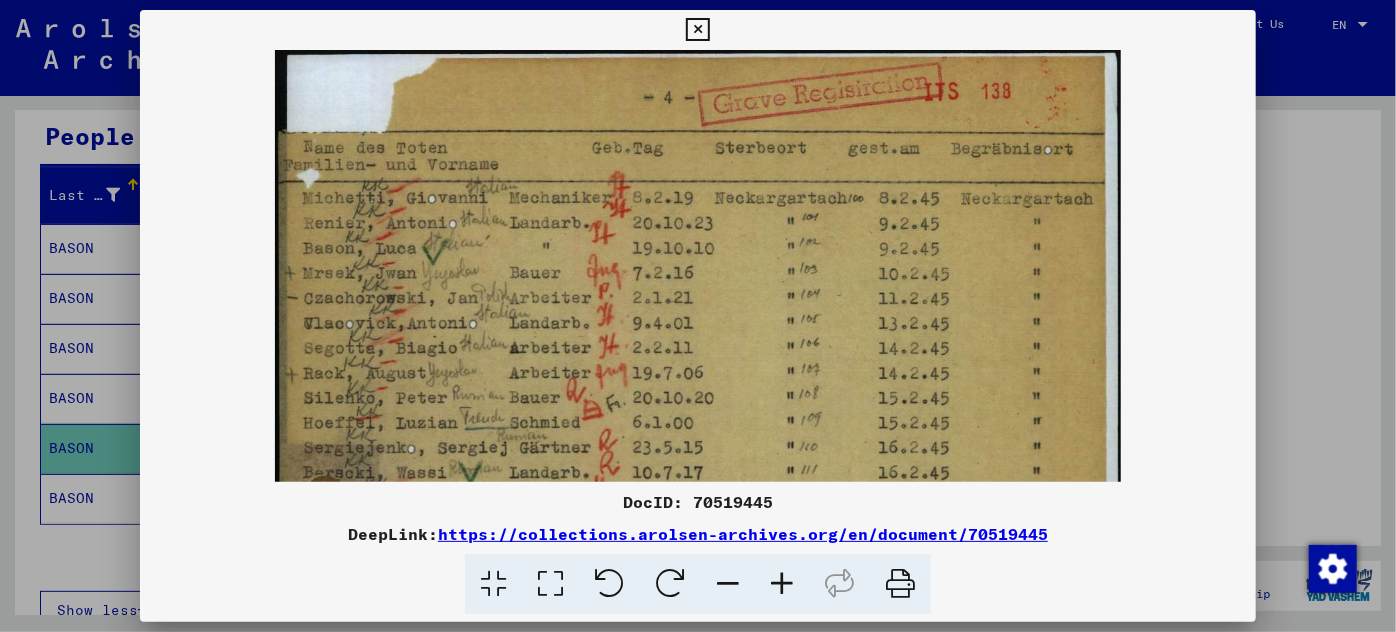 click at bounding box center [782, 584] 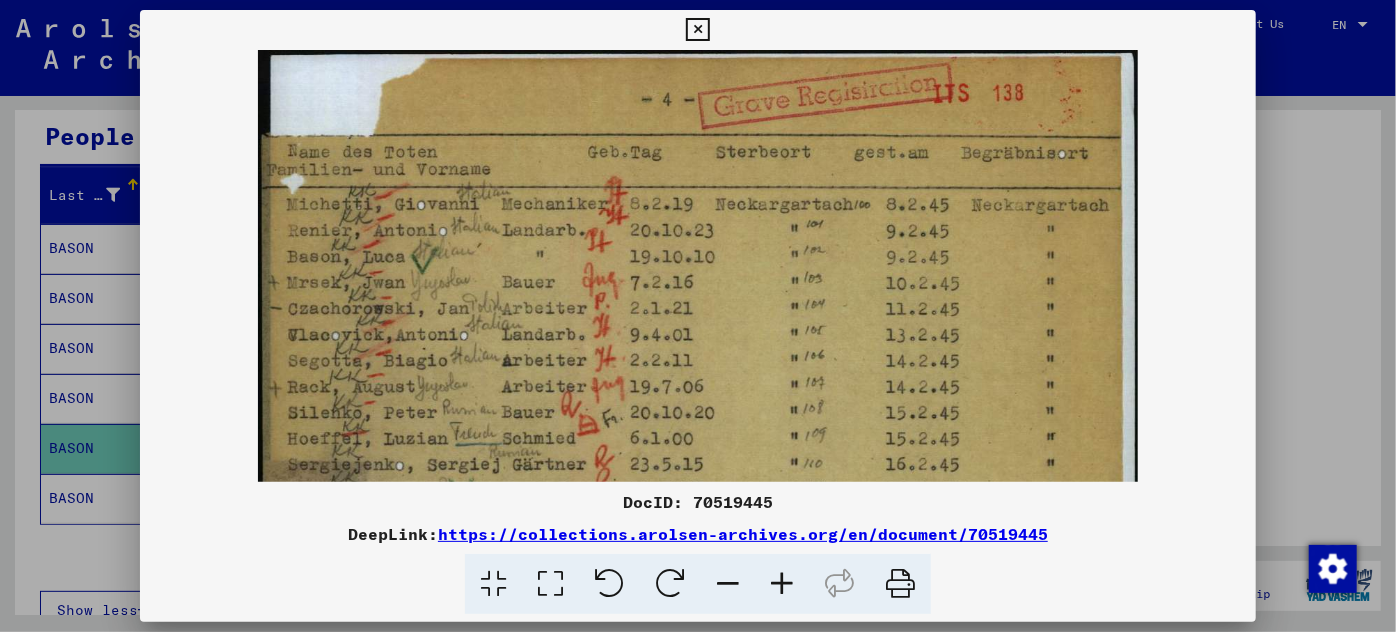 drag, startPoint x: 957, startPoint y: 328, endPoint x: 591, endPoint y: 357, distance: 367.1471 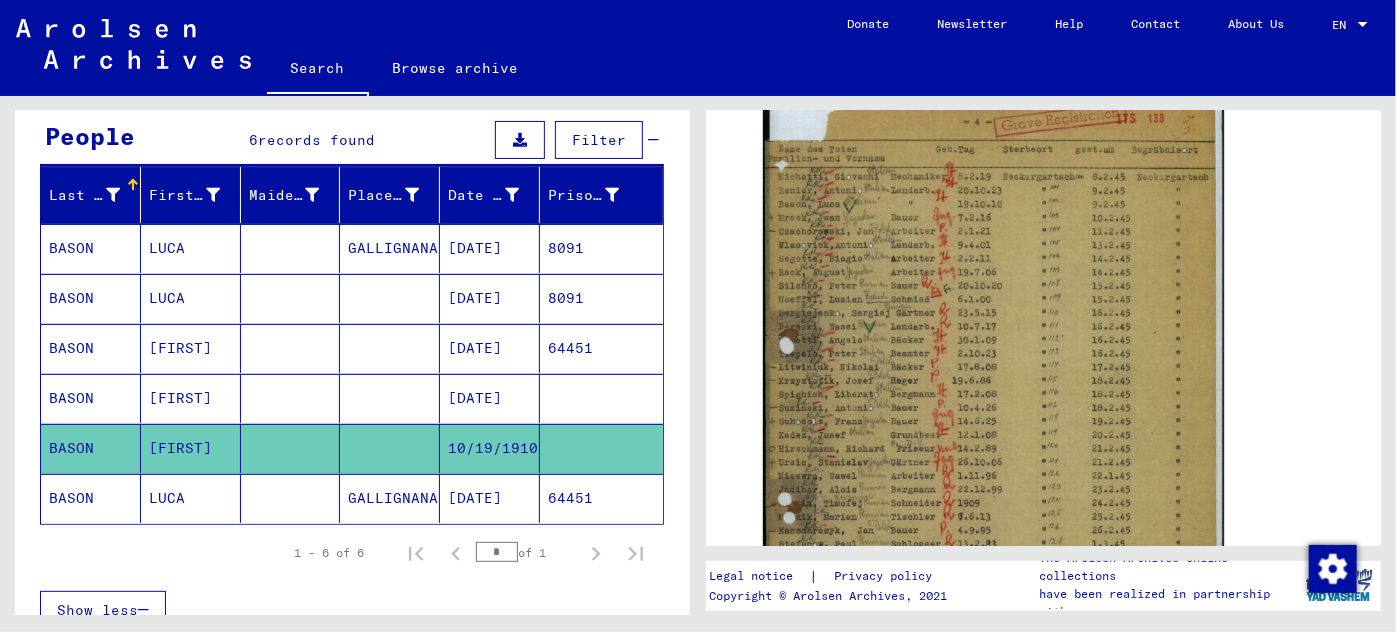 click on "BASON" 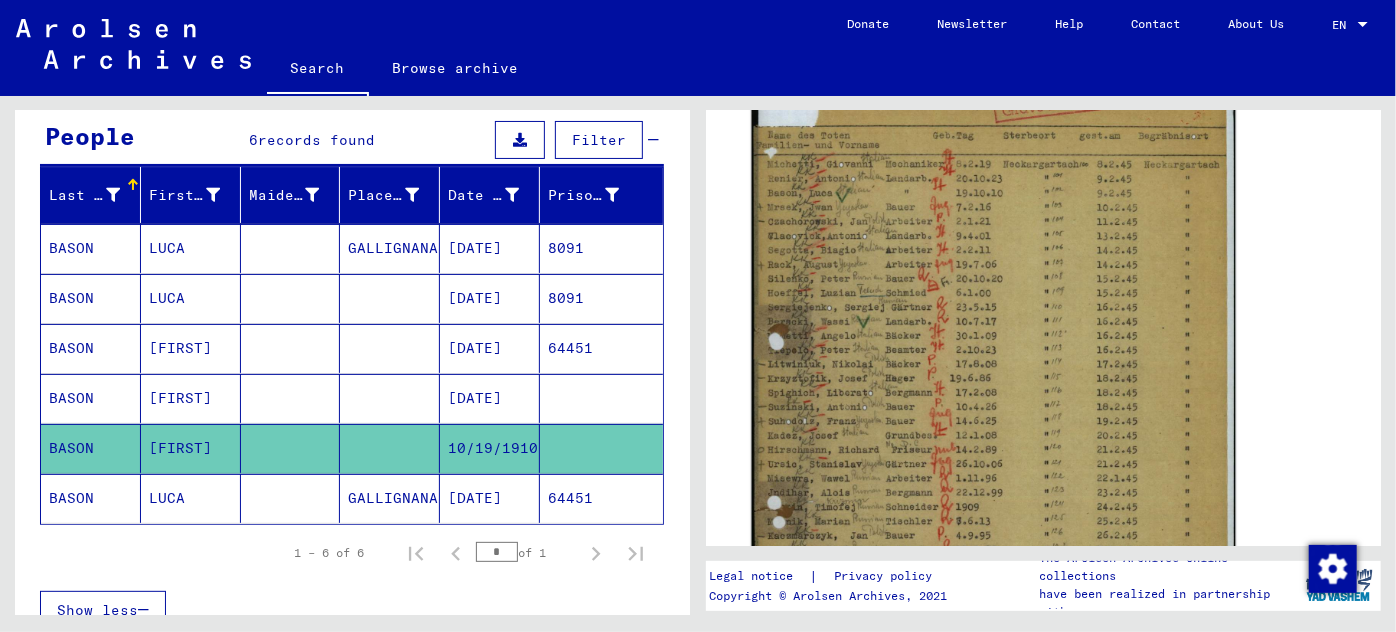 click 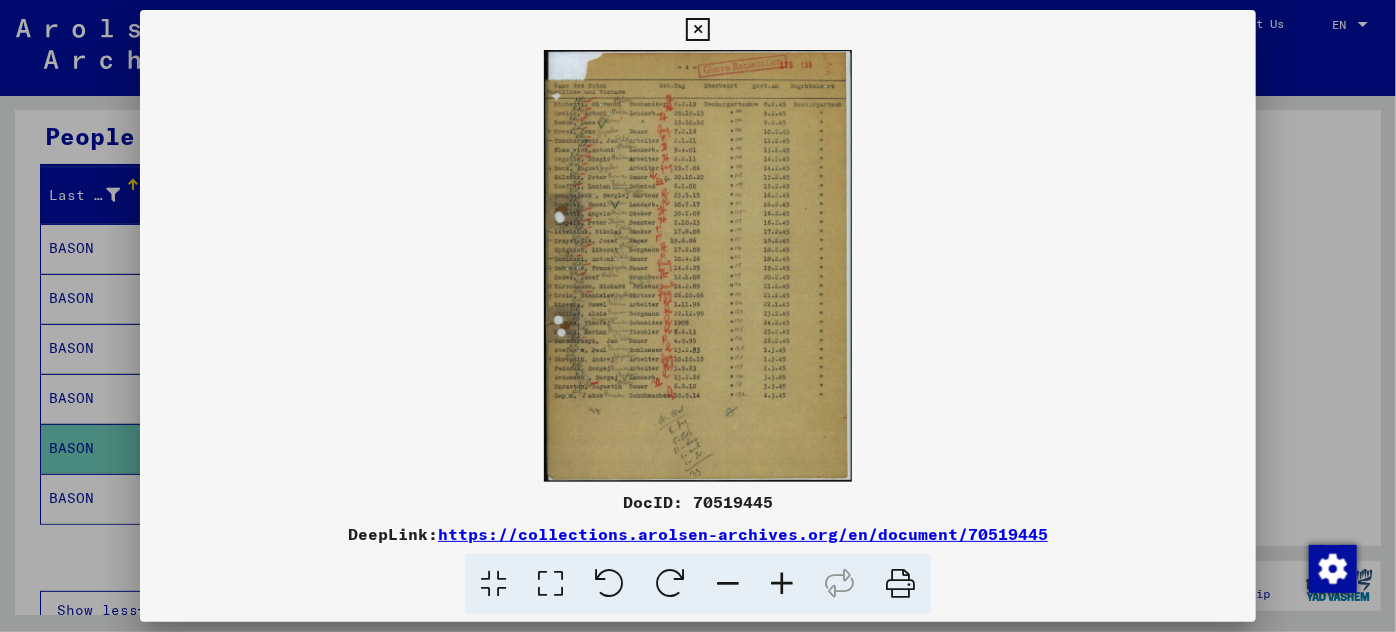 scroll, scrollTop: 373, scrollLeft: 0, axis: vertical 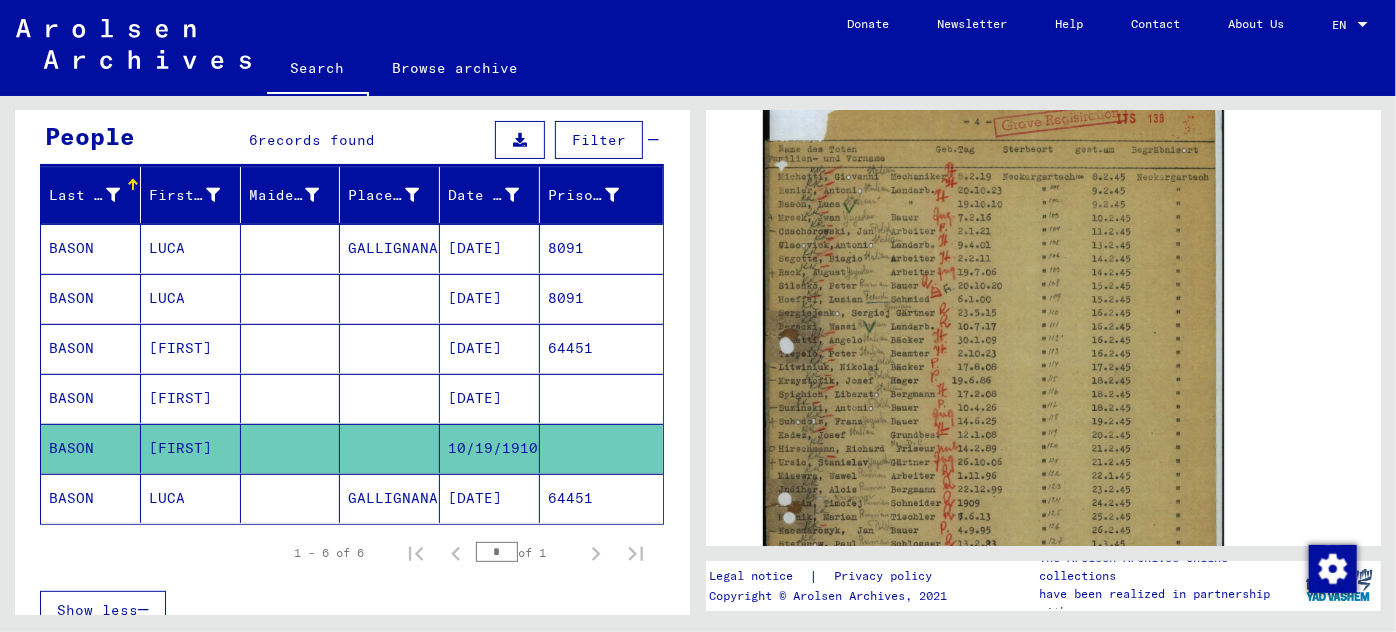 click on "64451" 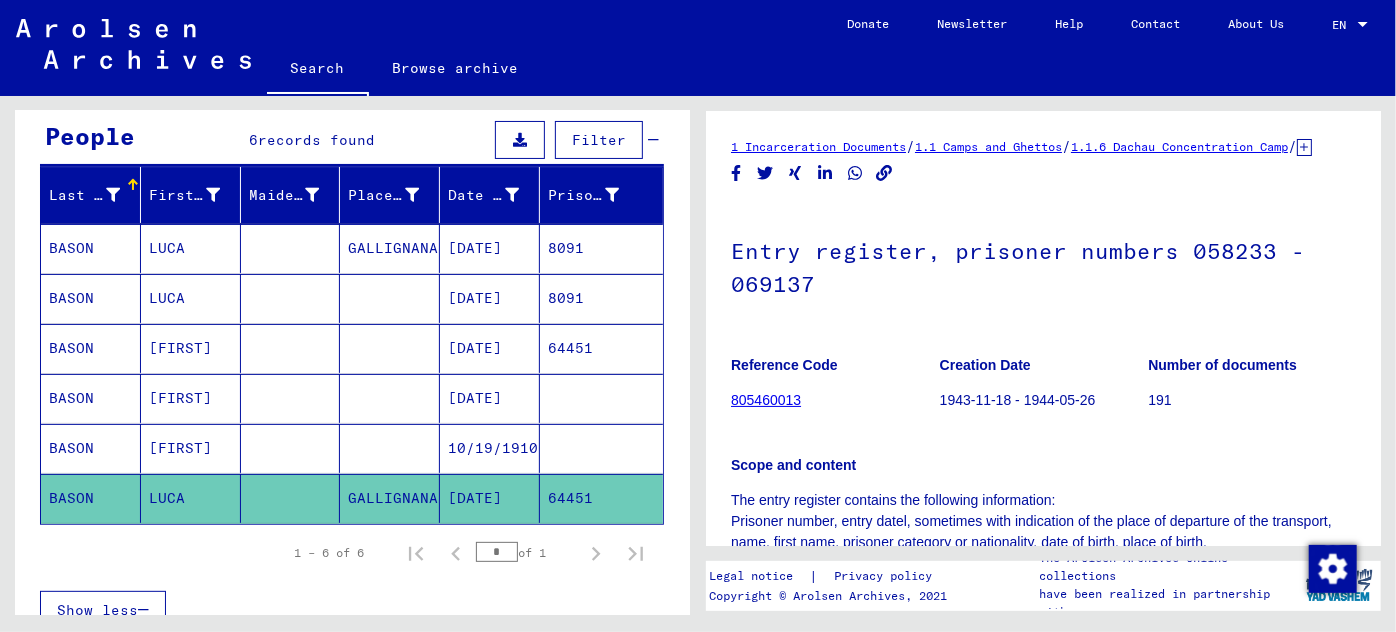 scroll, scrollTop: 0, scrollLeft: 0, axis: both 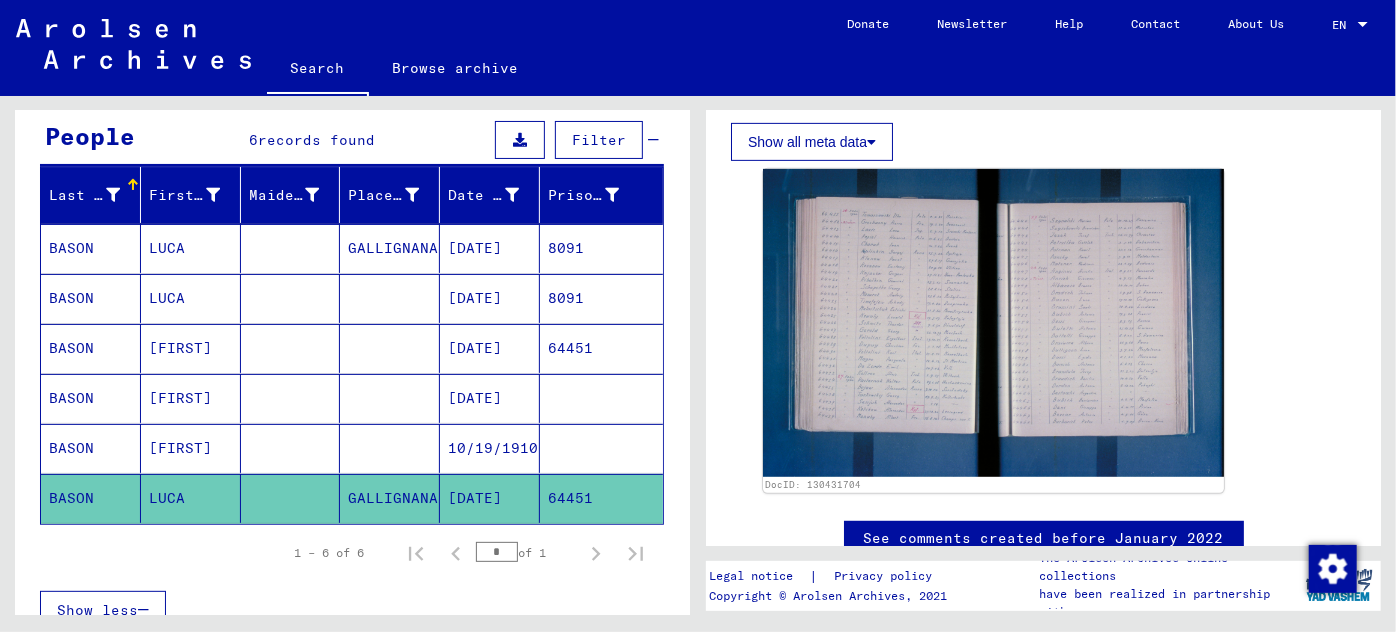 click on "[DATE]" at bounding box center (490, 398) 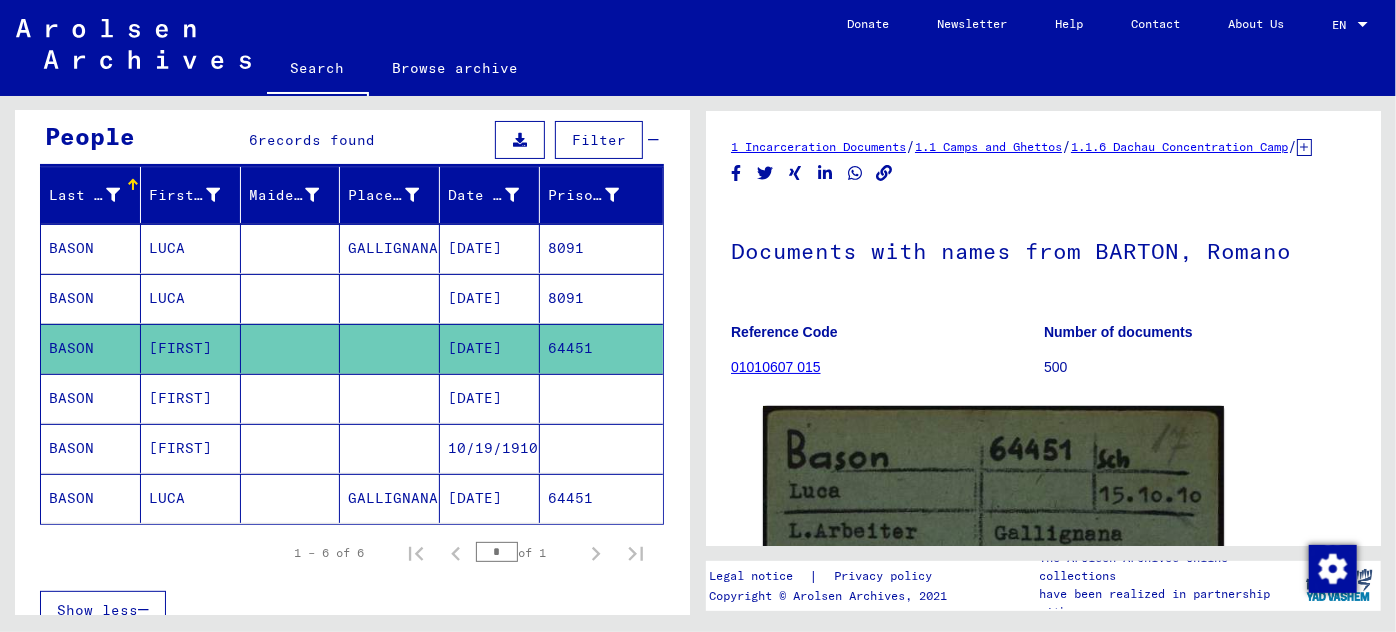scroll, scrollTop: 0, scrollLeft: 0, axis: both 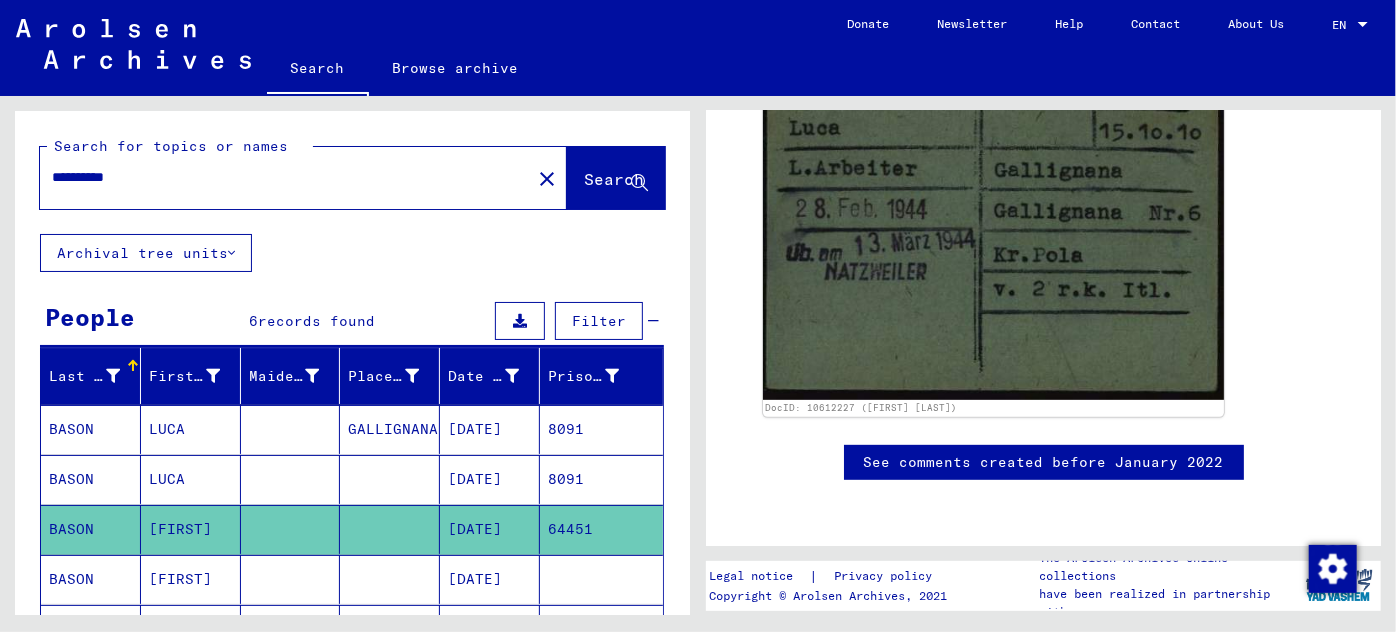 drag, startPoint x: 171, startPoint y: 176, endPoint x: 0, endPoint y: 169, distance: 171.14322 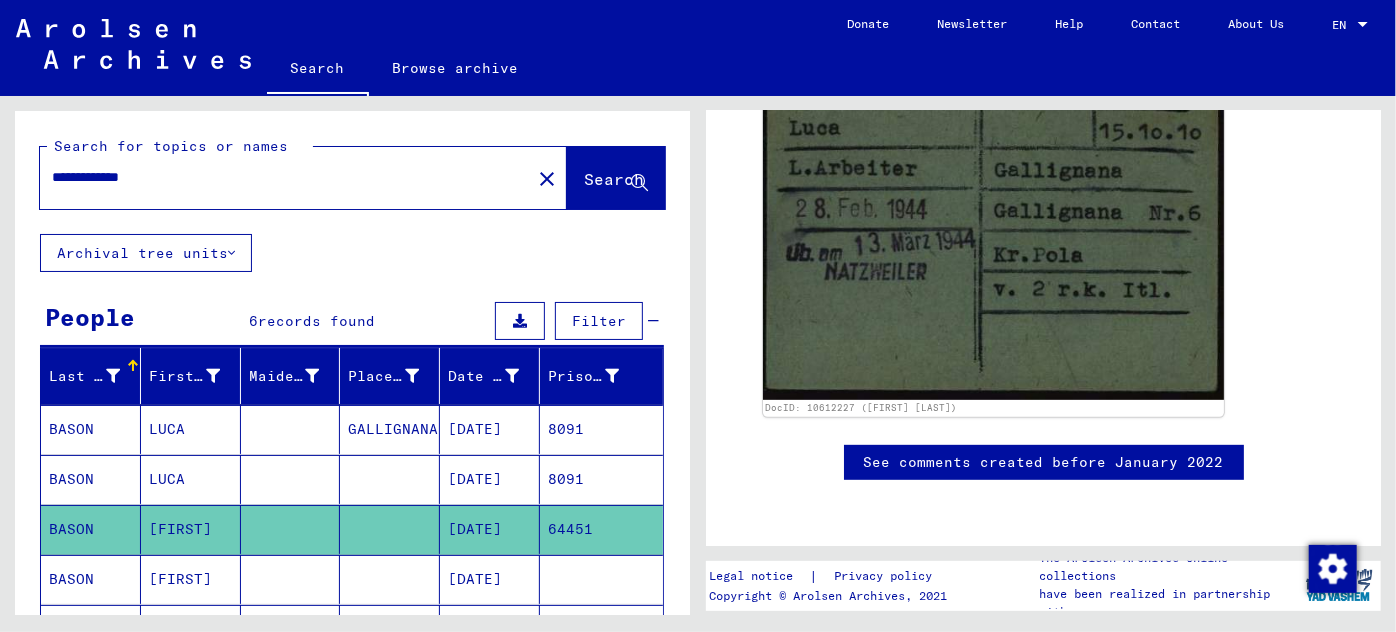type on "**********" 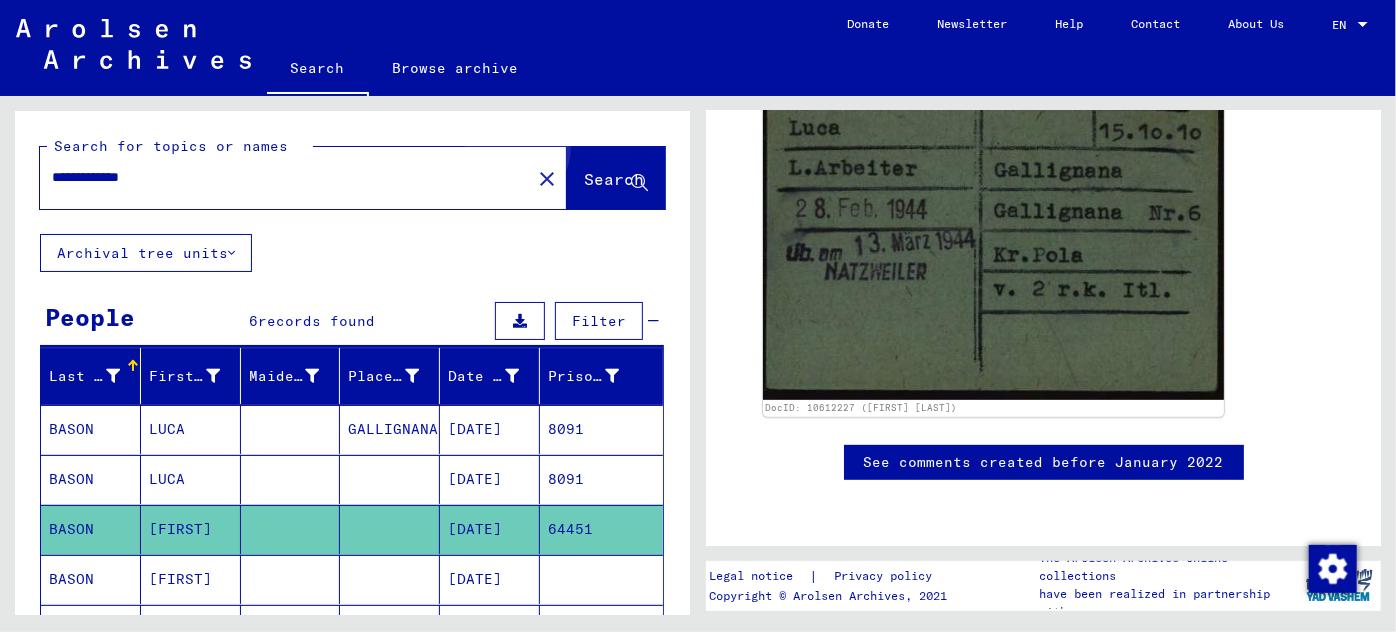 click on "Search" 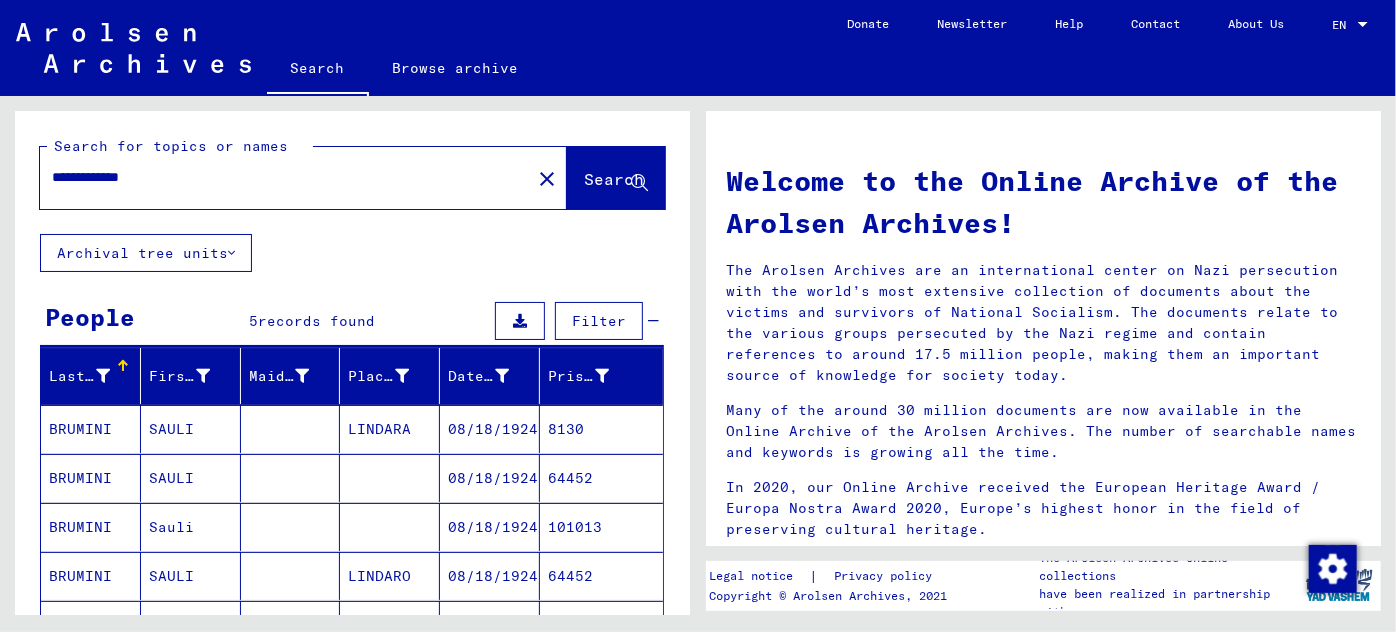 click on "SAULI" at bounding box center [191, 478] 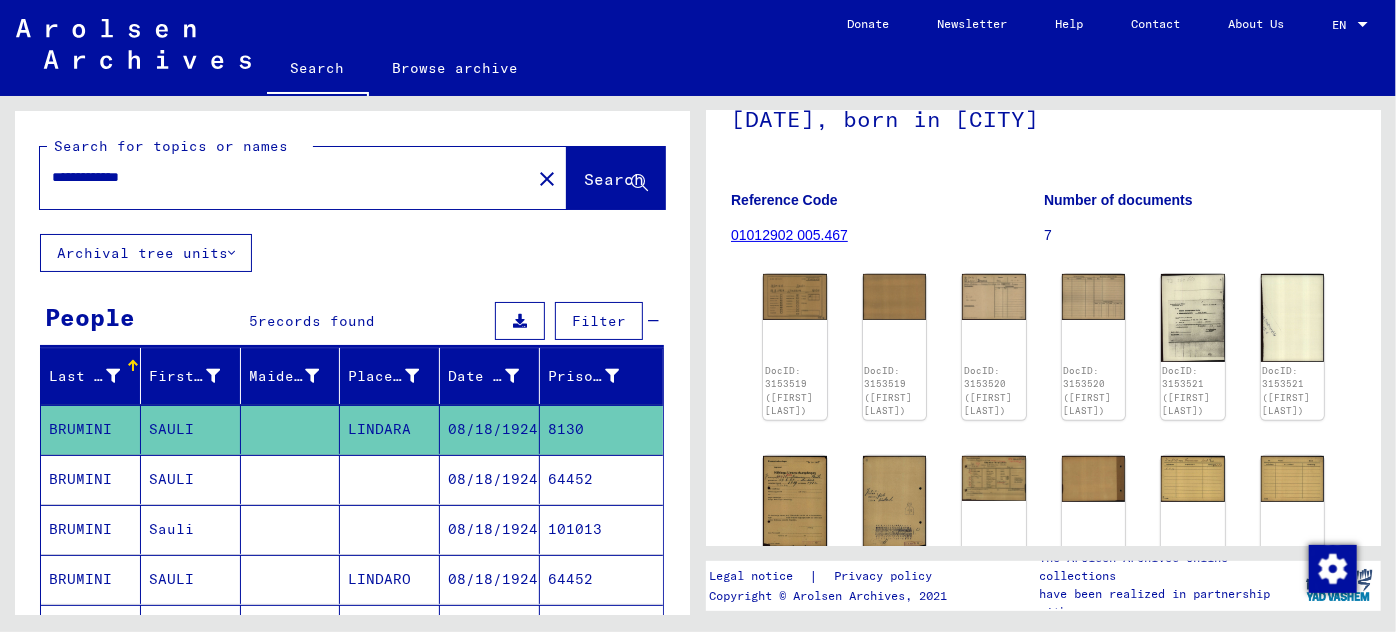 scroll, scrollTop: 181, scrollLeft: 0, axis: vertical 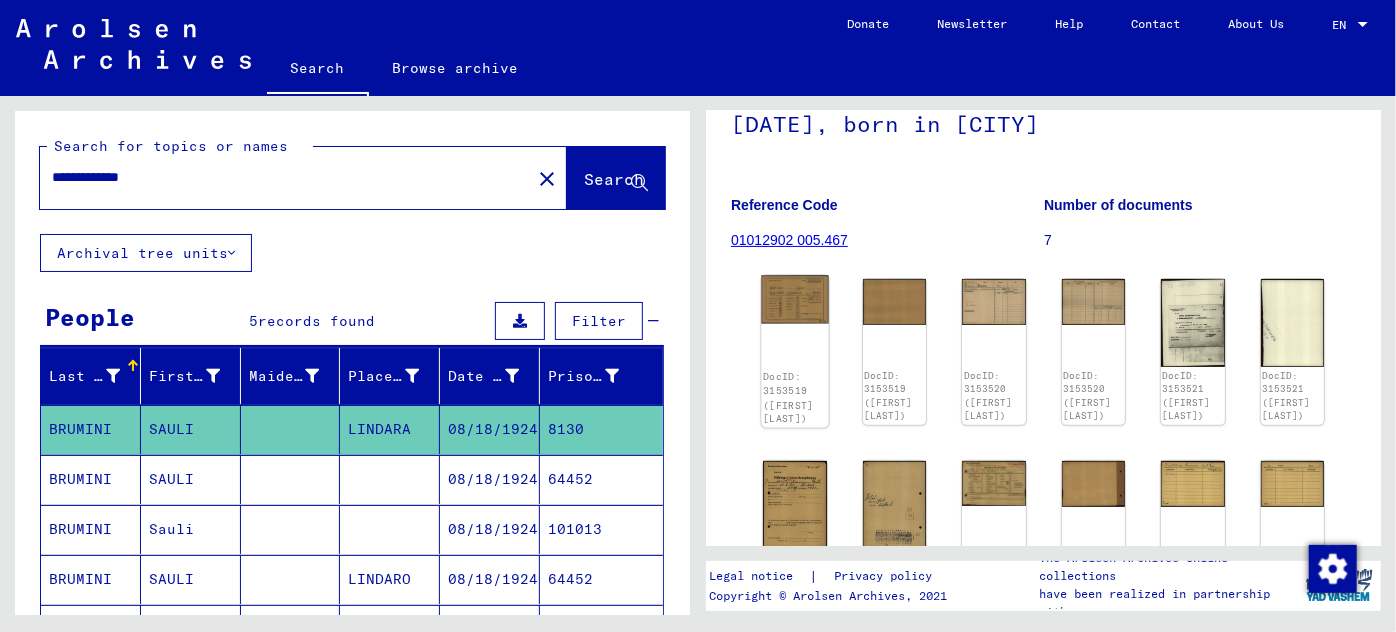 click 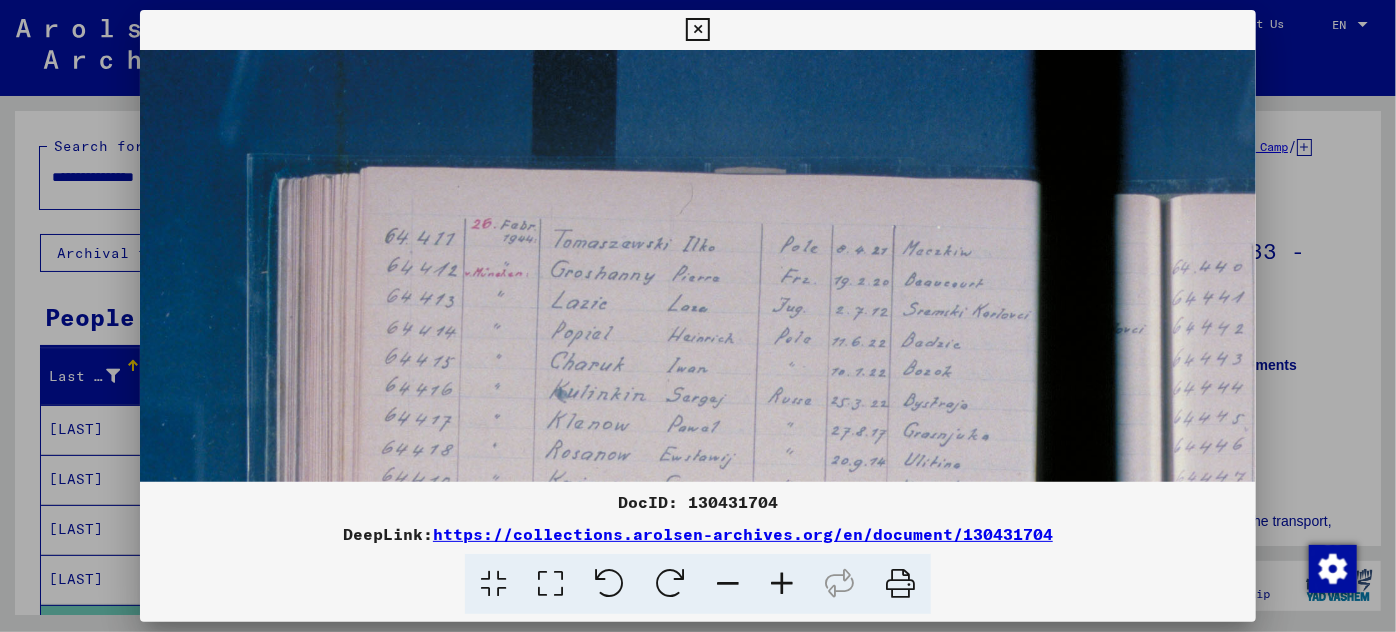 scroll, scrollTop: 0, scrollLeft: 0, axis: both 